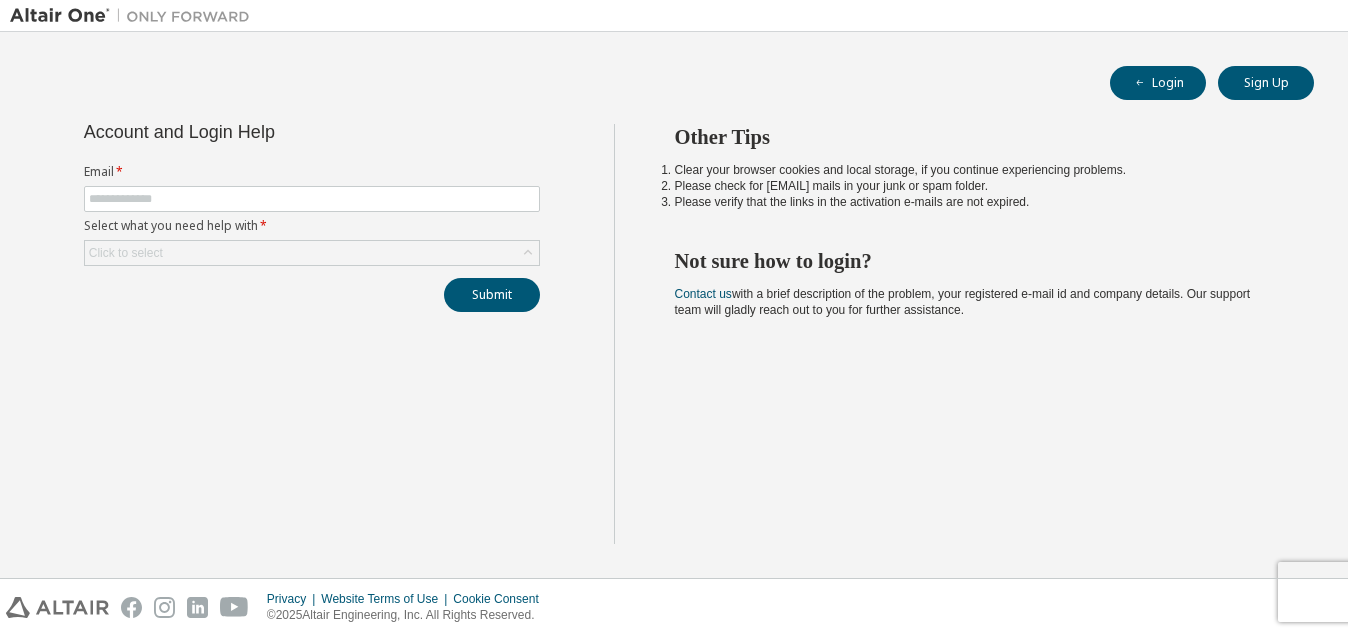 scroll, scrollTop: 0, scrollLeft: 0, axis: both 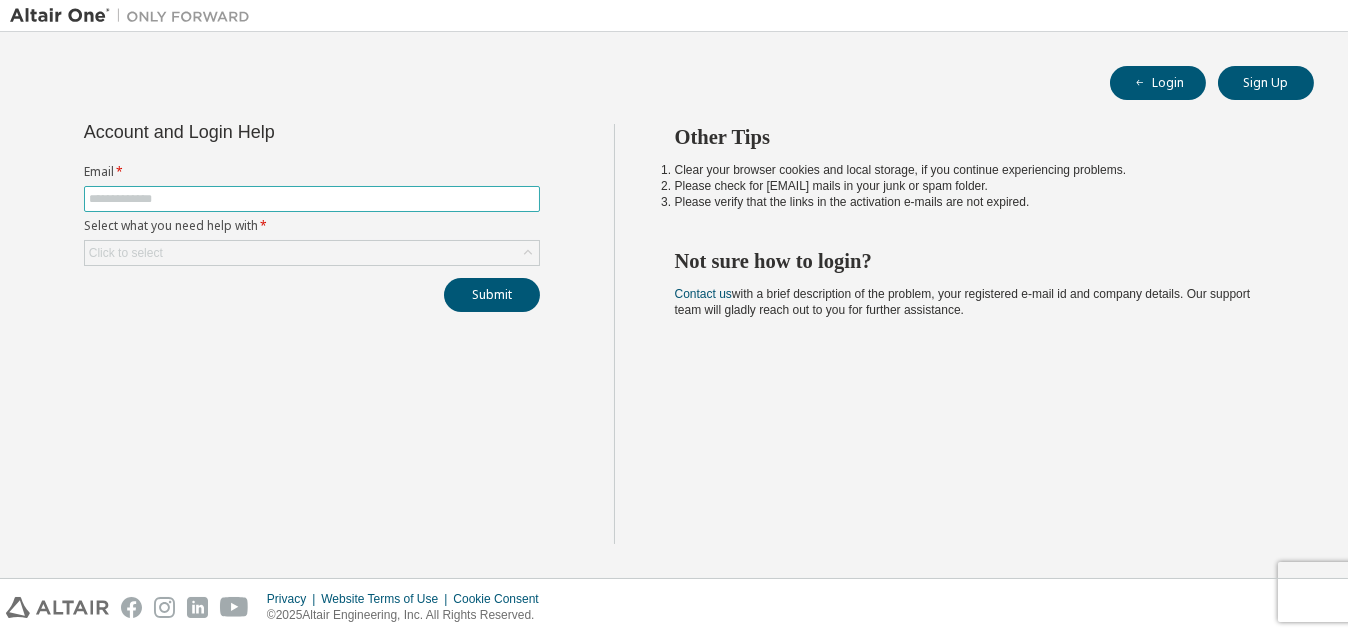 click at bounding box center [312, 199] 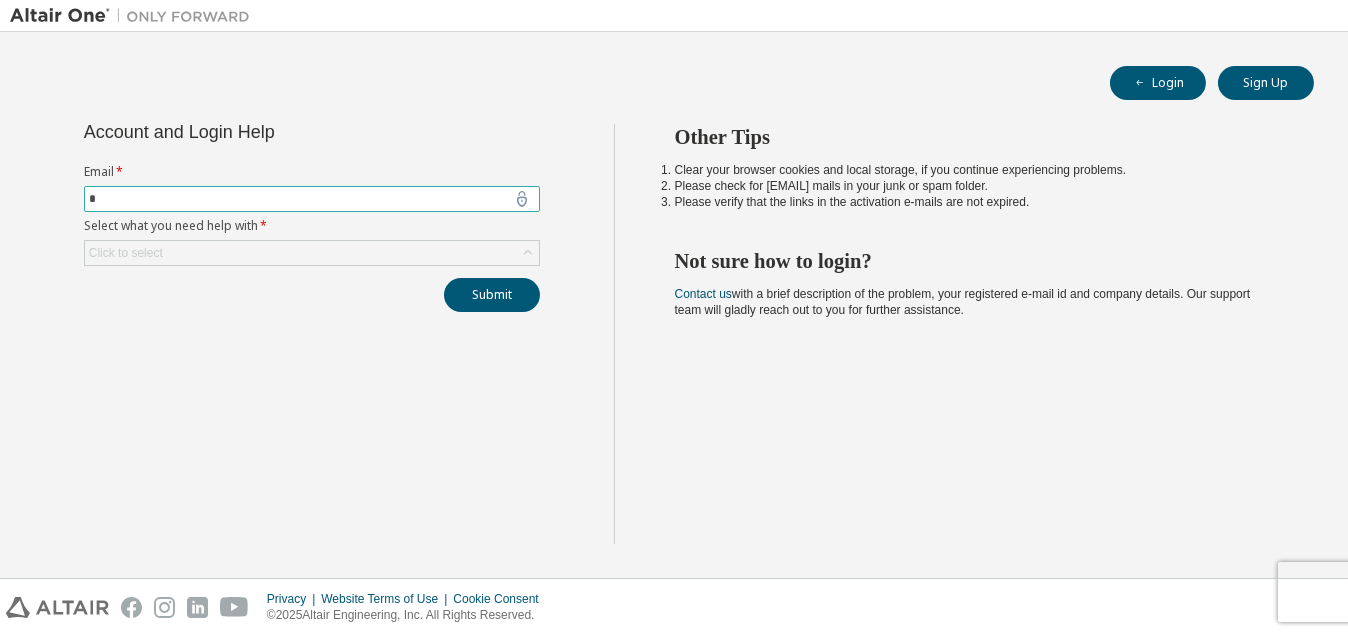 type on "**********" 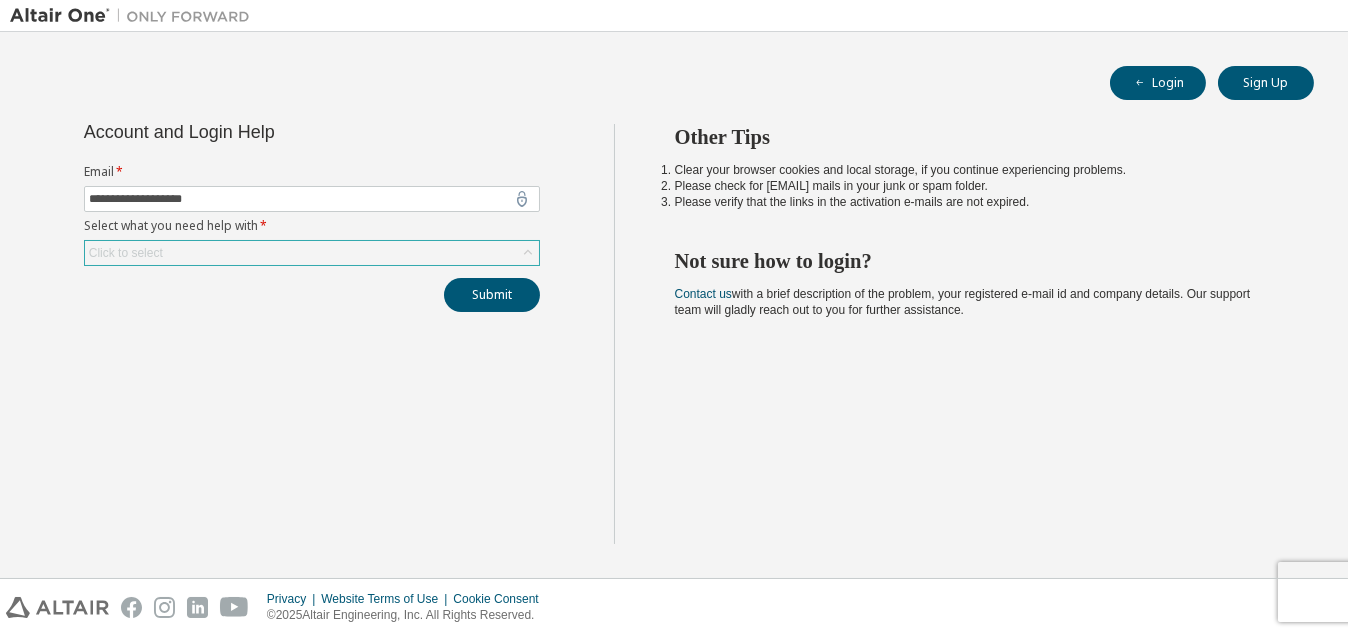 click on "Click to select" at bounding box center (312, 253) 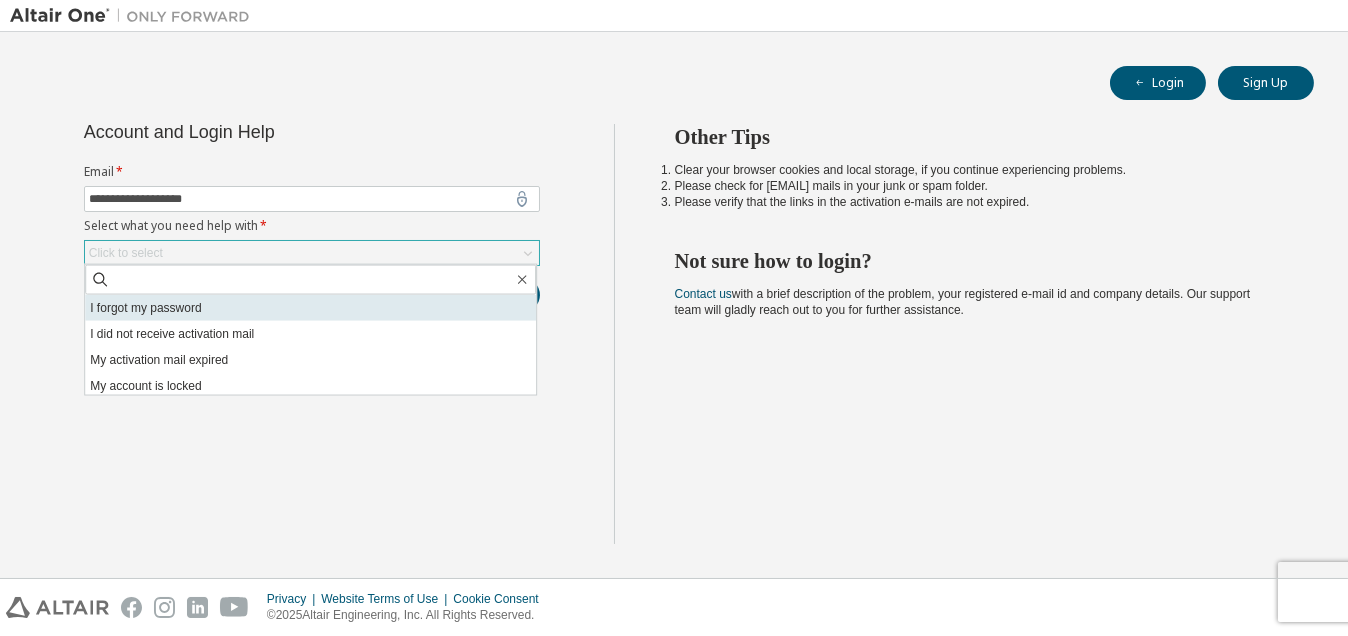 click on "I forgot my password" at bounding box center [310, 308] 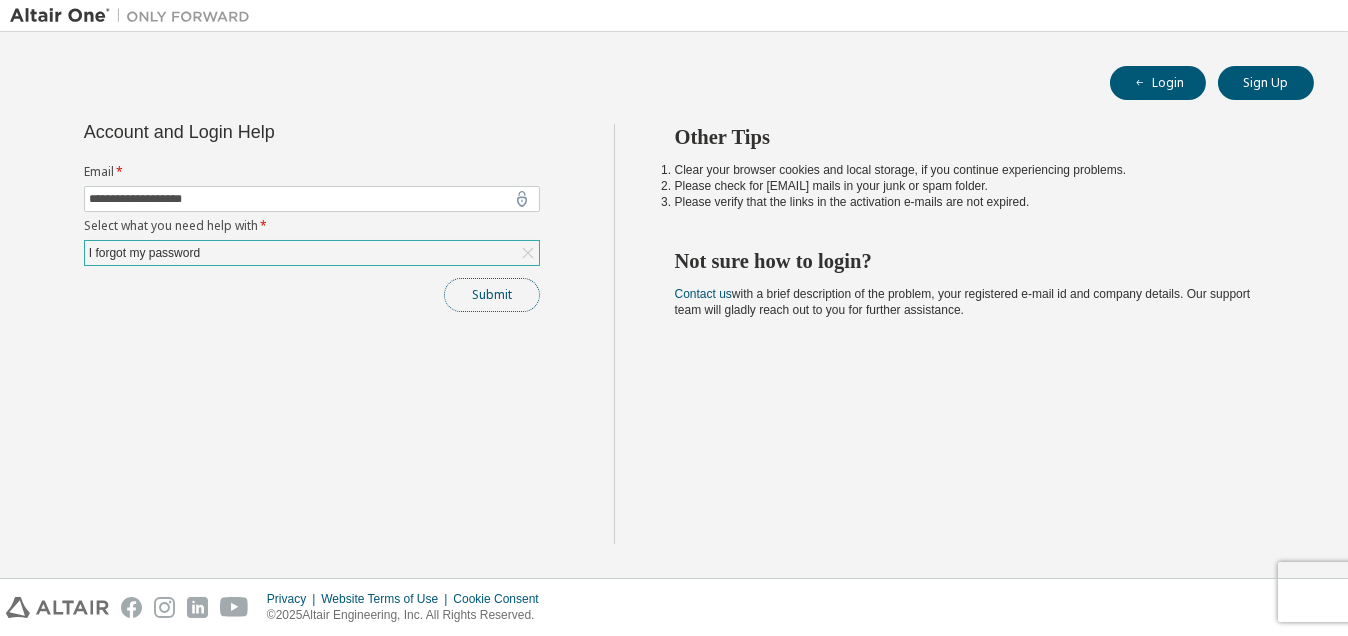 click on "Submit" at bounding box center [492, 295] 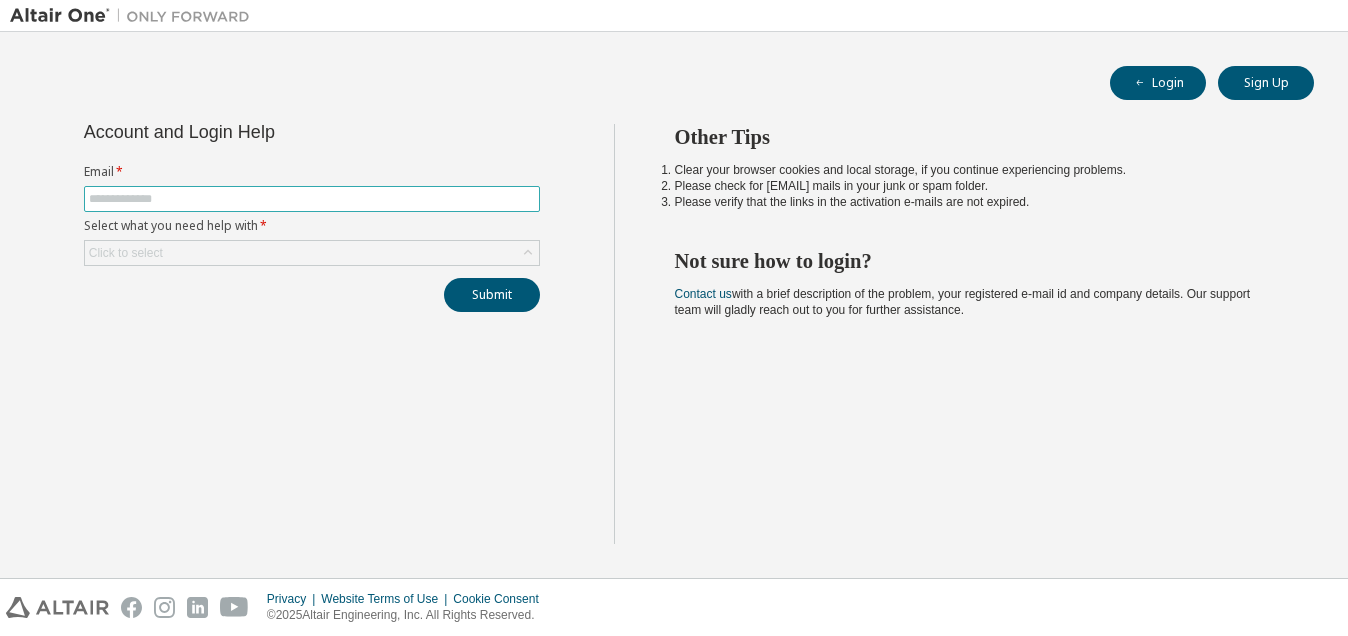 scroll, scrollTop: 0, scrollLeft: 0, axis: both 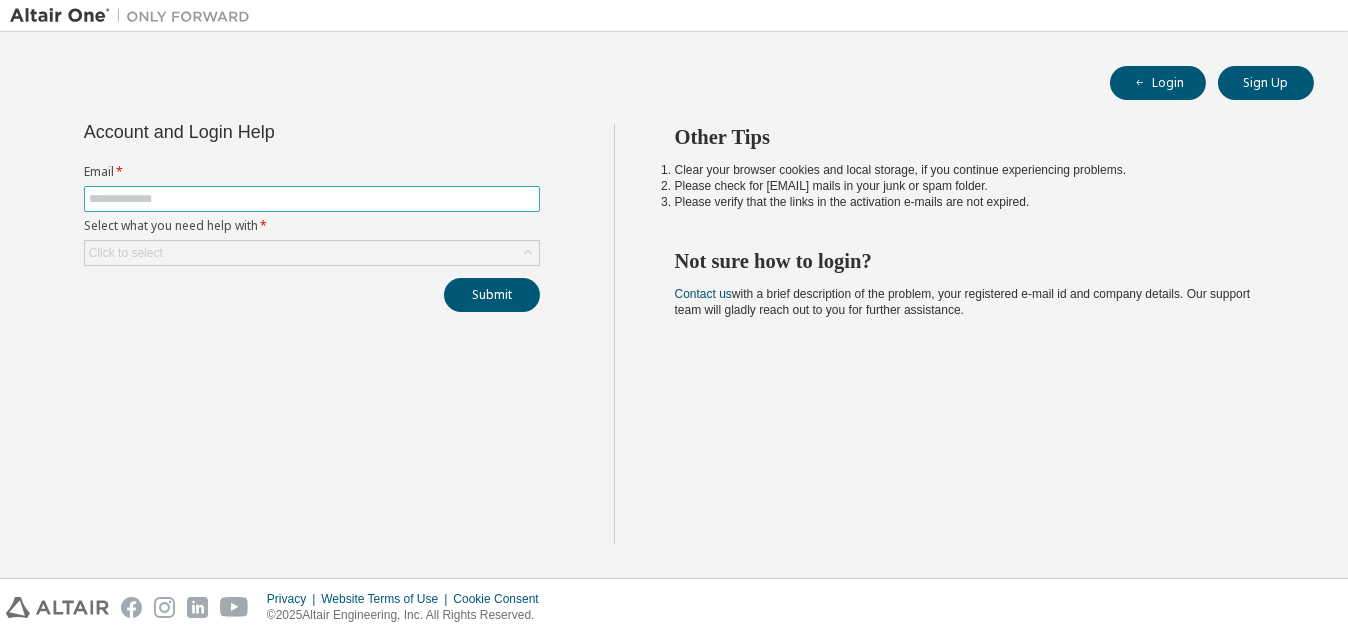 click at bounding box center [312, 199] 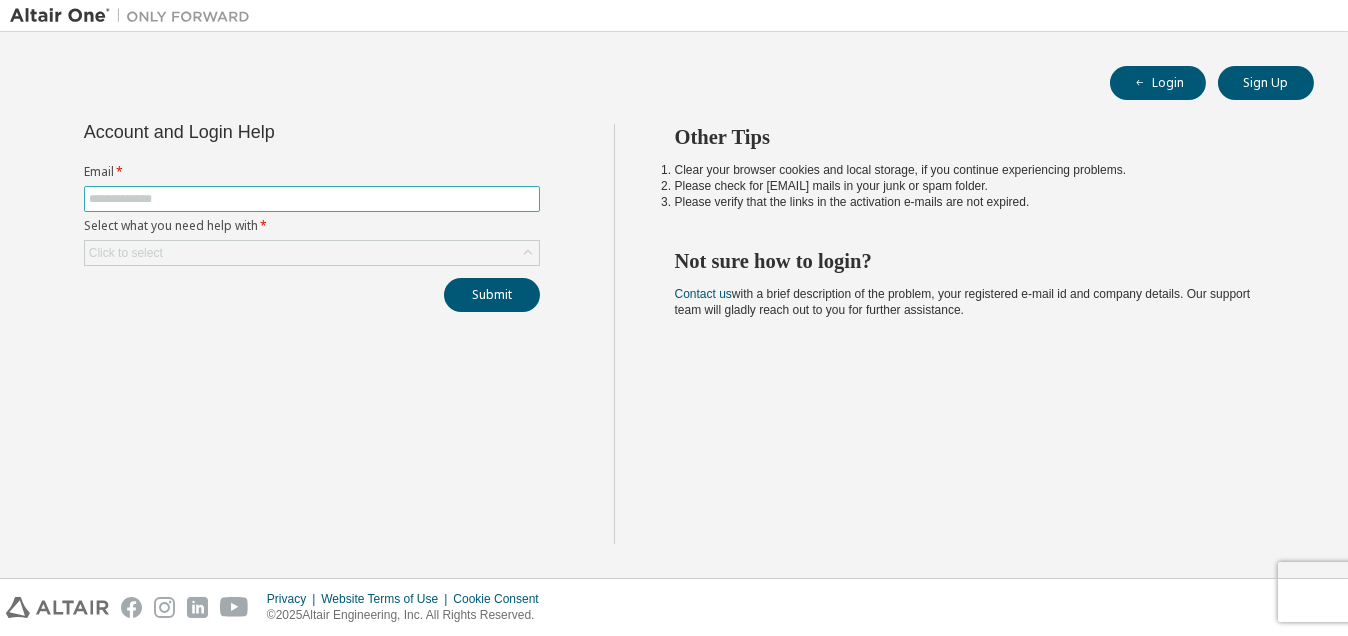 type on "**********" 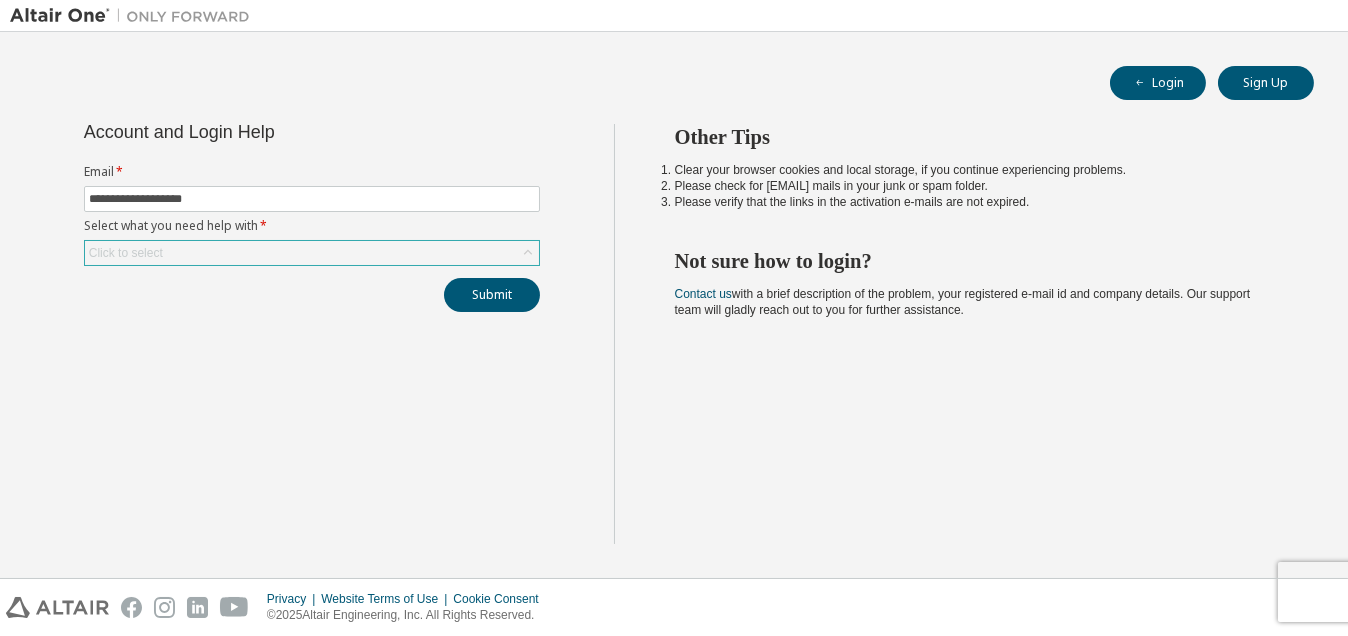 click on "Click to select" at bounding box center (312, 253) 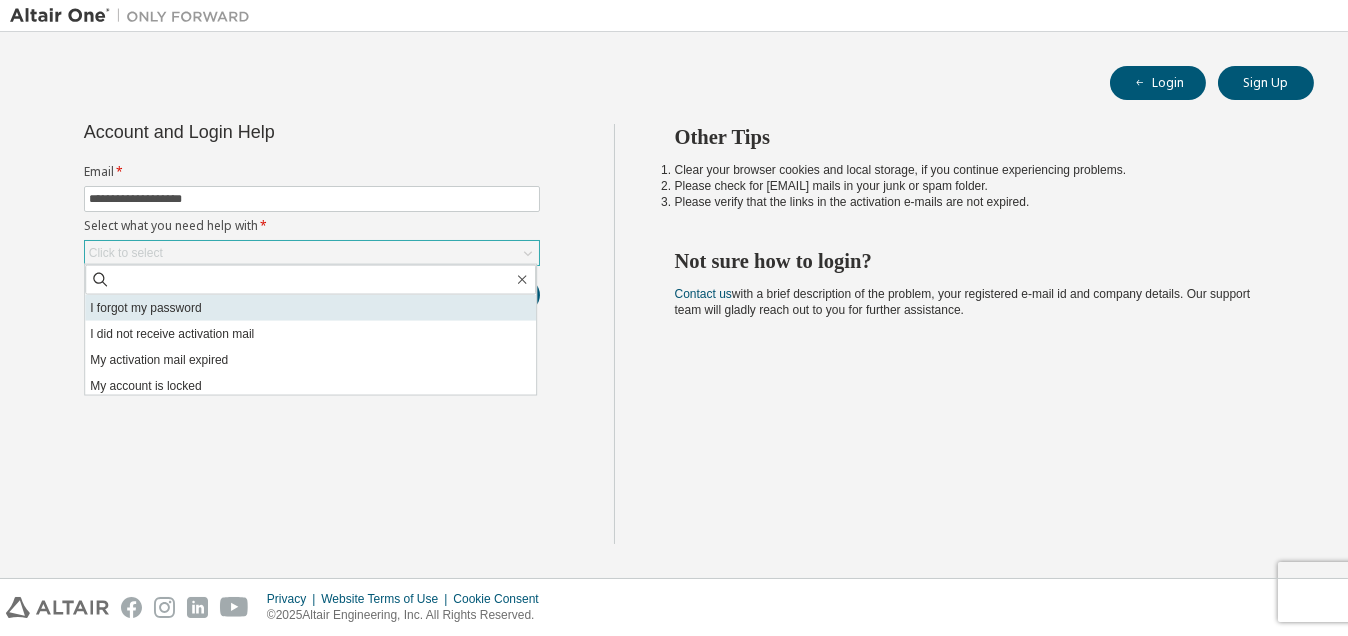 click on "I forgot my password" at bounding box center (310, 308) 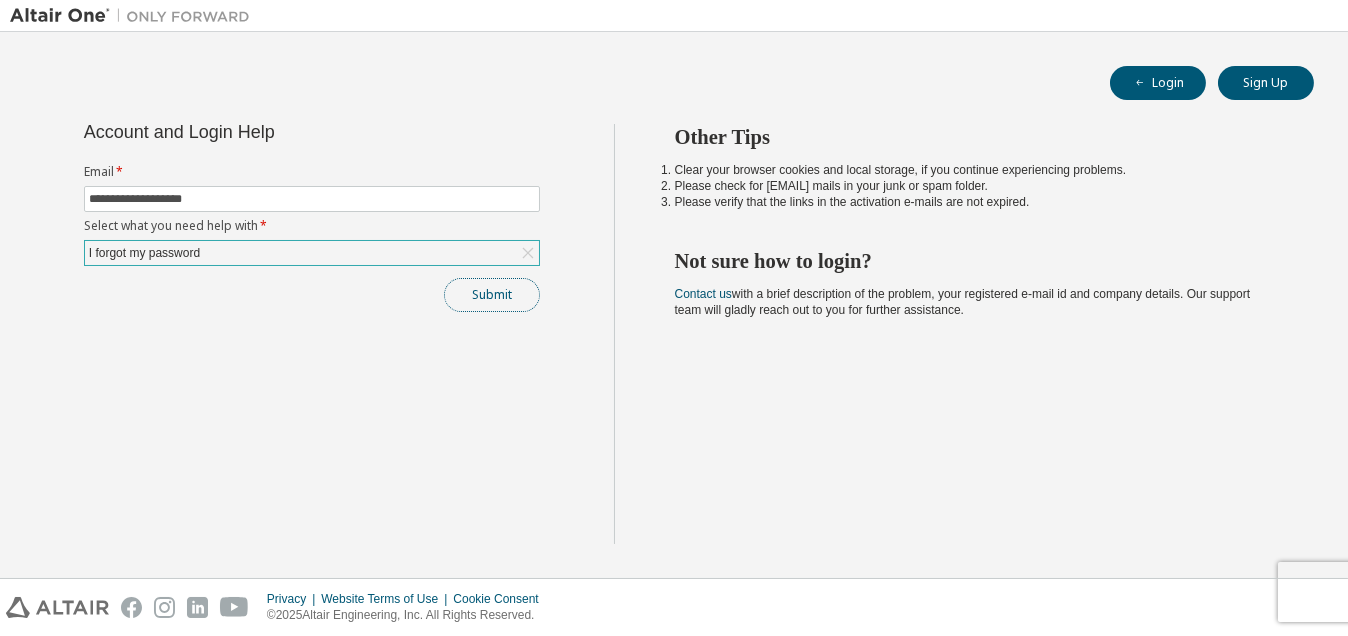 click on "Submit" at bounding box center (492, 295) 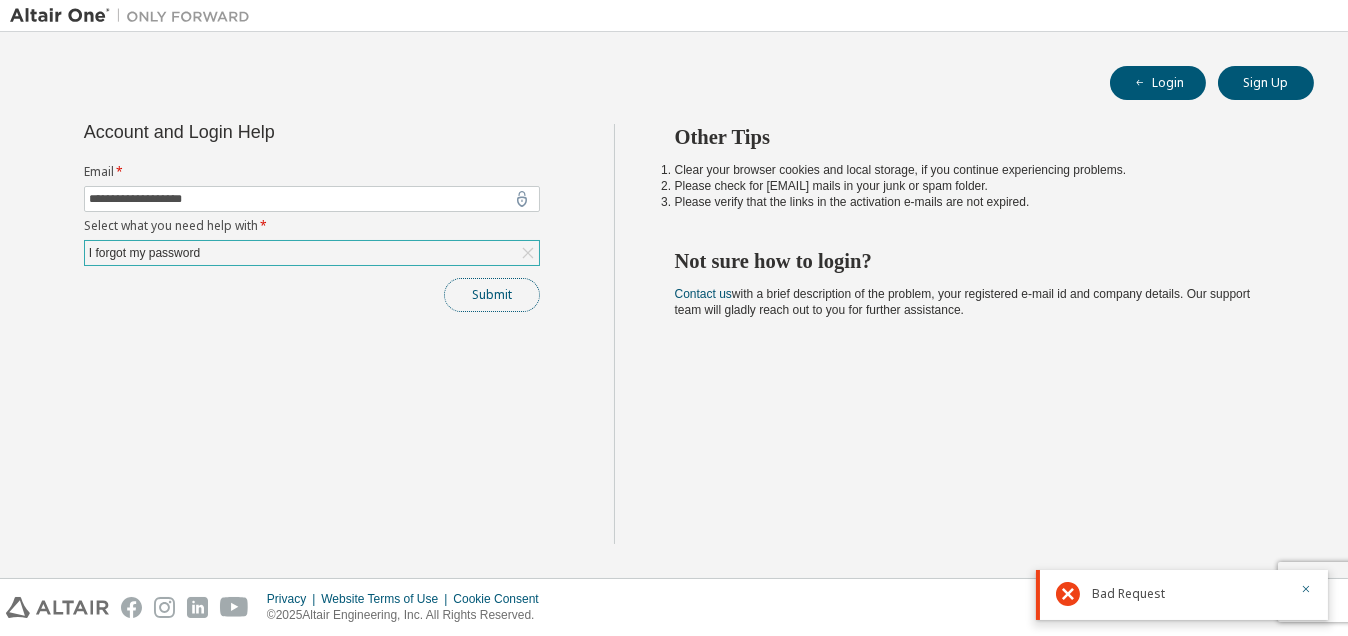 click on "Submit" at bounding box center [492, 295] 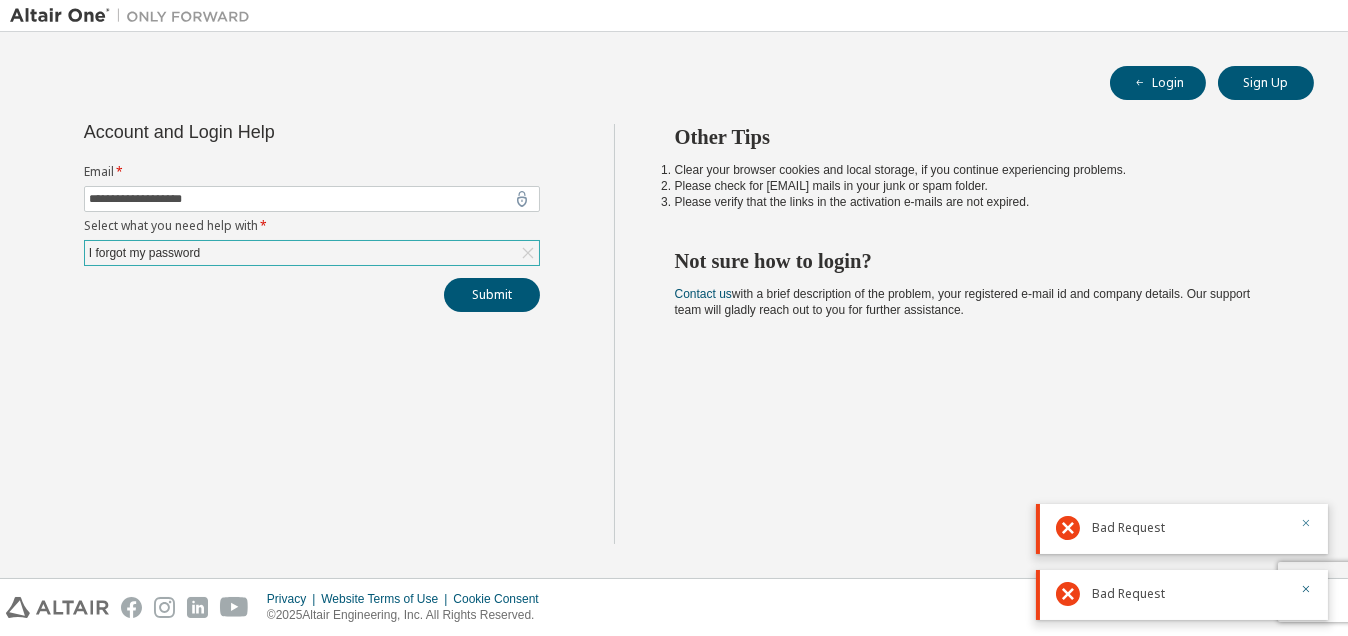click 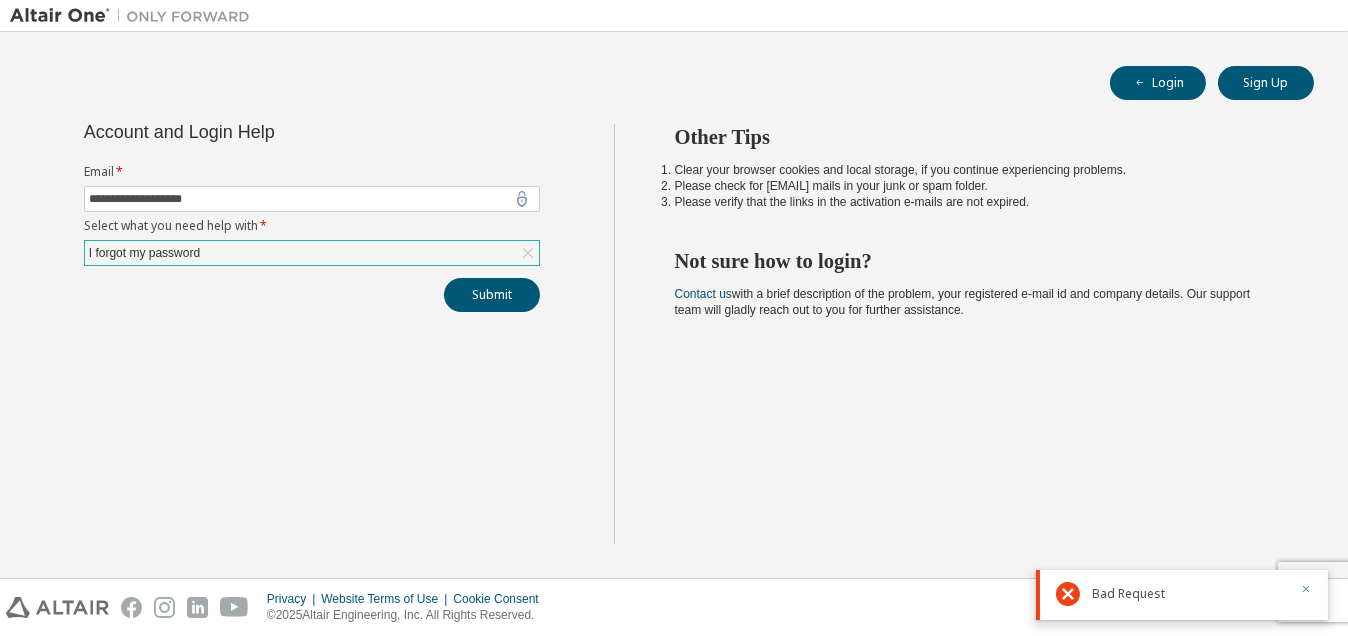 click 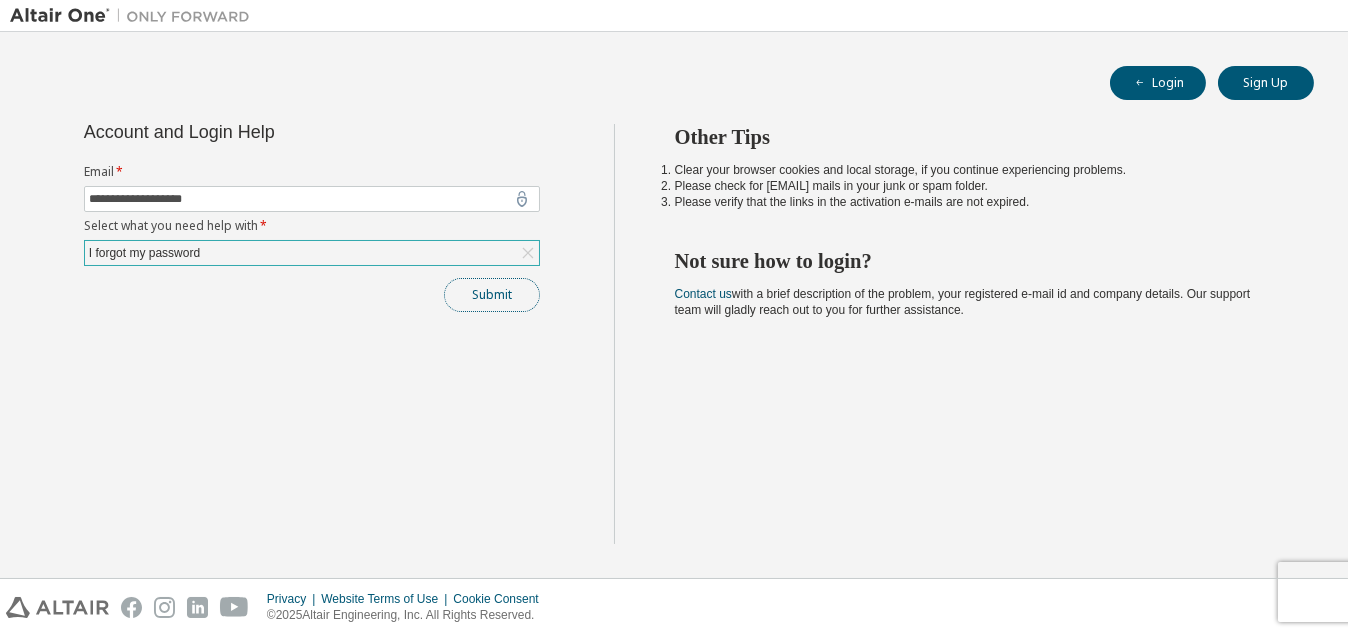 click on "Submit" at bounding box center [492, 295] 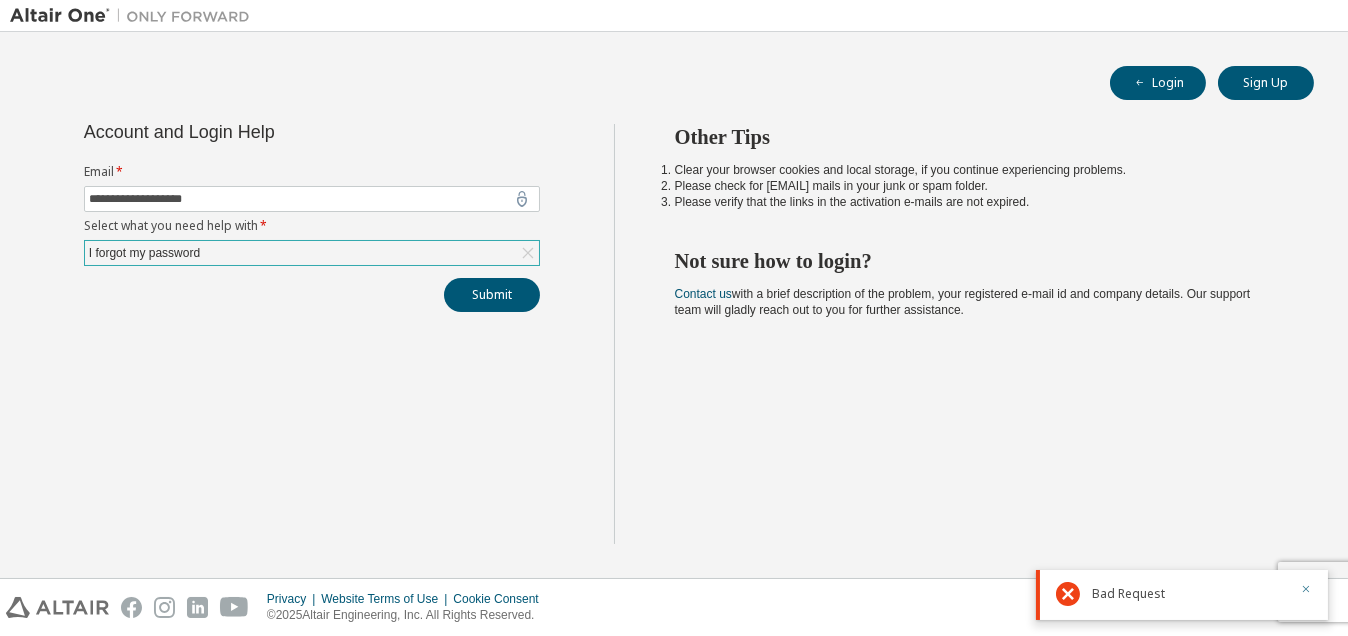 click 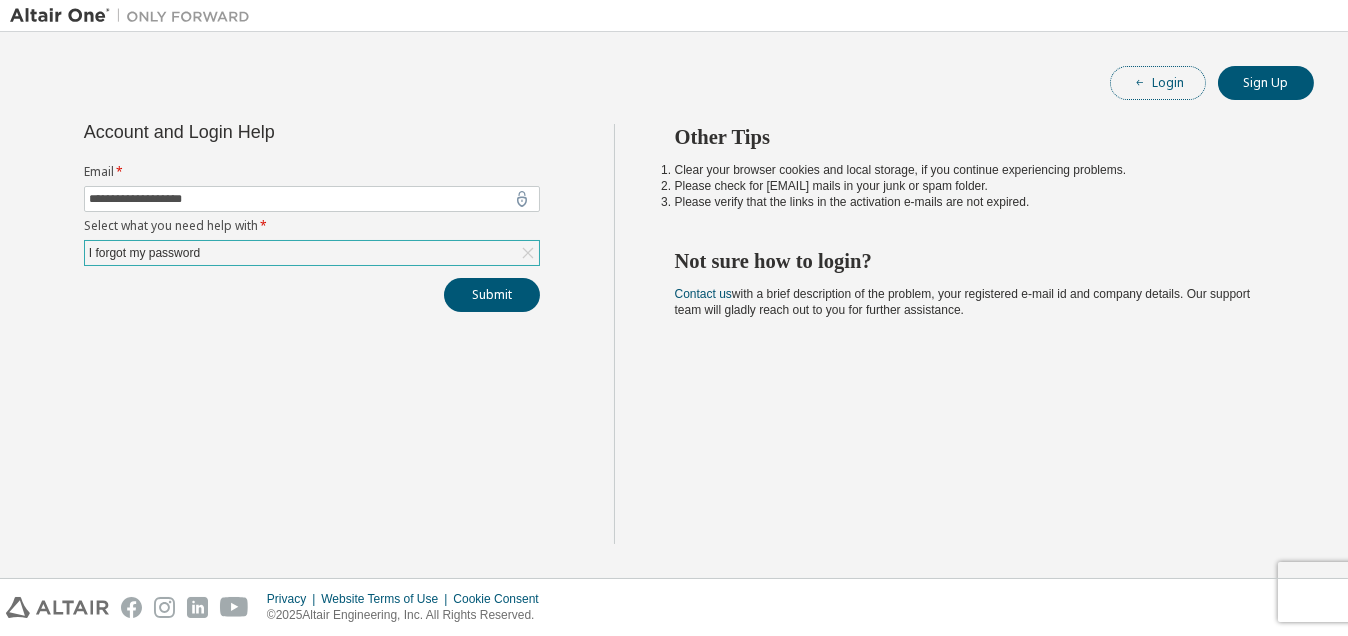 click on "Login" at bounding box center (1158, 83) 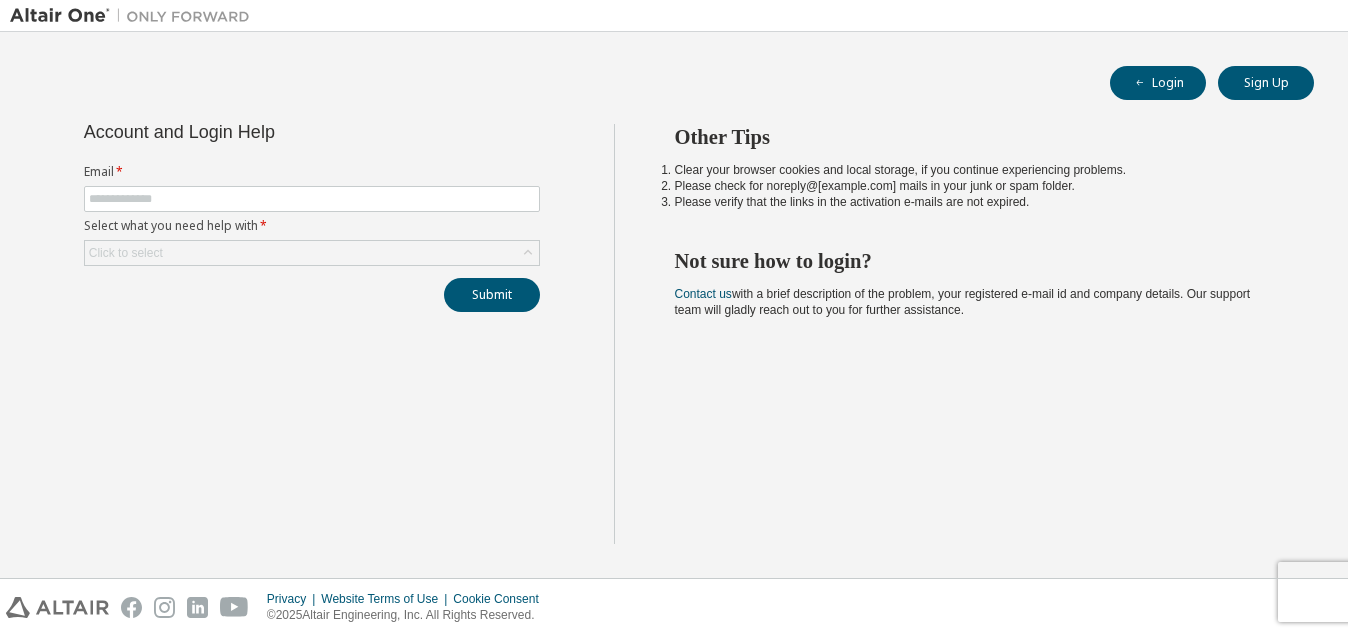 scroll, scrollTop: 0, scrollLeft: 0, axis: both 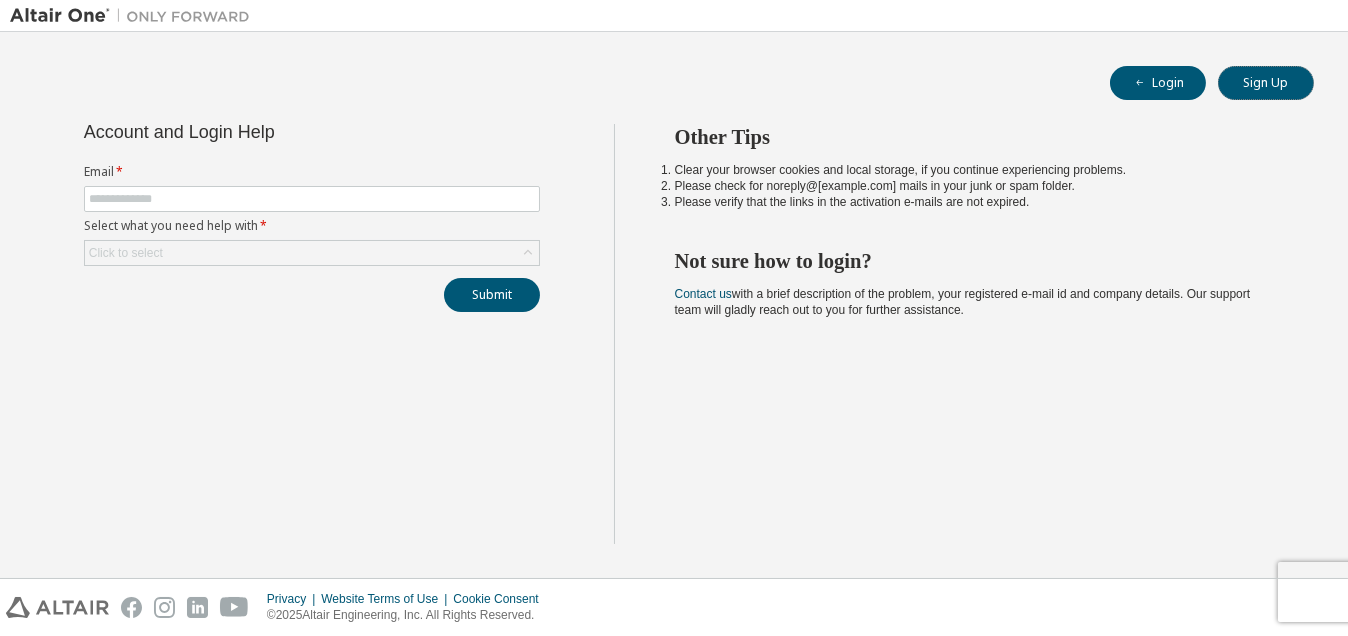 click on "Sign Up" at bounding box center [1266, 83] 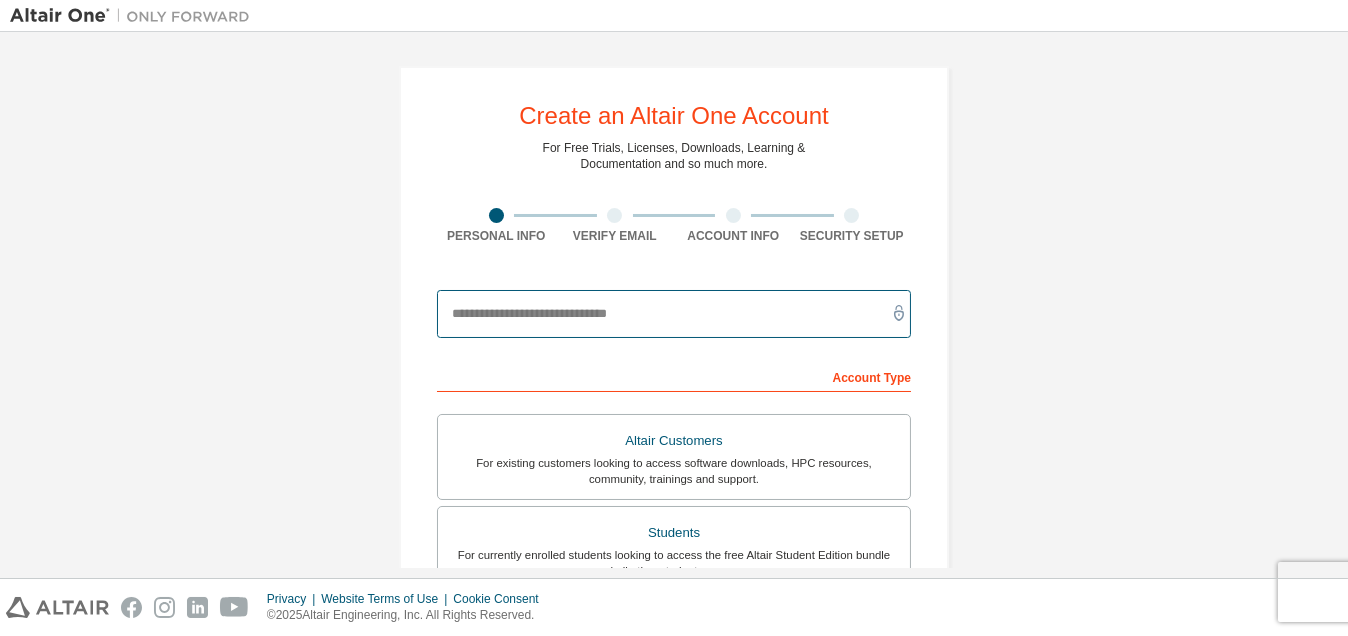 click at bounding box center (674, 314) 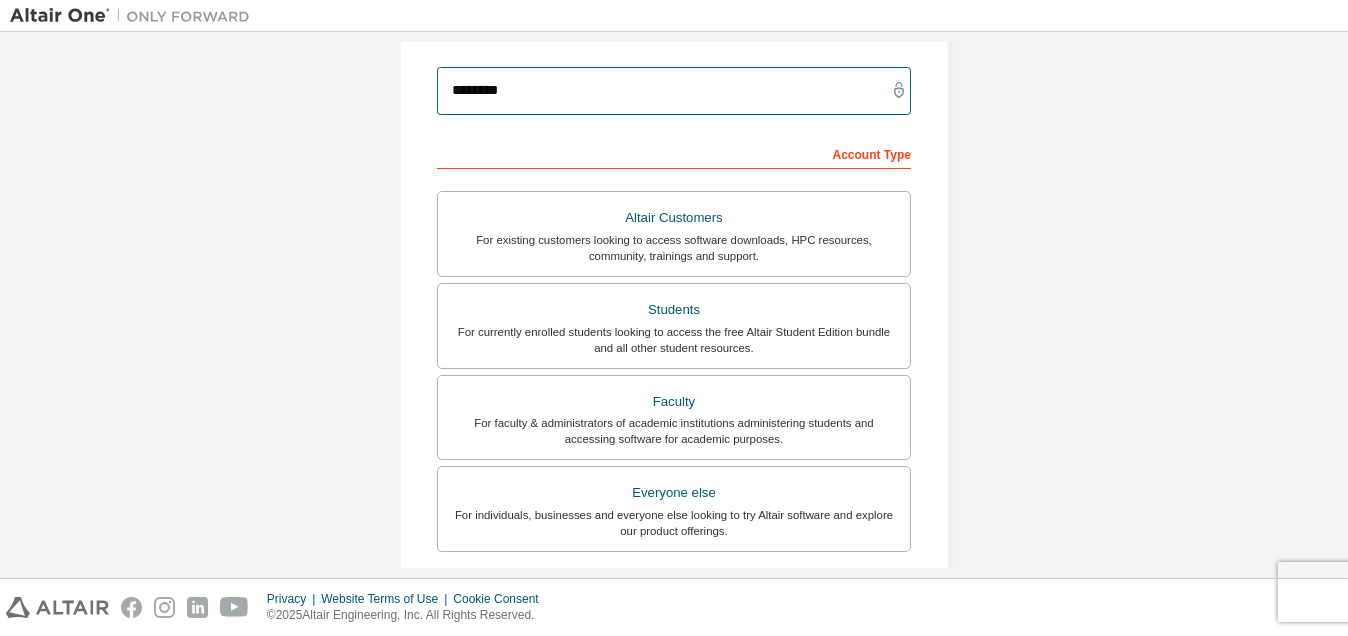 scroll, scrollTop: 241, scrollLeft: 0, axis: vertical 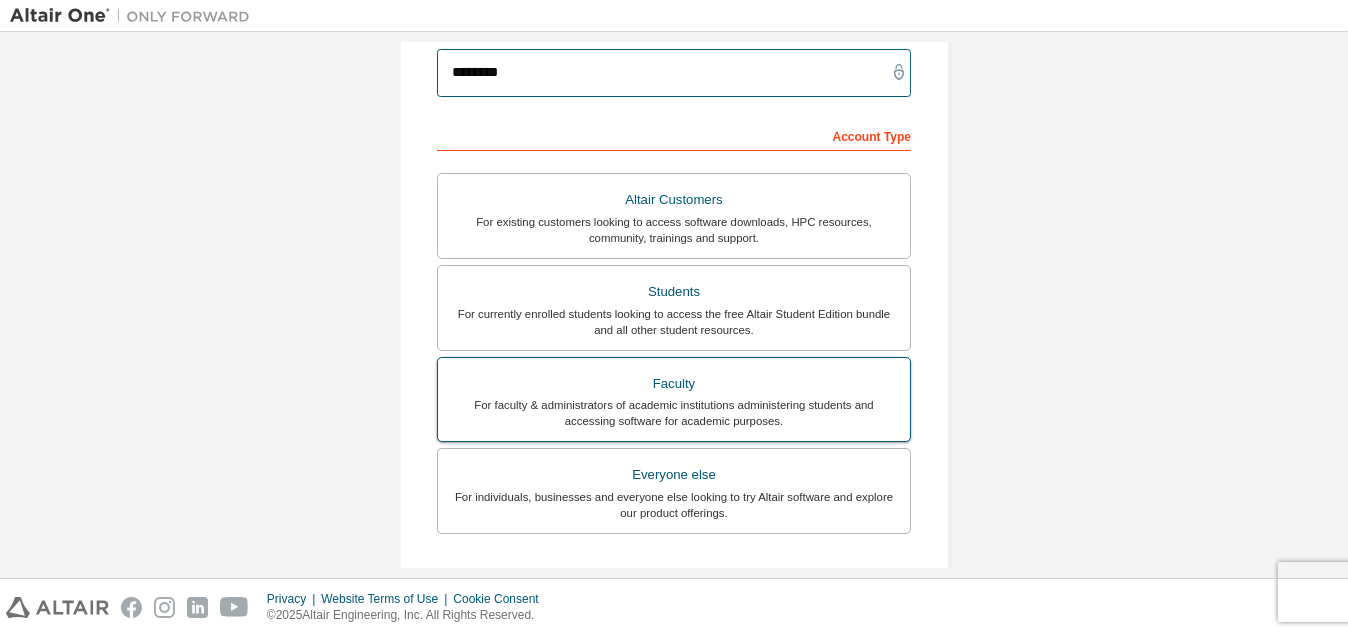 type on "********" 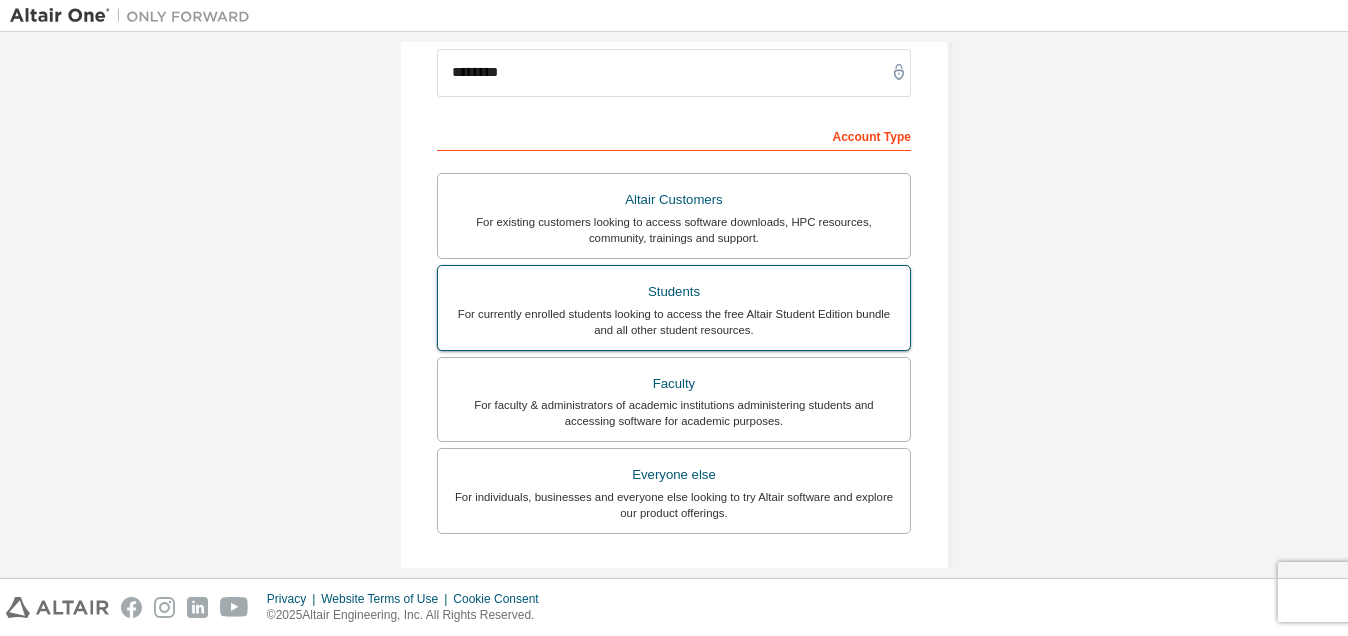 click on "Faculty" at bounding box center [674, 384] 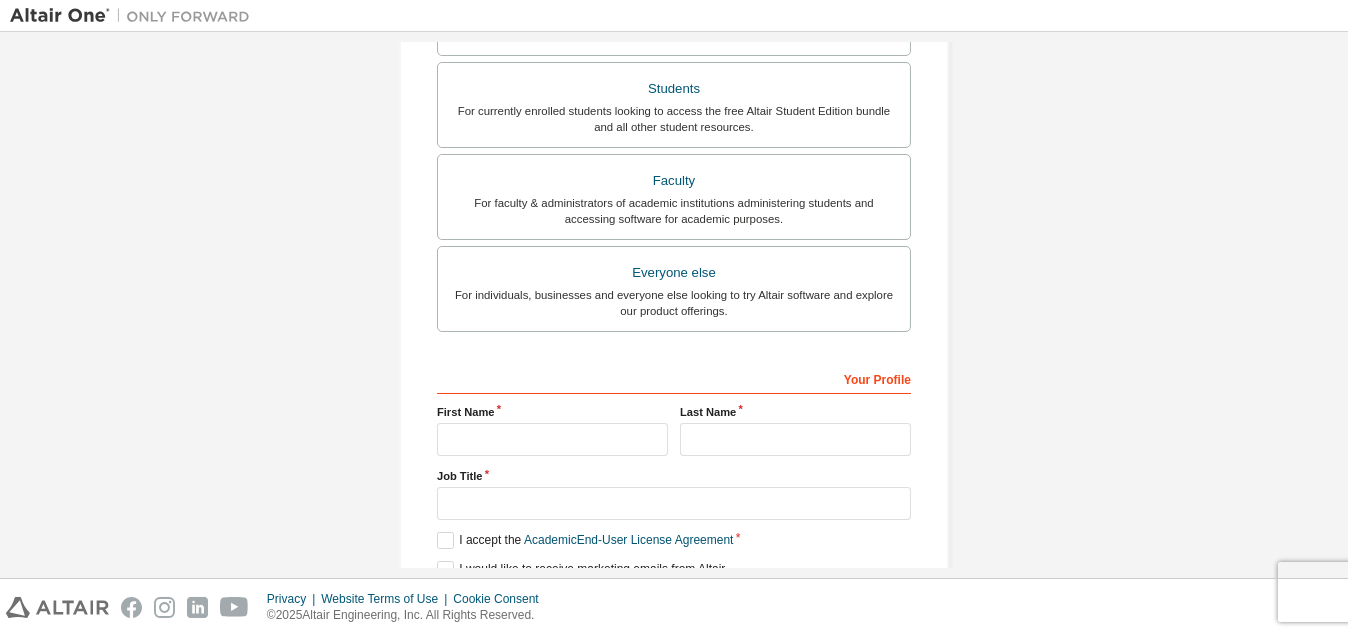 scroll, scrollTop: 519, scrollLeft: 0, axis: vertical 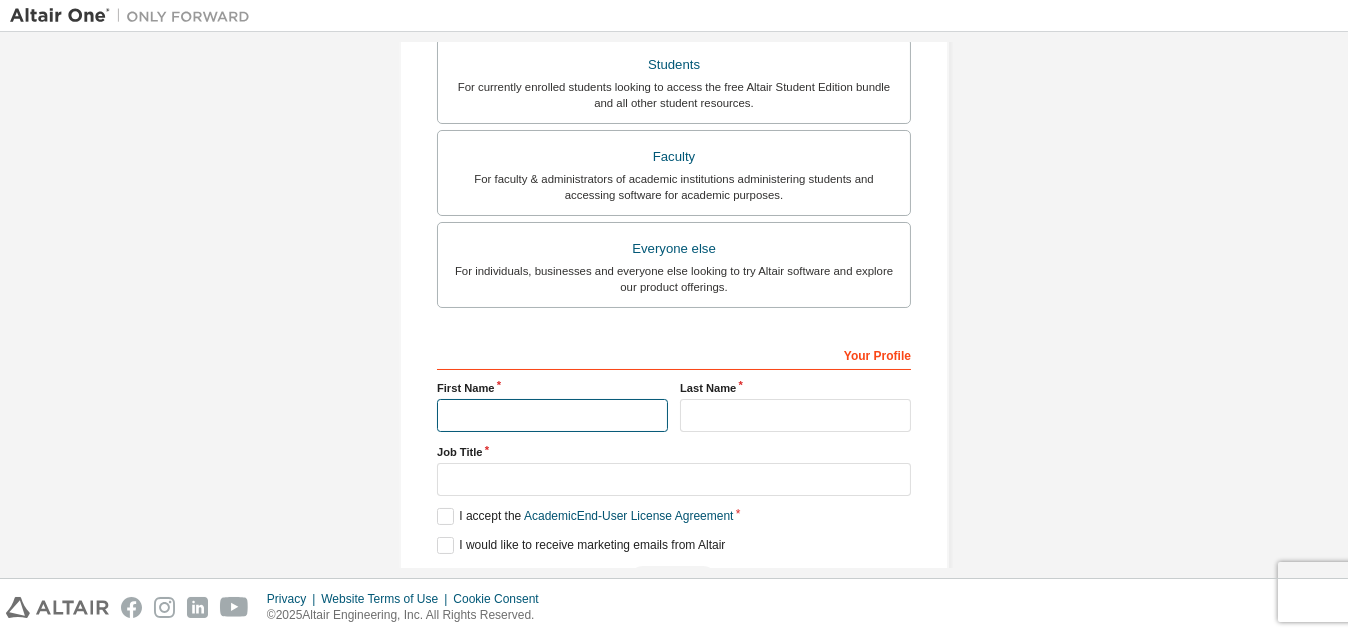 click at bounding box center [552, 415] 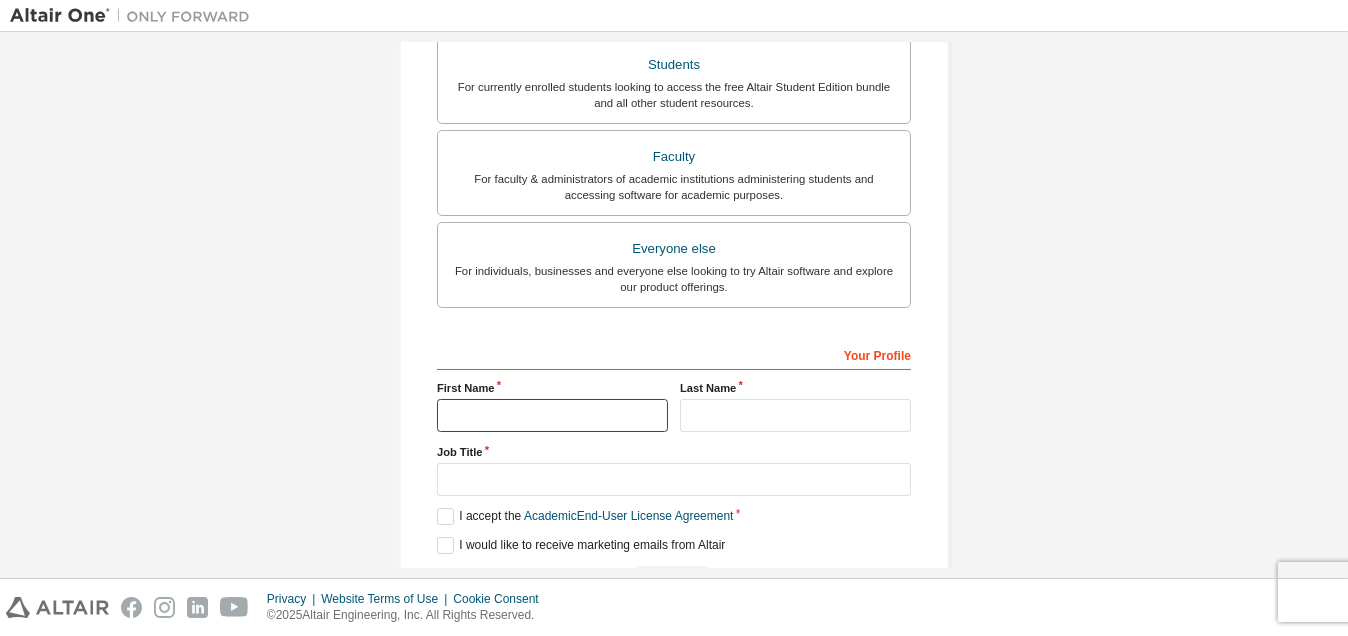 type on "****" 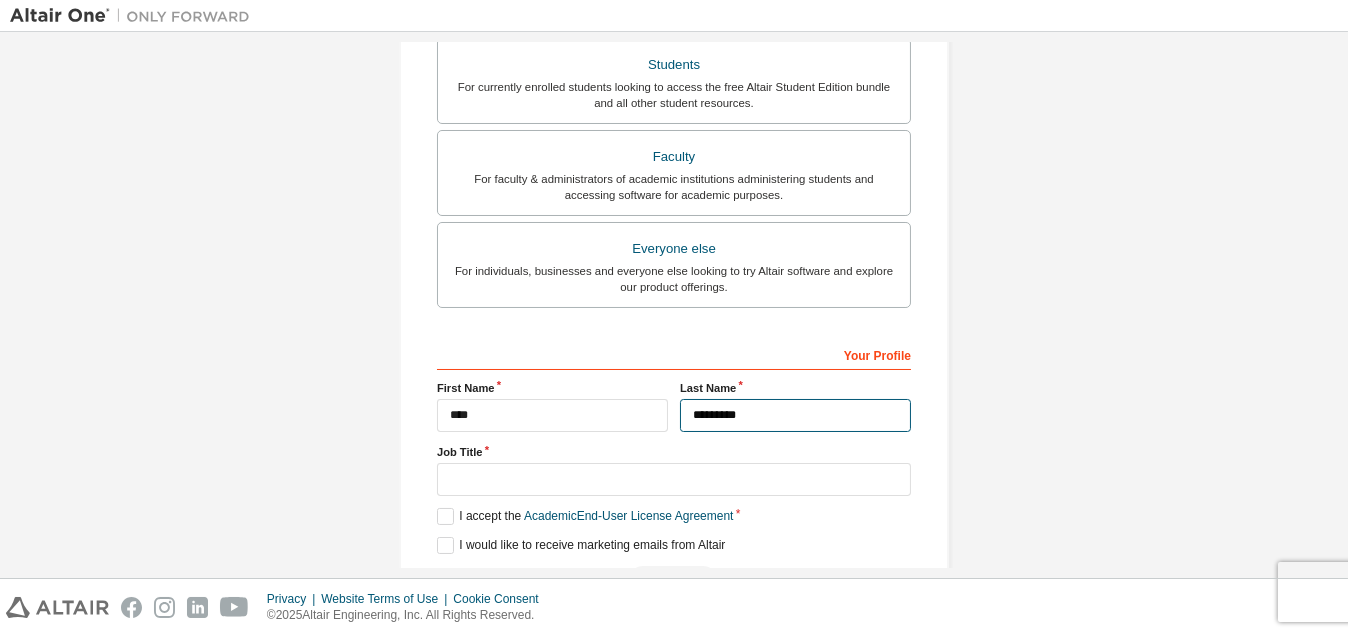 drag, startPoint x: 700, startPoint y: 407, endPoint x: 870, endPoint y: 402, distance: 170.07352 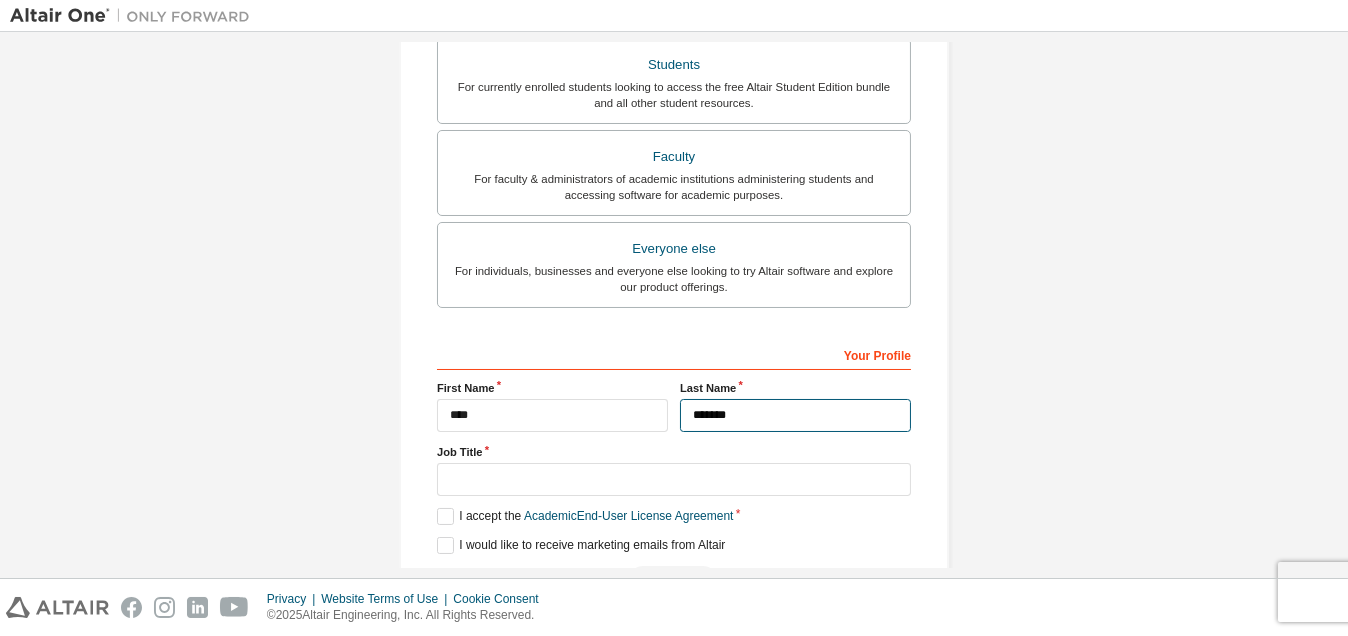 type on "*******" 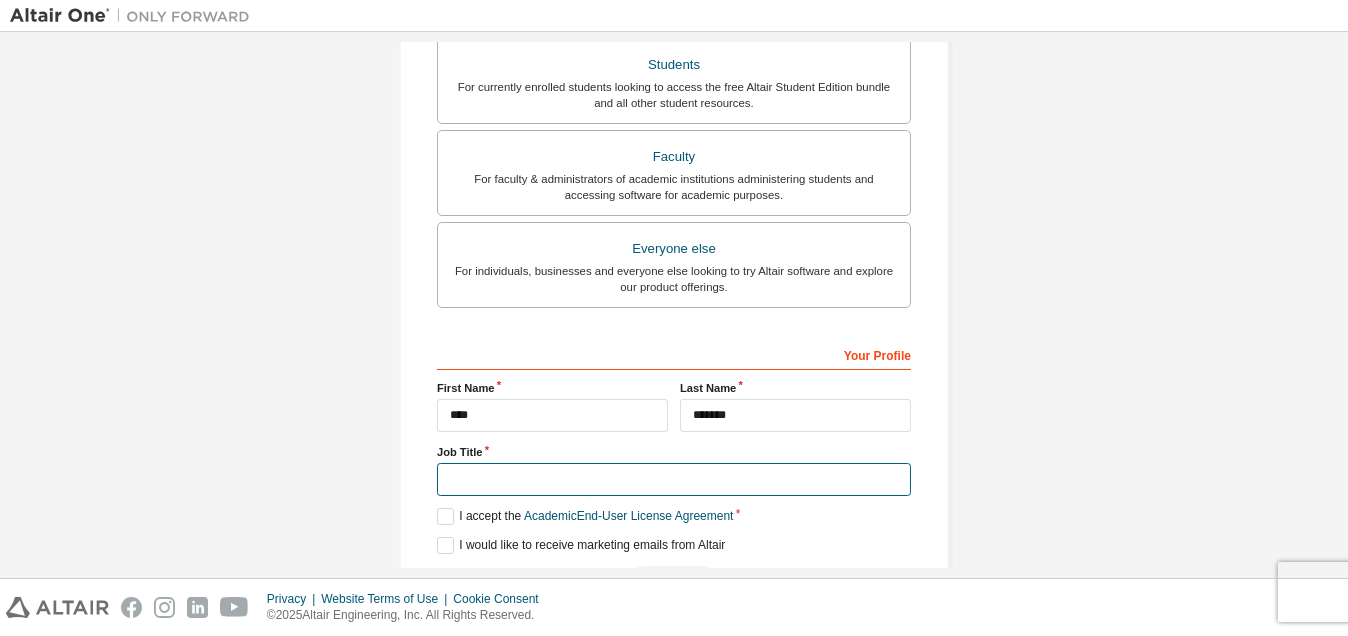 click at bounding box center (674, 479) 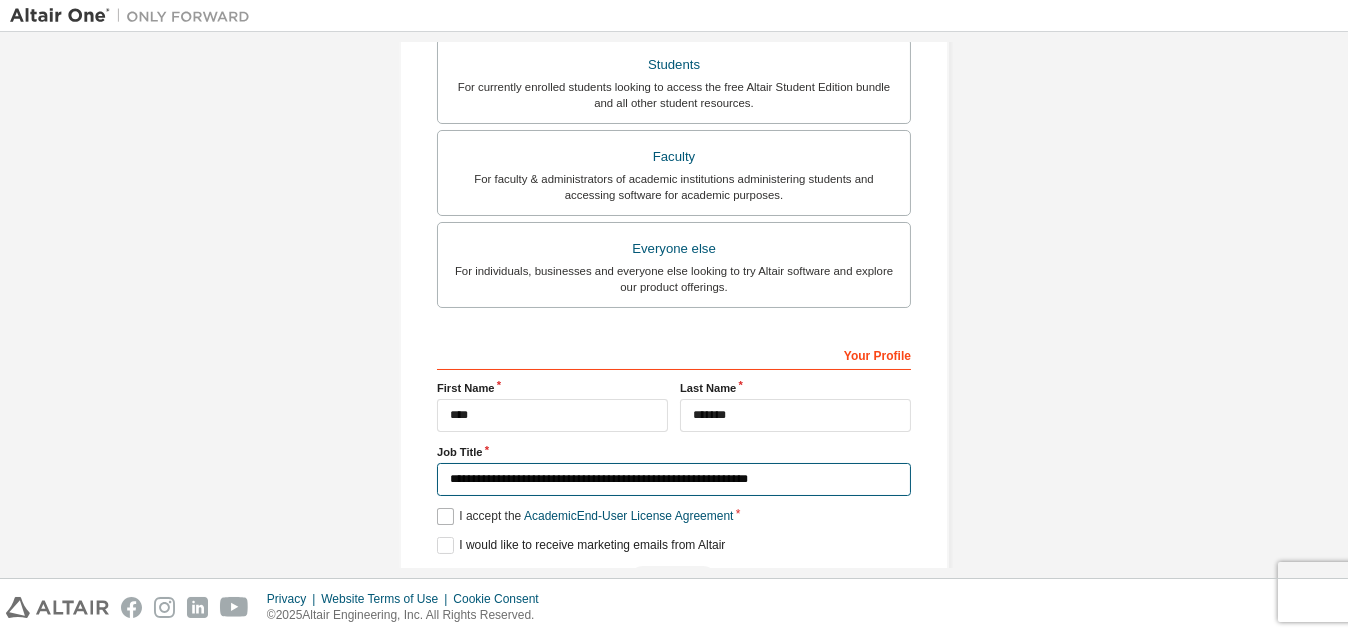 type on "**********" 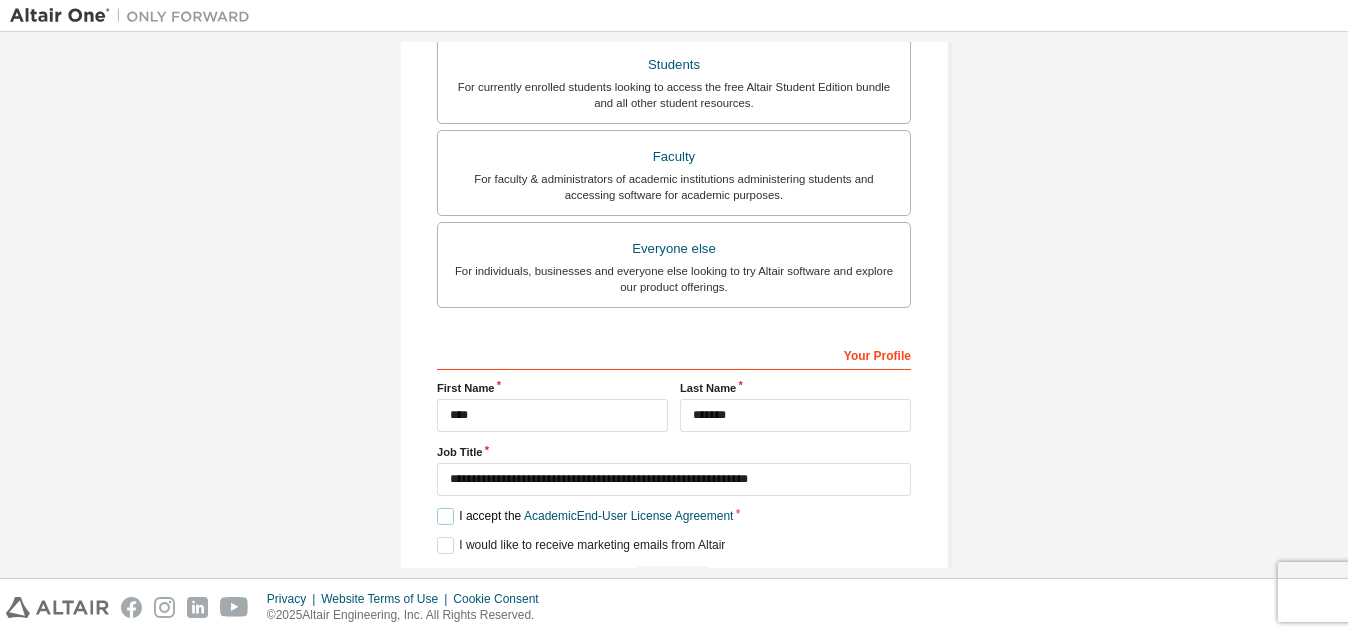 click on "I accept the   Academic   End-User License Agreement" at bounding box center (585, 516) 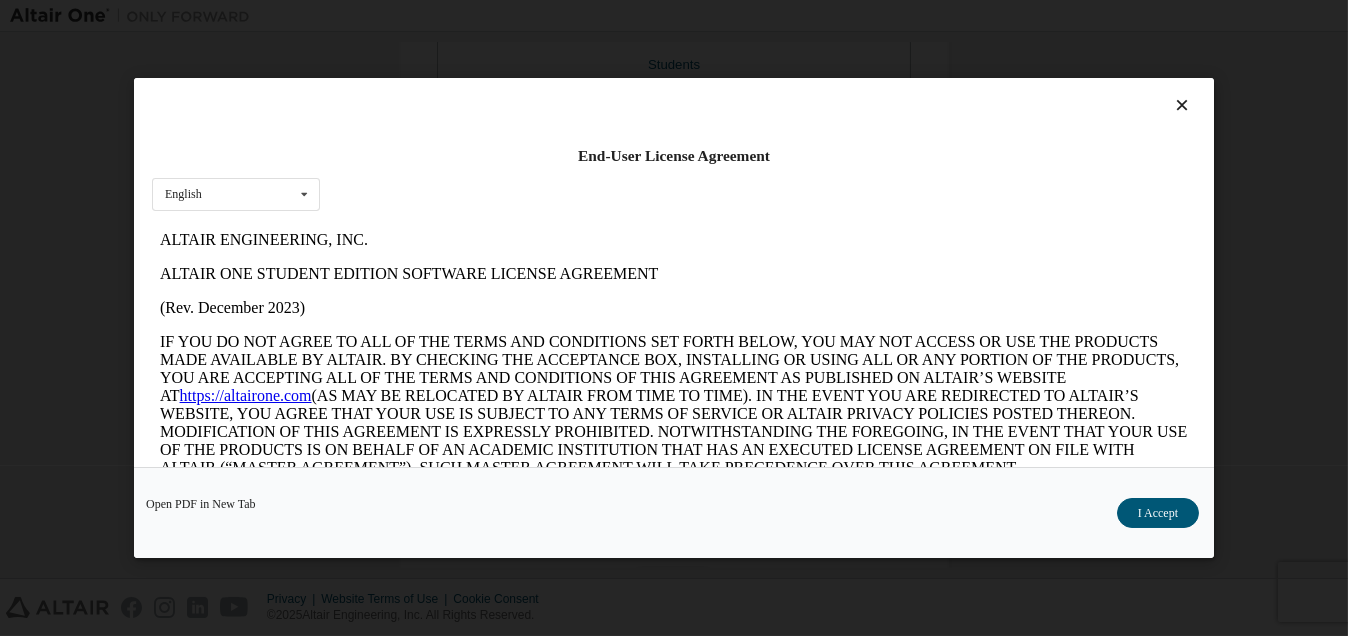 scroll, scrollTop: 0, scrollLeft: 0, axis: both 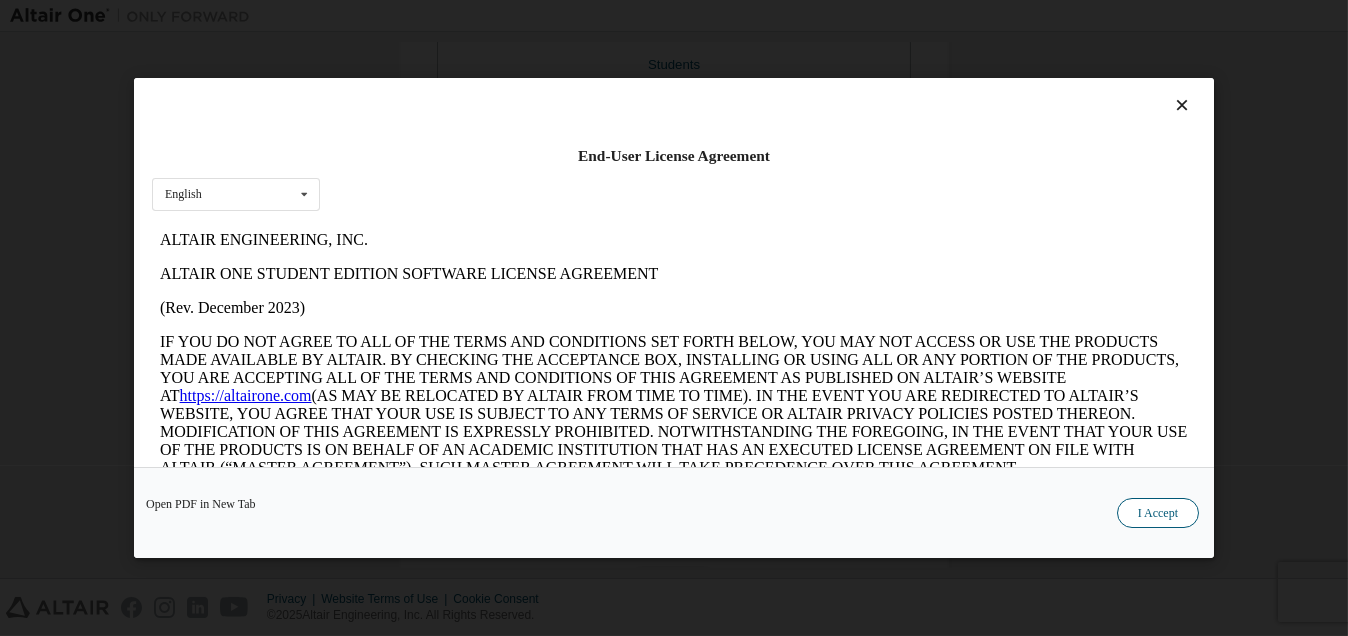 click on "I Accept" at bounding box center (1158, 513) 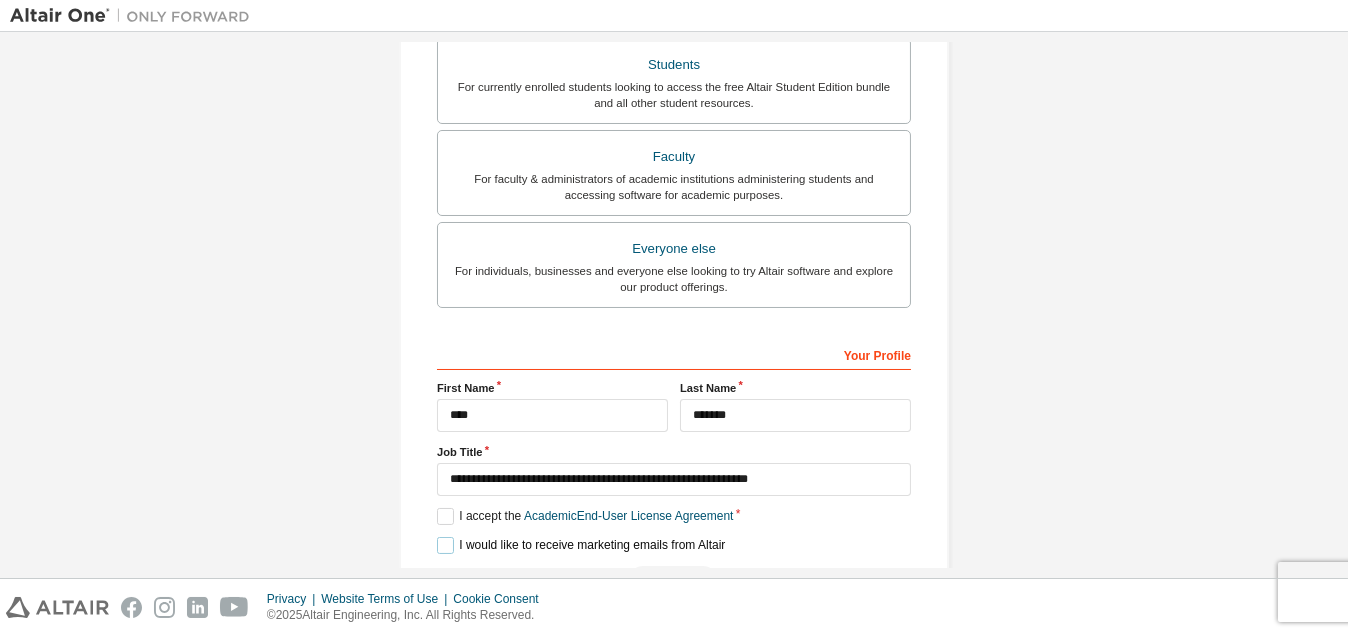 click on "I would like to receive marketing emails from Altair" at bounding box center [581, 545] 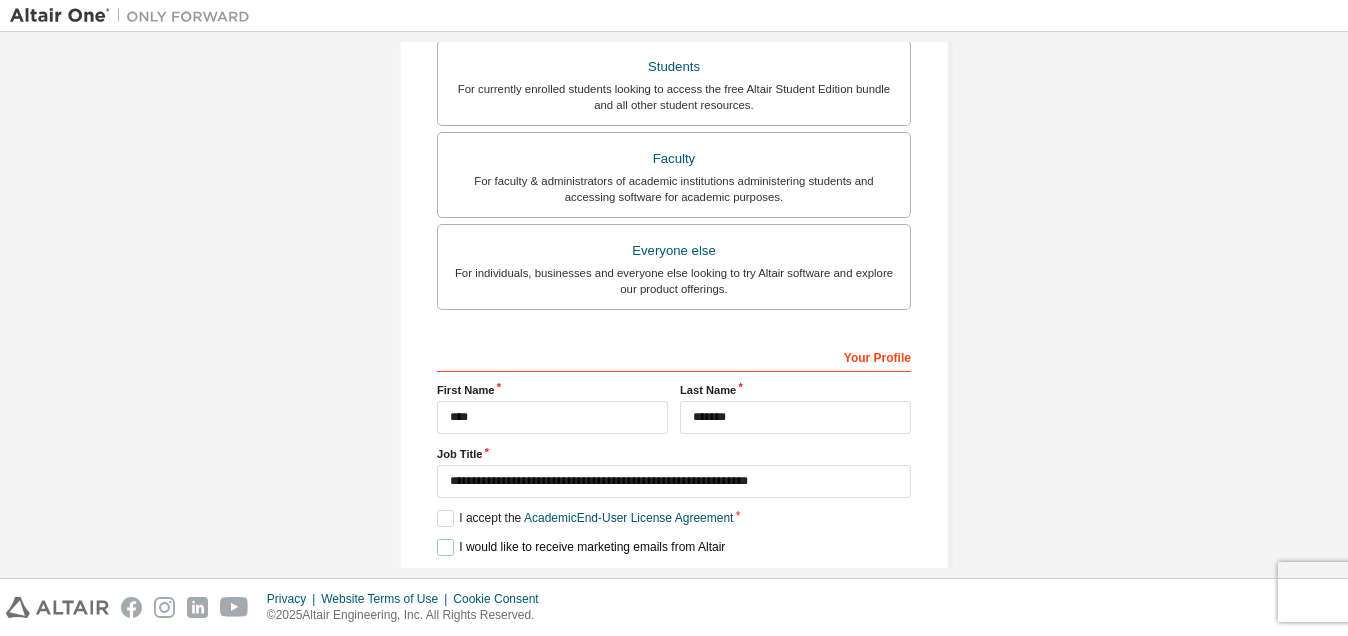 scroll, scrollTop: 508, scrollLeft: 0, axis: vertical 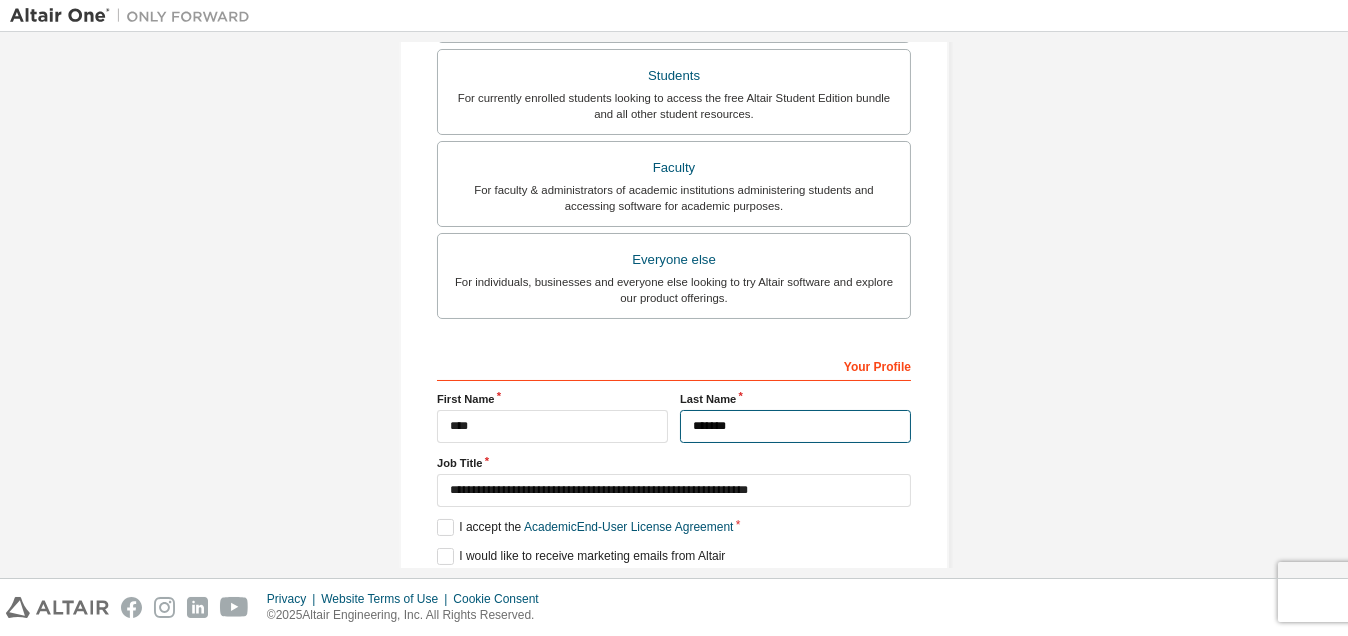 click on "*******" at bounding box center (795, 426) 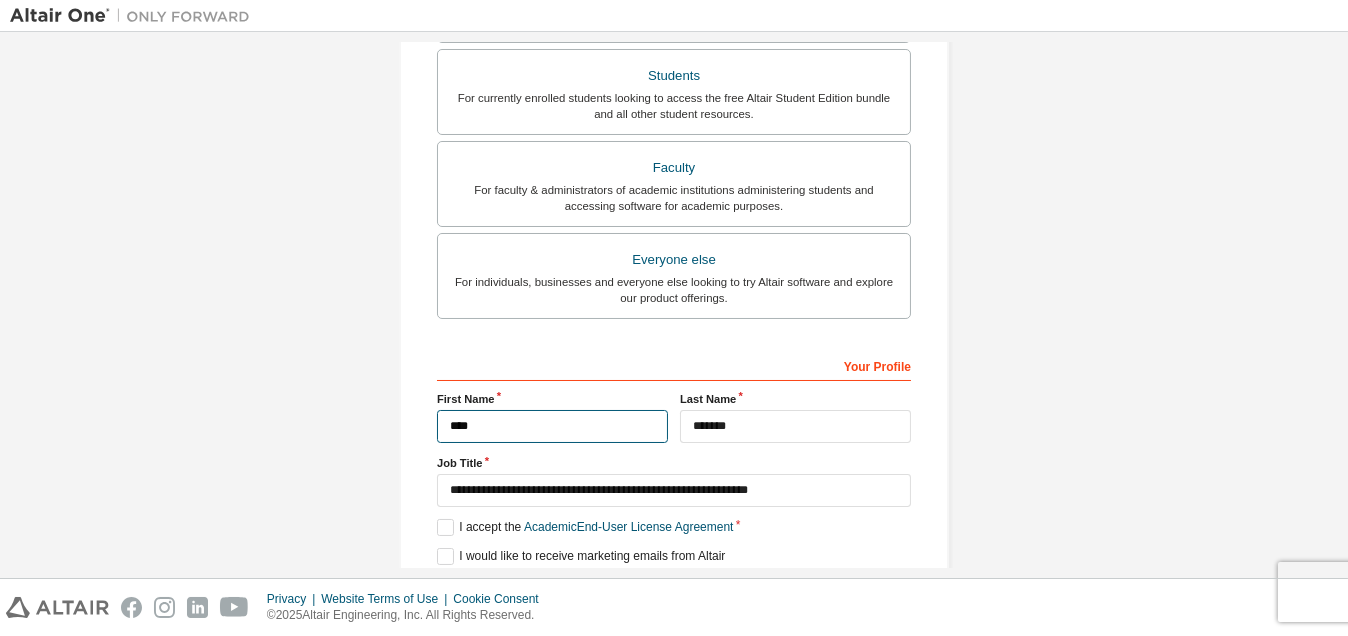 click on "****" at bounding box center (552, 426) 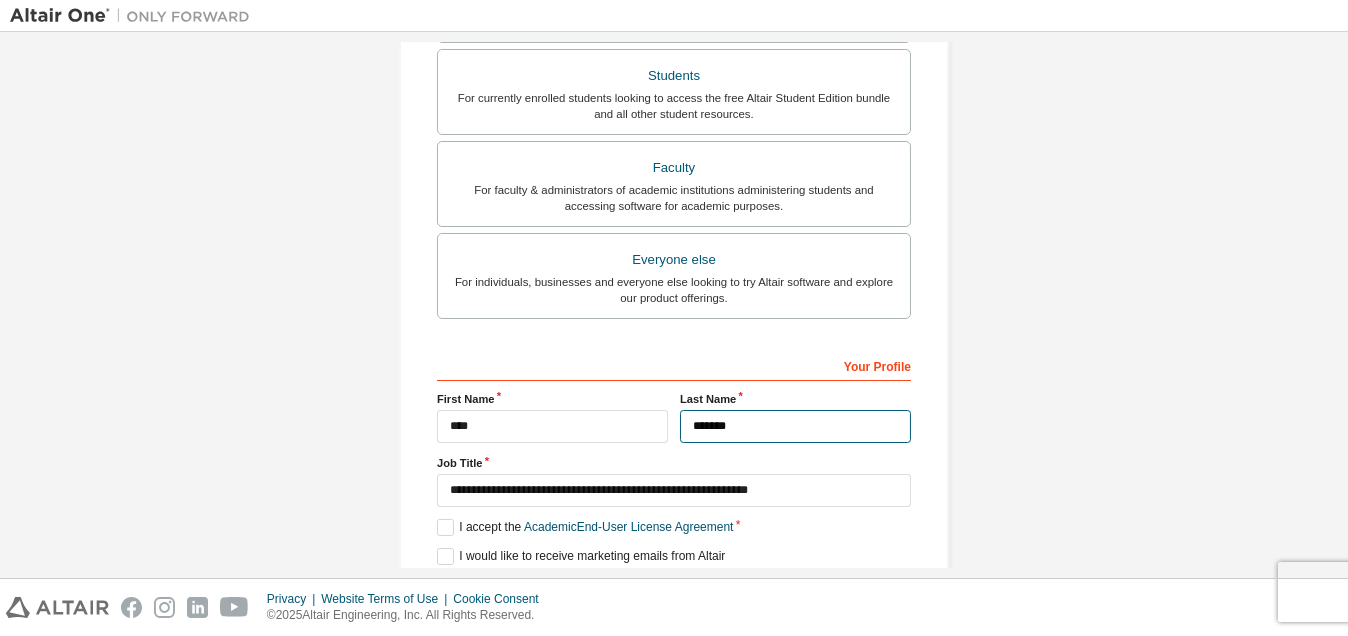 click on "*******" at bounding box center [795, 426] 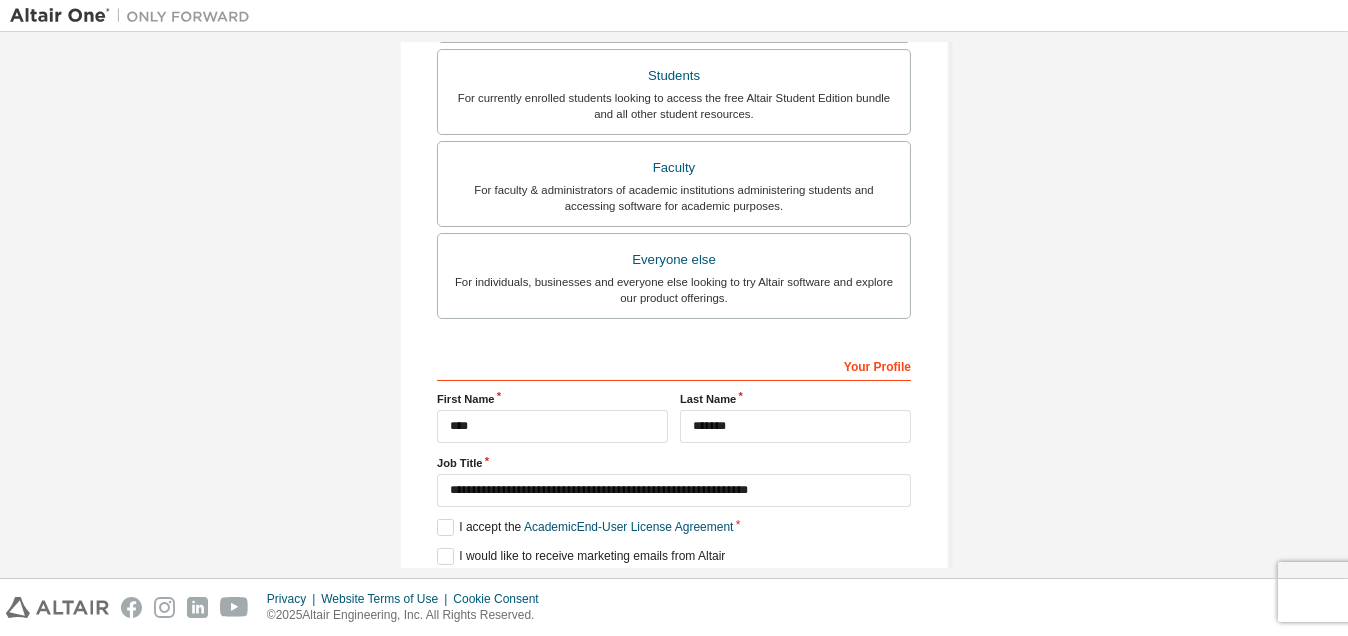 click on "Create an Altair One Account For Free Trials, Licenses, Downloads, Learning &  Documentation and so much more. Personal Info Verify Email Account Info Security Setup This is a federated email. No need to register a new account. You should be able to  login  by using your company's SSO credentials. Email already exists. Please try to  login  instead. ******** Account Type Academic emails outside our recognised list will require manual verification. You must enter a valid email address provided by your academic institution (e.g.,   [EMAIL] ).   What if I cannot get one? Altair Customers For existing customers looking to access software downloads, HPC resources, community, trainings and support. Students For currently enrolled students looking to access the free Altair Student Edition bundle and all other student resources. Faculty For faculty &  administrators of academic institutions administering students and accessing software for academic purposes. Everyone else Your Profile First Name [FIRST]" at bounding box center (674, 89) 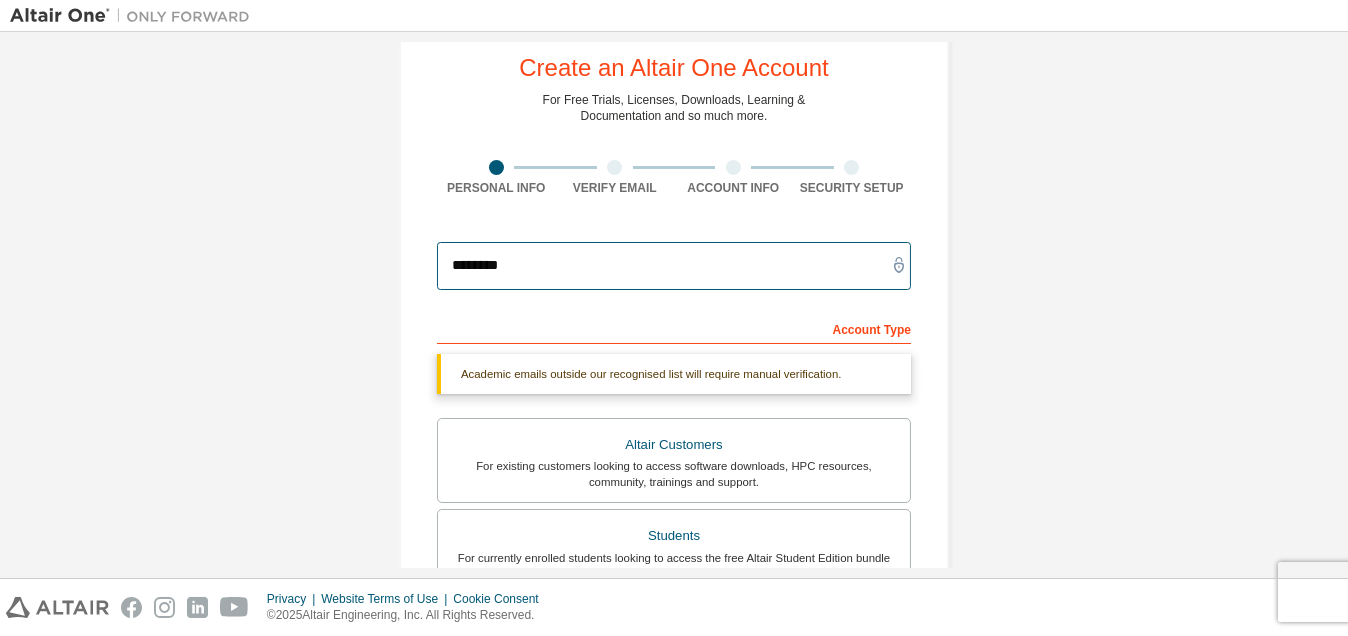 click on "********" at bounding box center (674, 266) 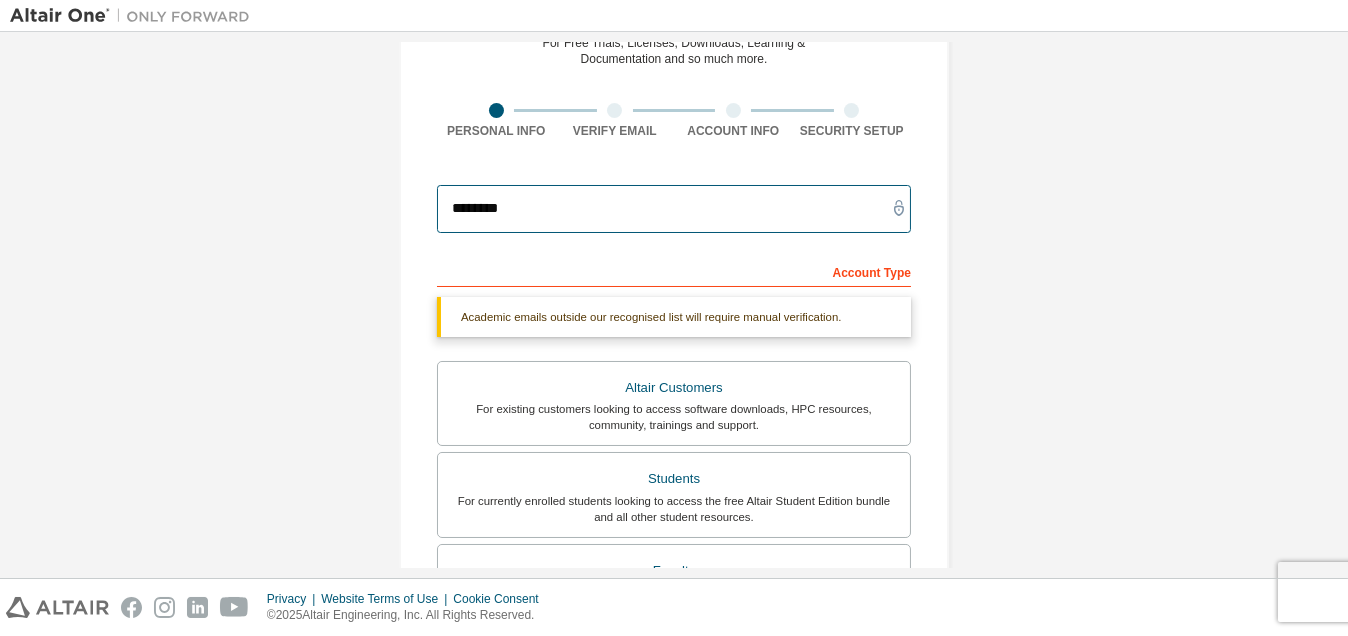 scroll, scrollTop: 110, scrollLeft: 0, axis: vertical 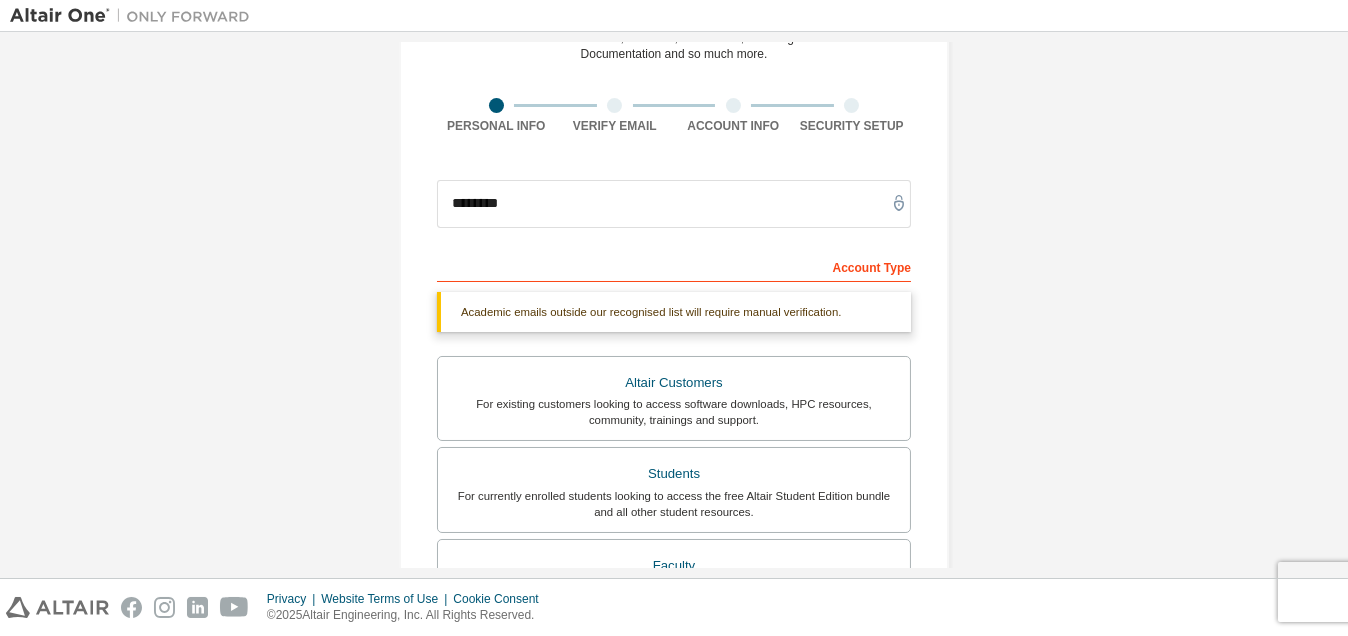 click on "Academic emails outside our recognised list will require manual verification." at bounding box center (674, 312) 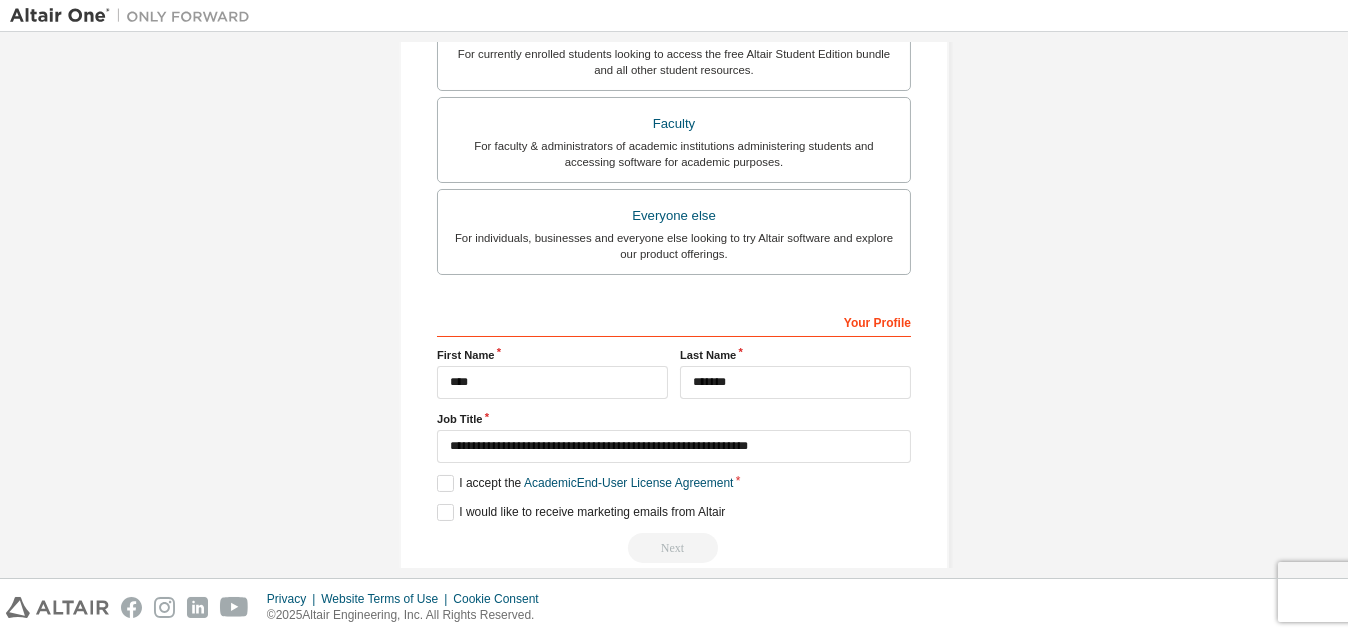 scroll, scrollTop: 578, scrollLeft: 0, axis: vertical 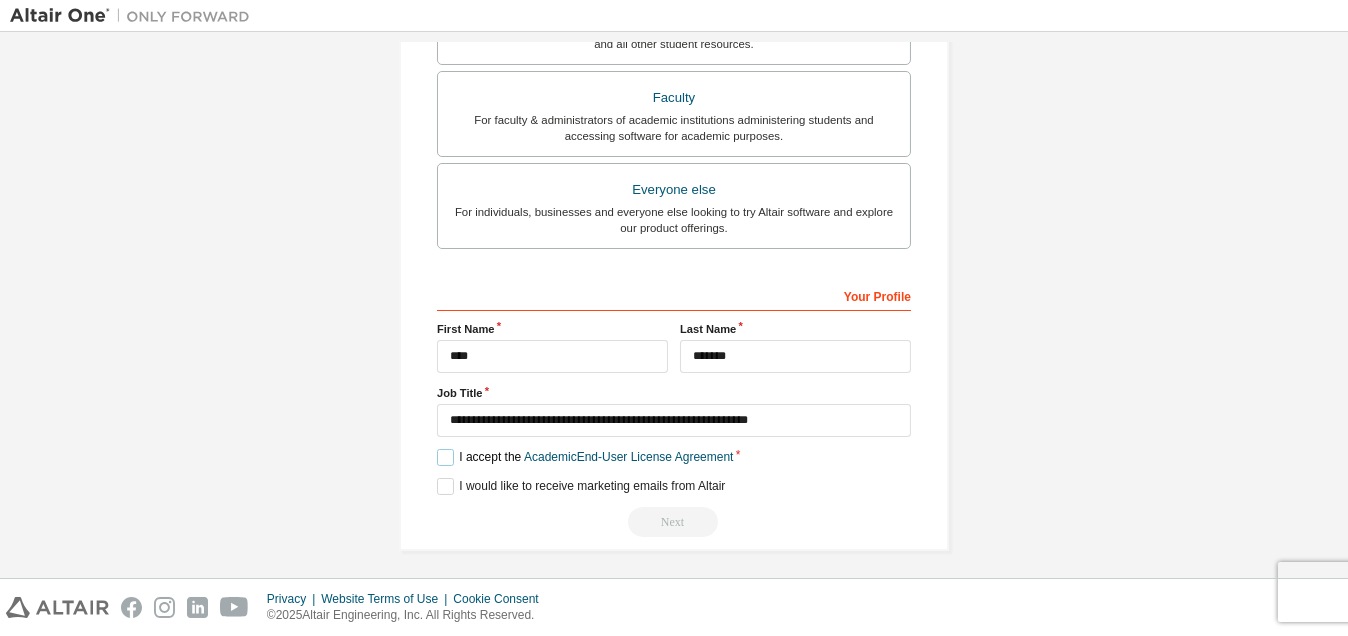 click on "I accept the   Academic   End-User License Agreement" at bounding box center (585, 457) 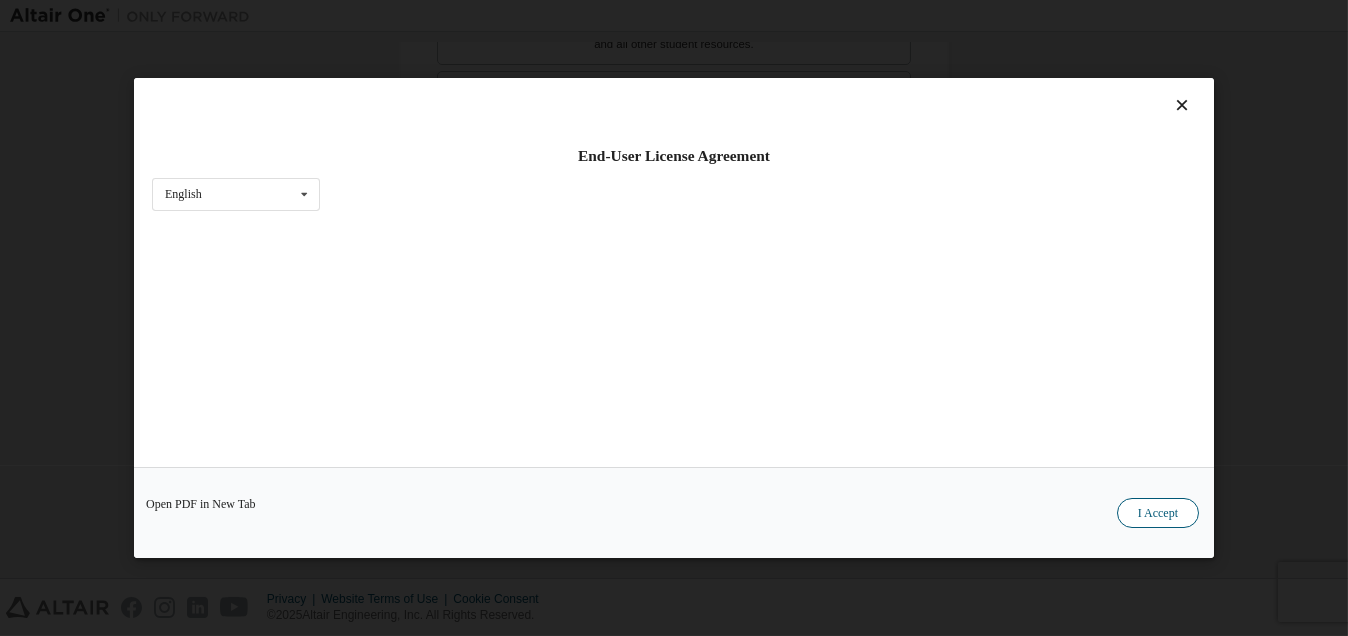 click on "I Accept" at bounding box center (1158, 513) 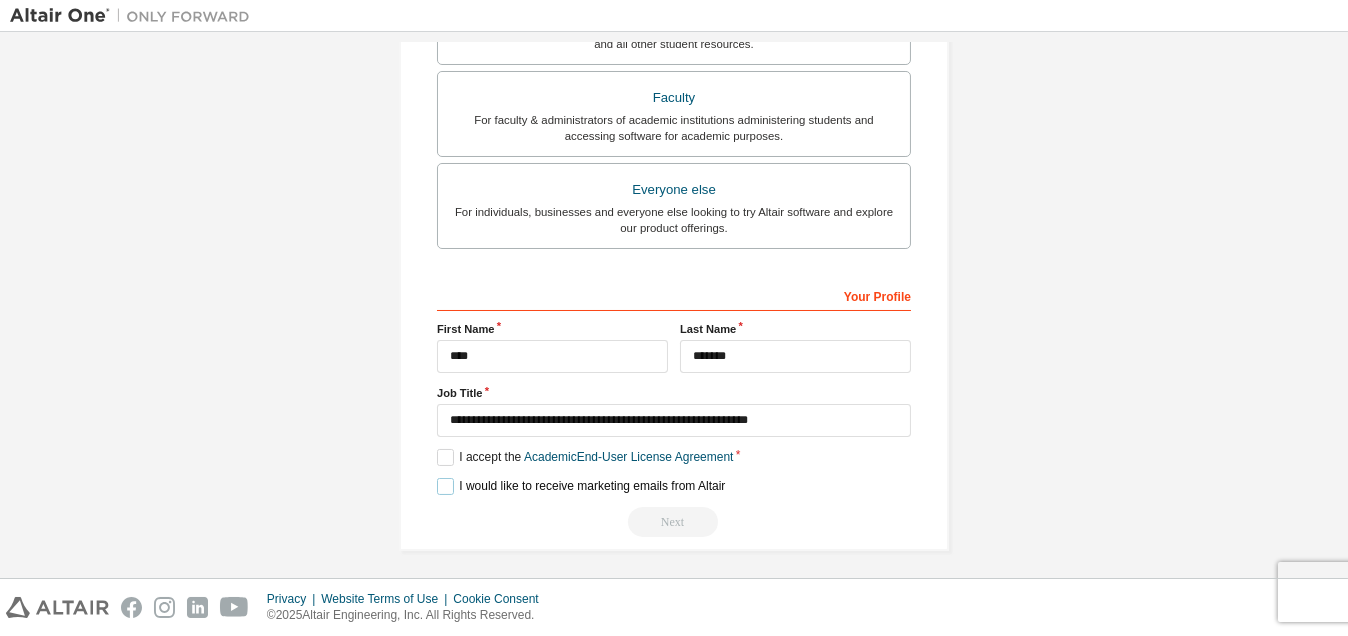 click on "I would like to receive marketing emails from Altair" at bounding box center [581, 486] 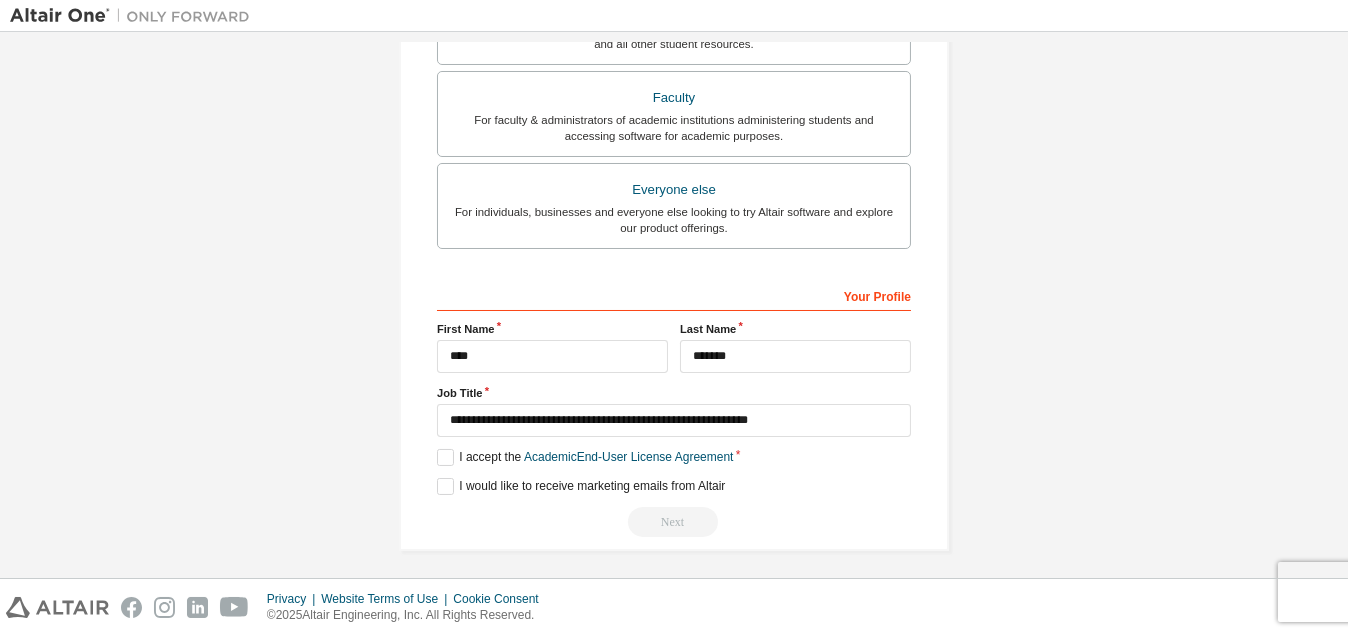 click on "Your Profile" at bounding box center [674, 295] 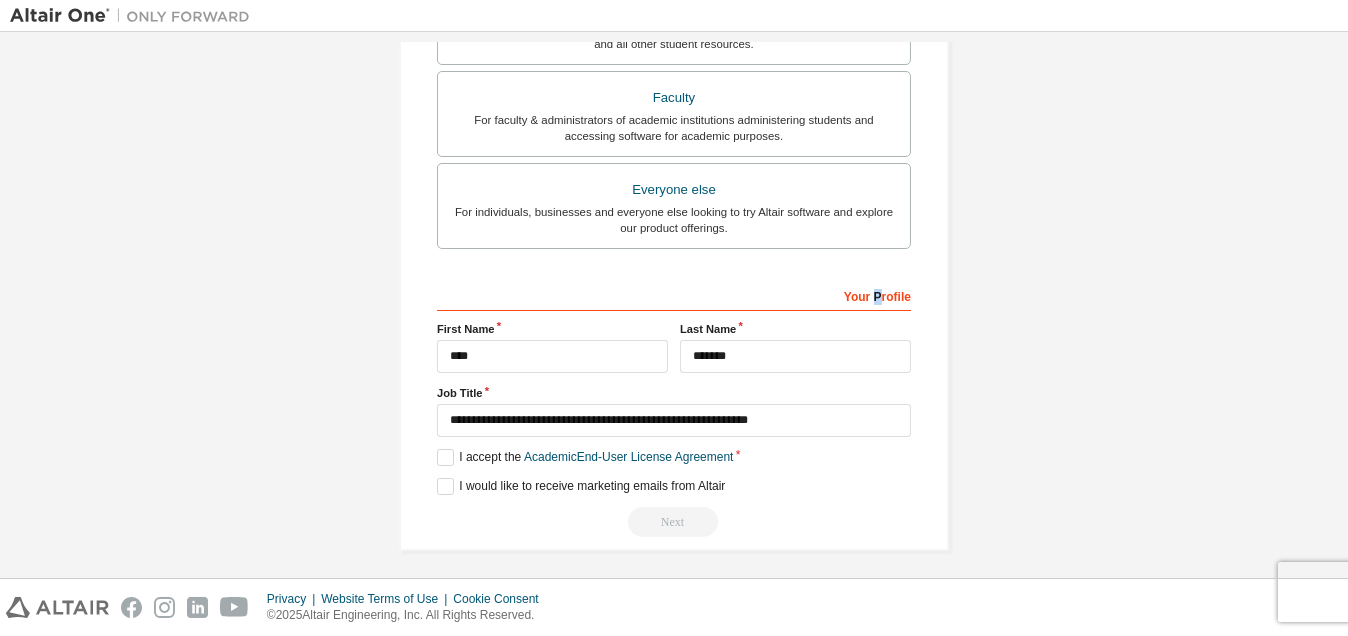 click on "Your Profile" at bounding box center [674, 295] 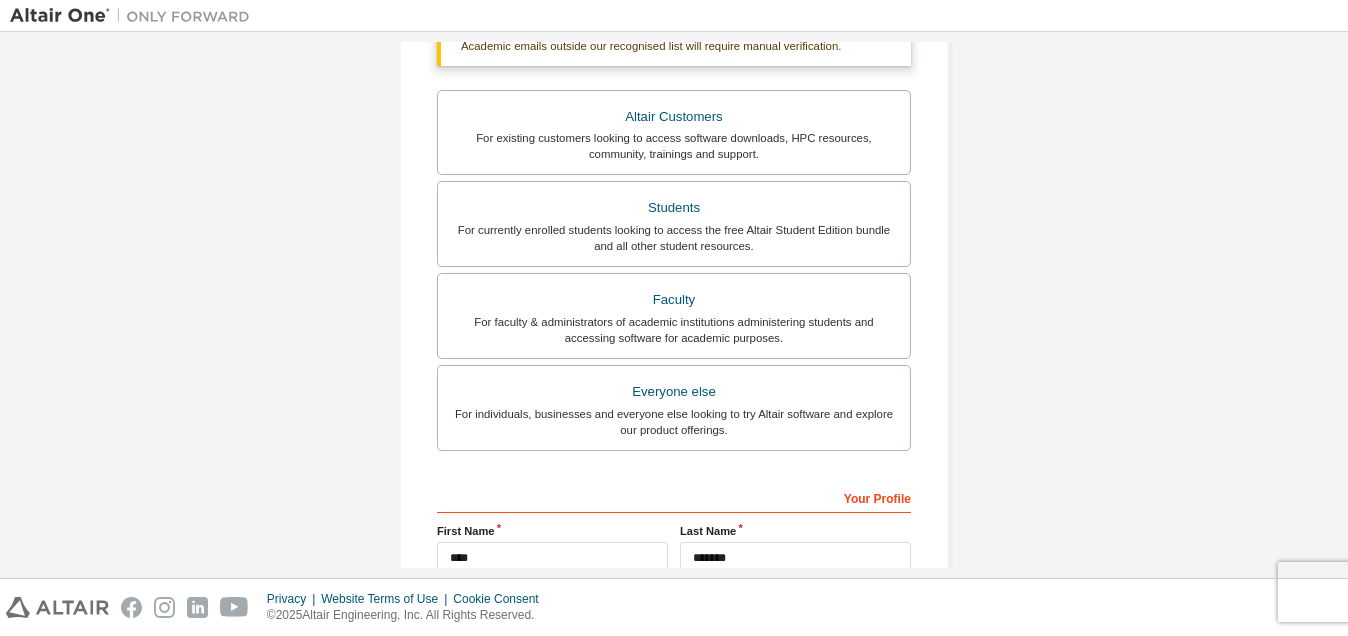 scroll, scrollTop: 319, scrollLeft: 0, axis: vertical 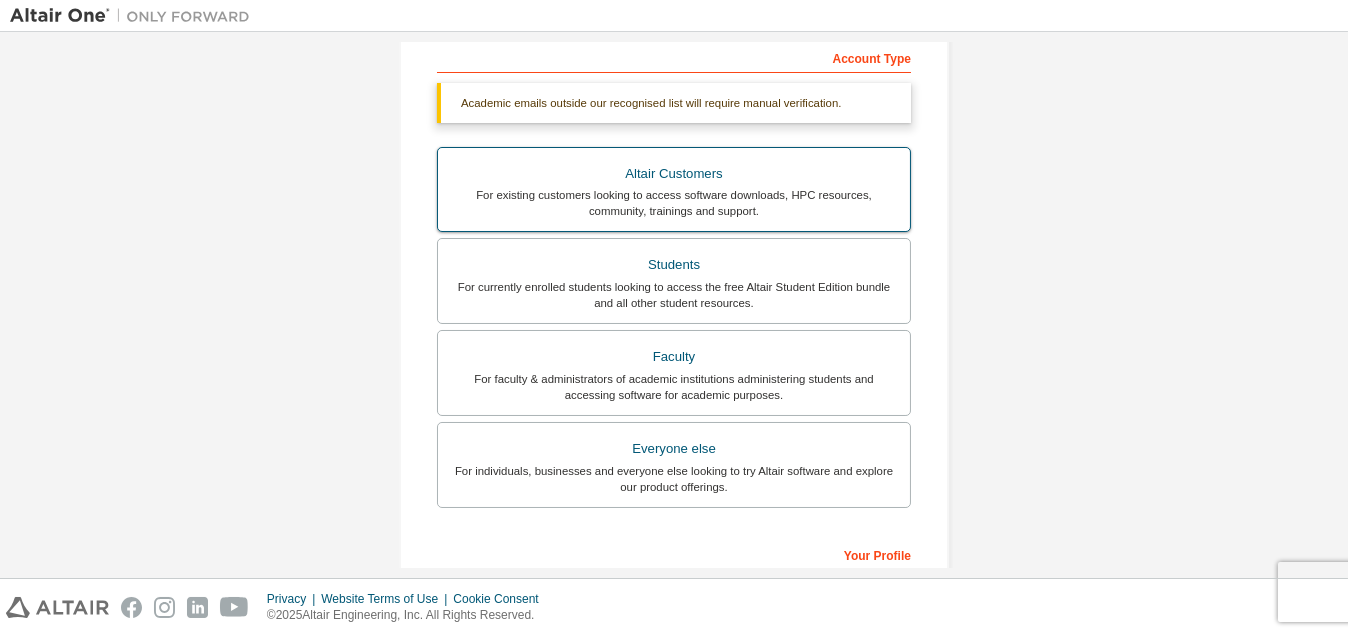 click on "For existing customers looking to access software downloads, HPC resources, community, trainings and support." at bounding box center (674, 203) 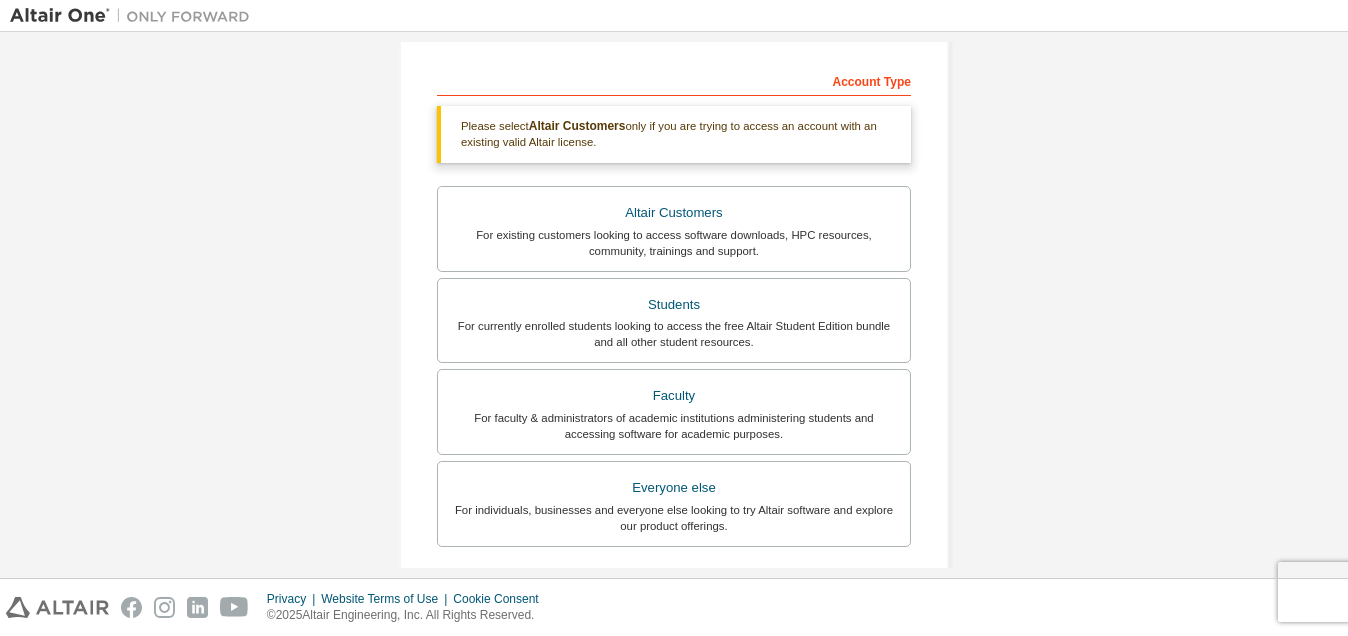 scroll, scrollTop: 285, scrollLeft: 0, axis: vertical 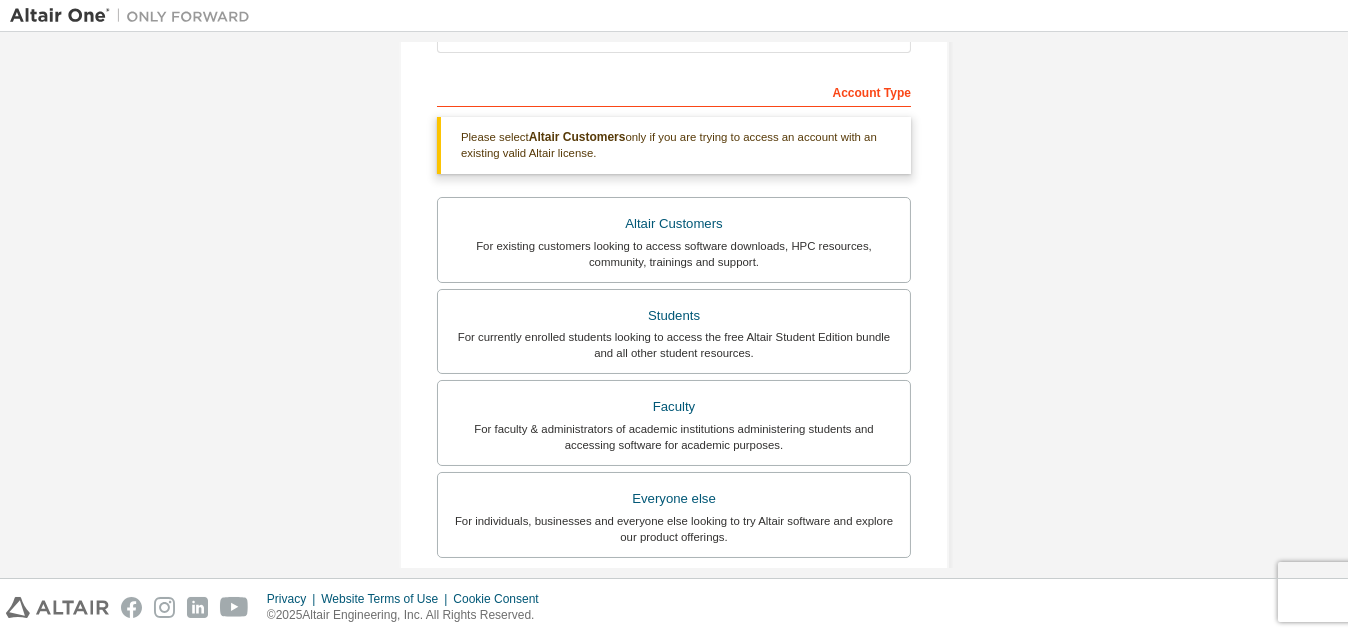 click on "Please select  Altair Customers  only if you are trying to access an account with an existing valid Altair license." at bounding box center (674, 145) 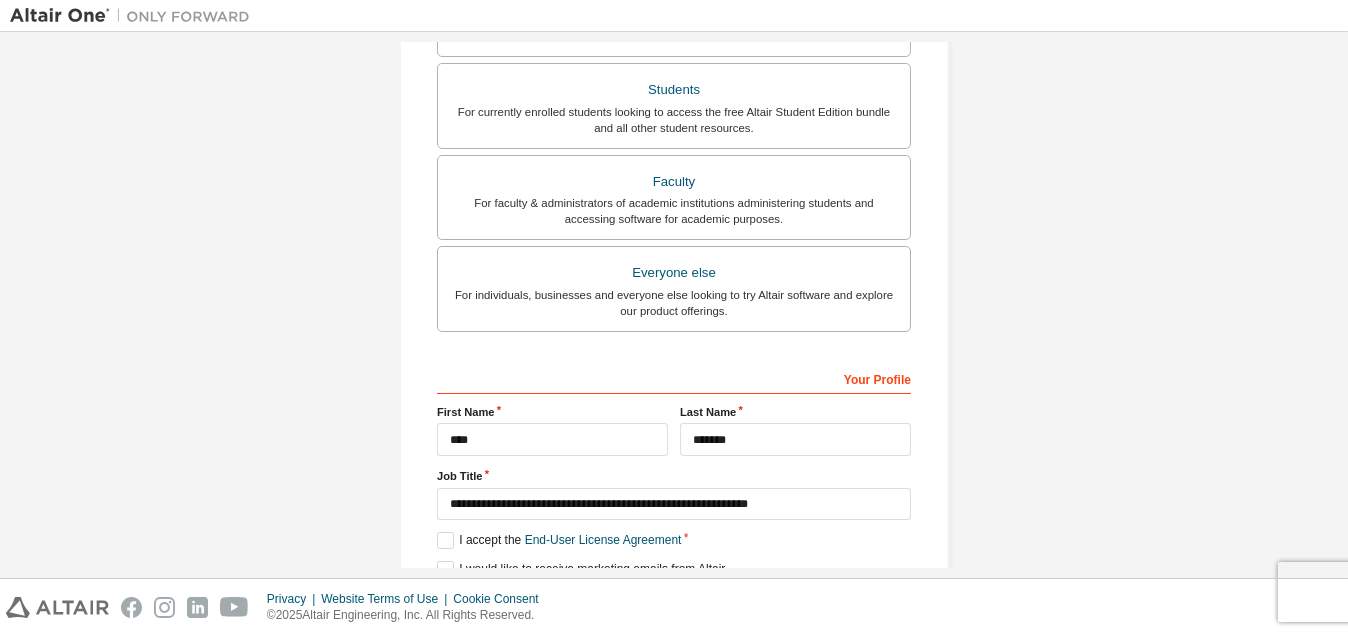 scroll, scrollTop: 471, scrollLeft: 0, axis: vertical 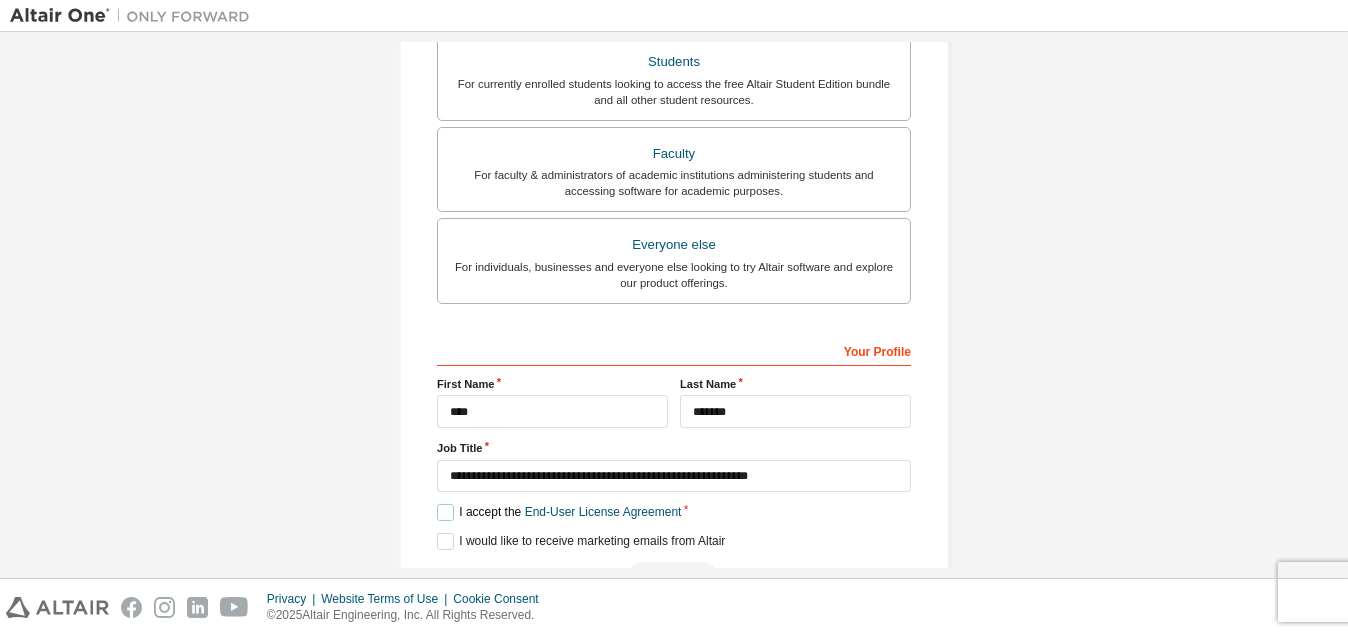 click on "I accept the    End-User License Agreement" at bounding box center (559, 512) 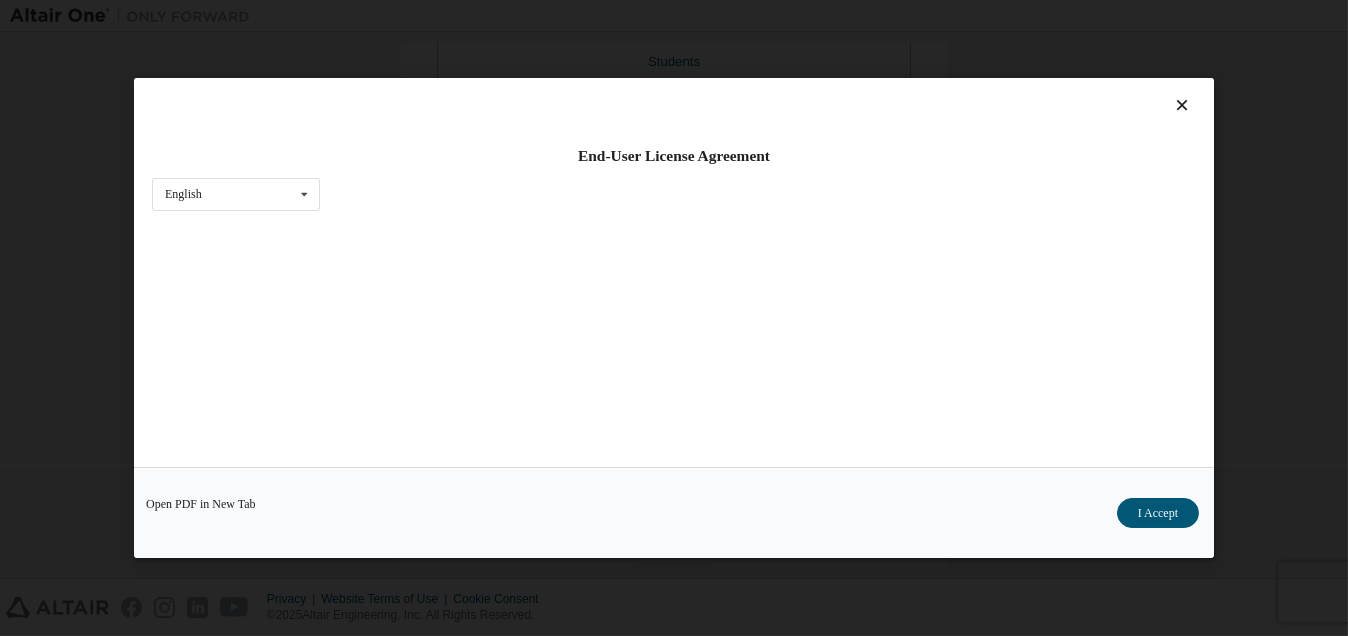 click on "Open PDF in New Tab I Accept" at bounding box center (674, 512) 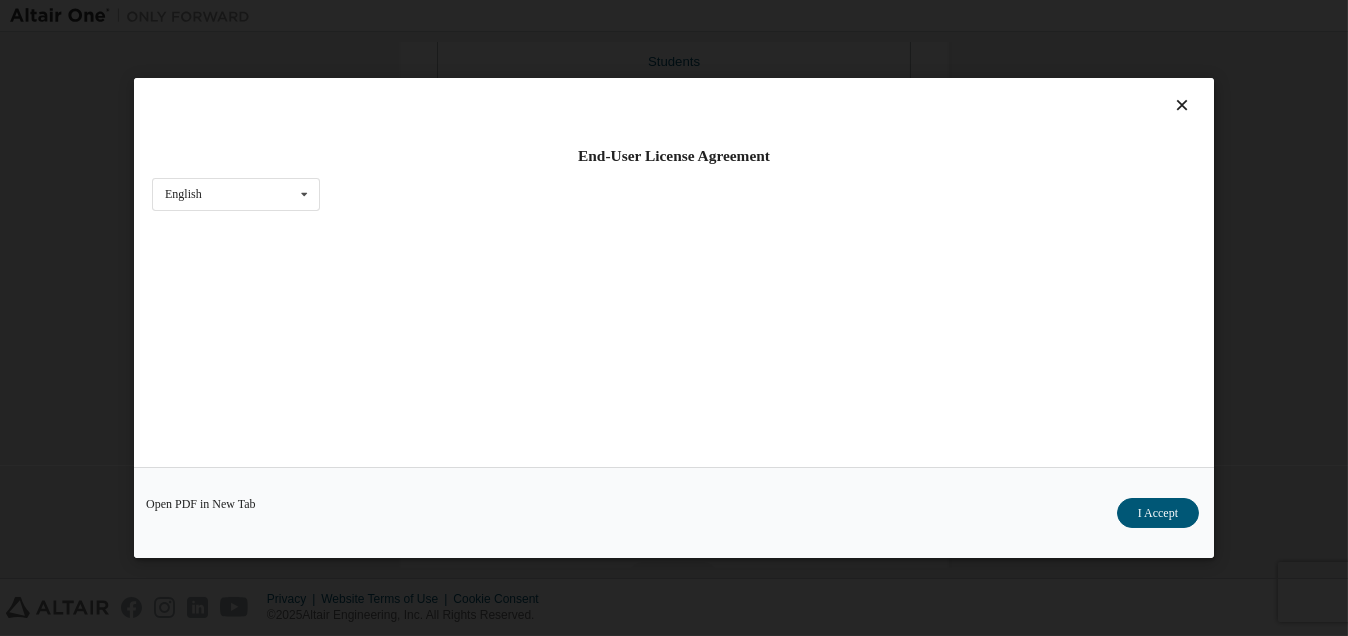 drag, startPoint x: 1158, startPoint y: 501, endPoint x: 1157, endPoint y: 511, distance: 10.049875 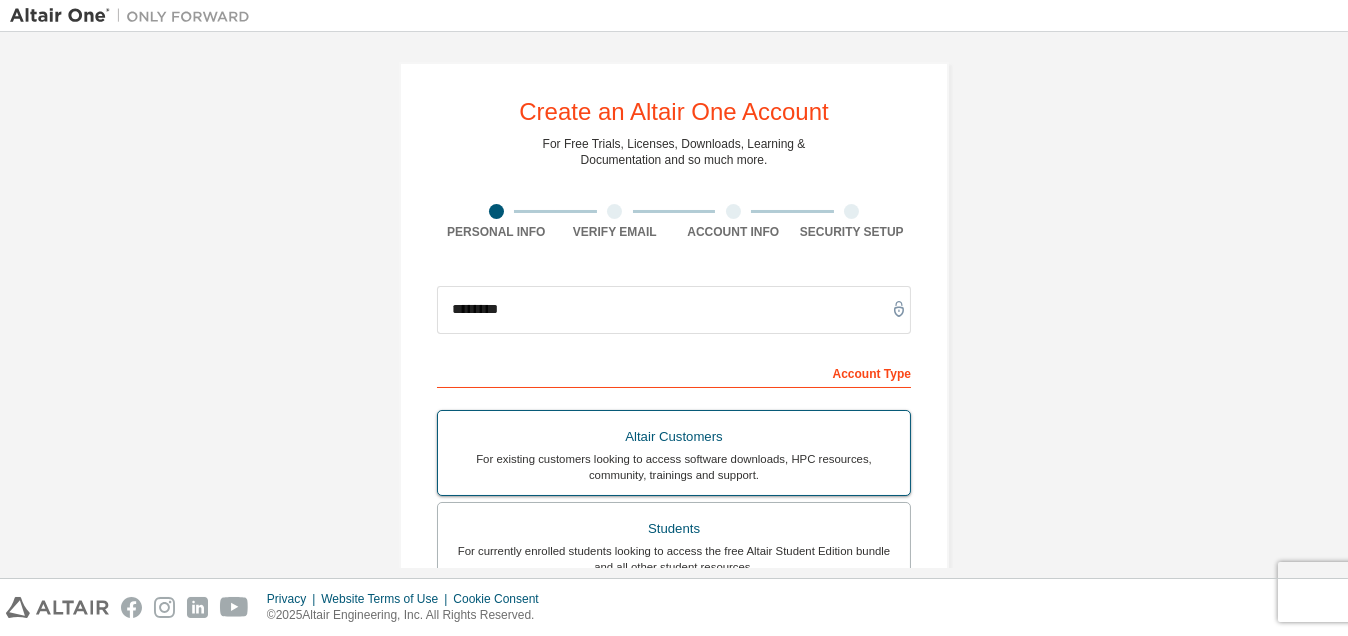 scroll, scrollTop: 0, scrollLeft: 0, axis: both 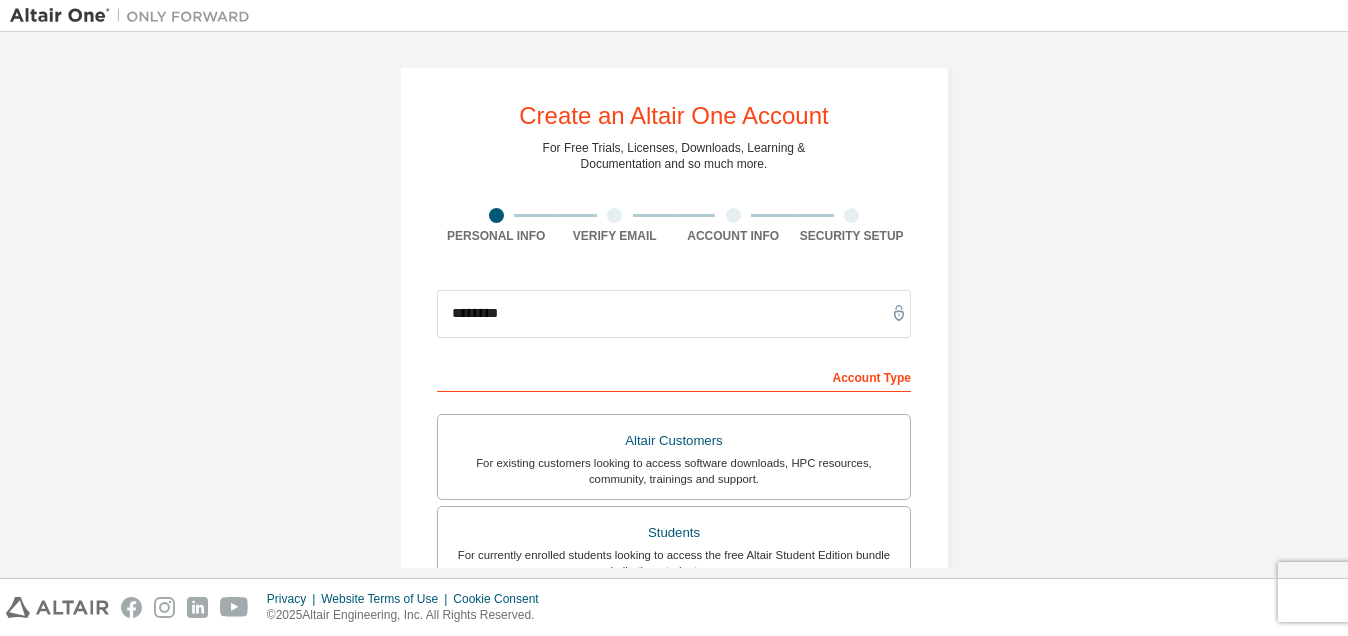 click on "Verify Email" at bounding box center (615, 236) 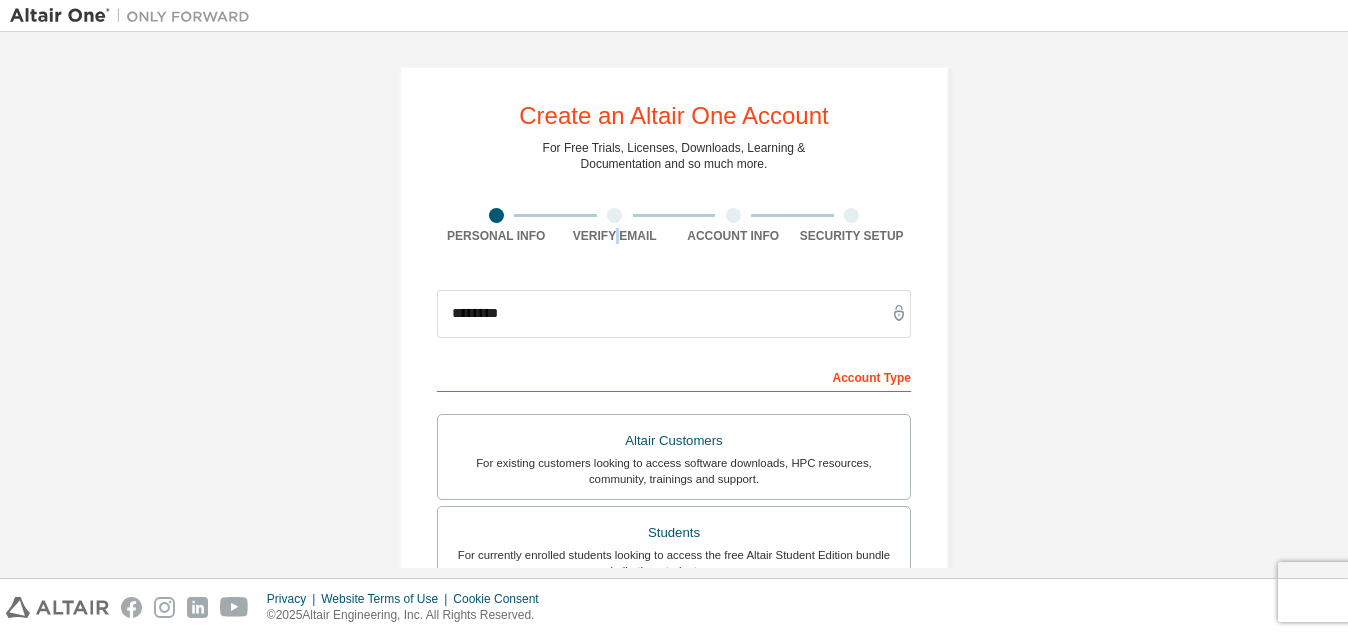 click on "Verify Email" at bounding box center (615, 236) 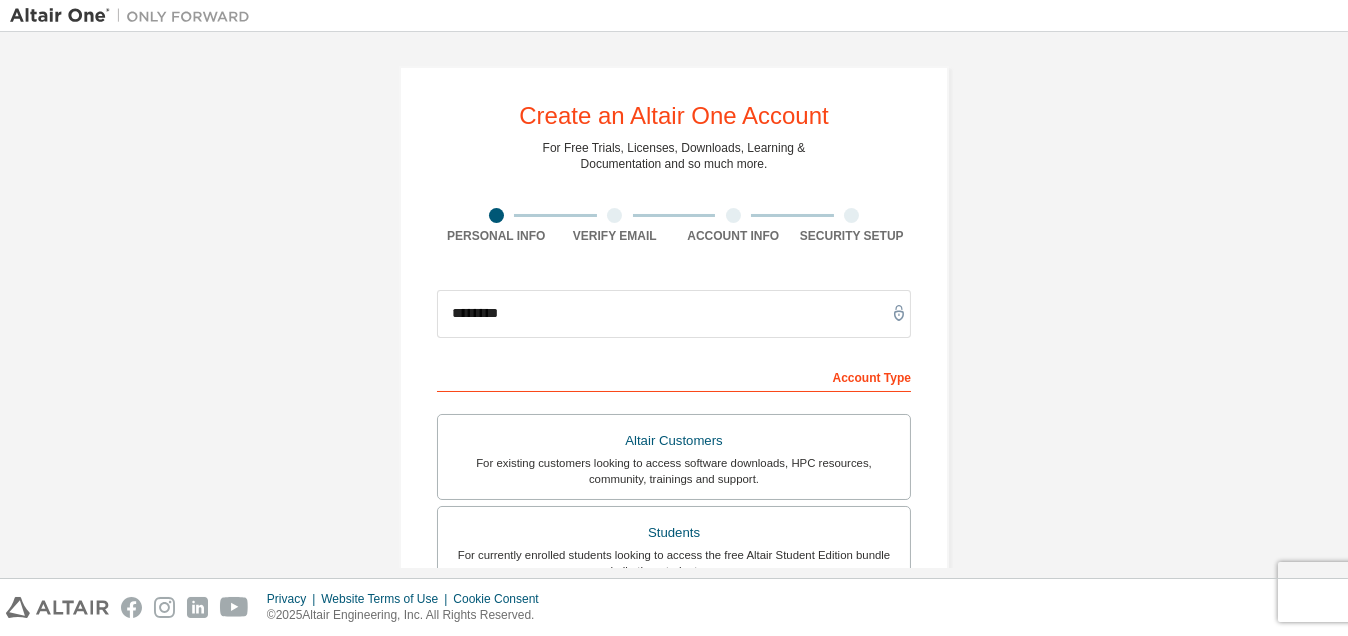 click on "Privacy Website Terms of Use Cookie Consent ©  2025  Altair Engineering, Inc. All Rights Reserved." at bounding box center [674, 607] 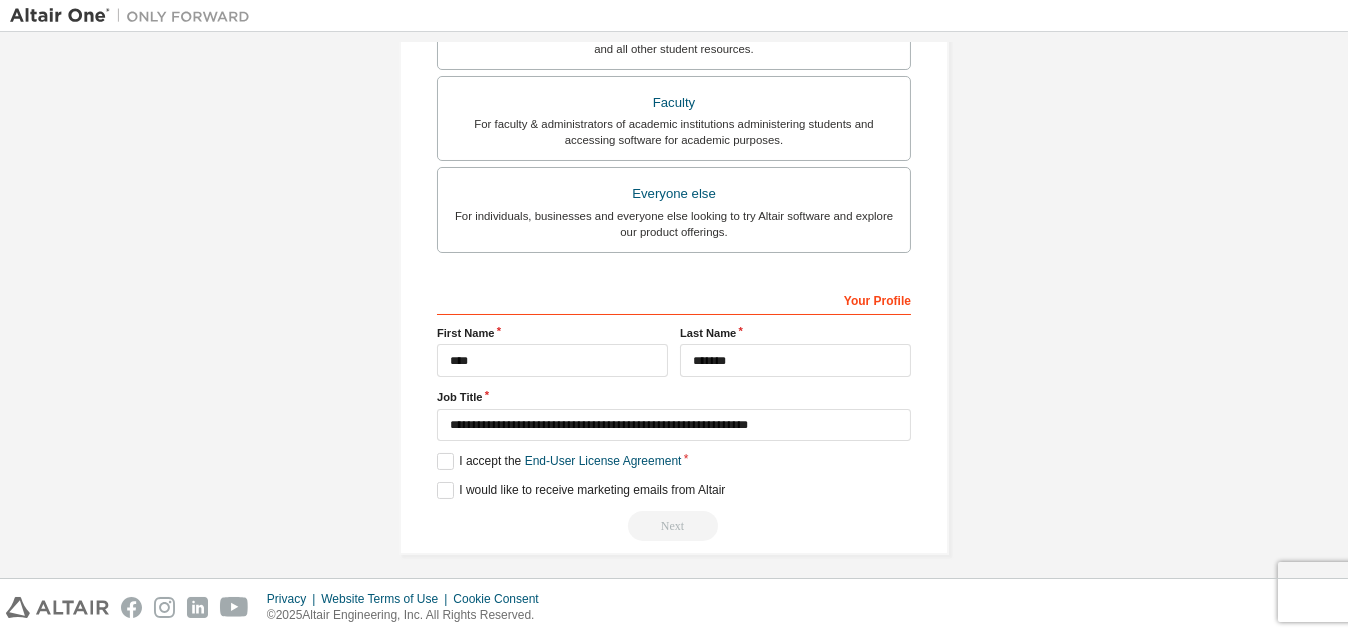 scroll, scrollTop: 526, scrollLeft: 0, axis: vertical 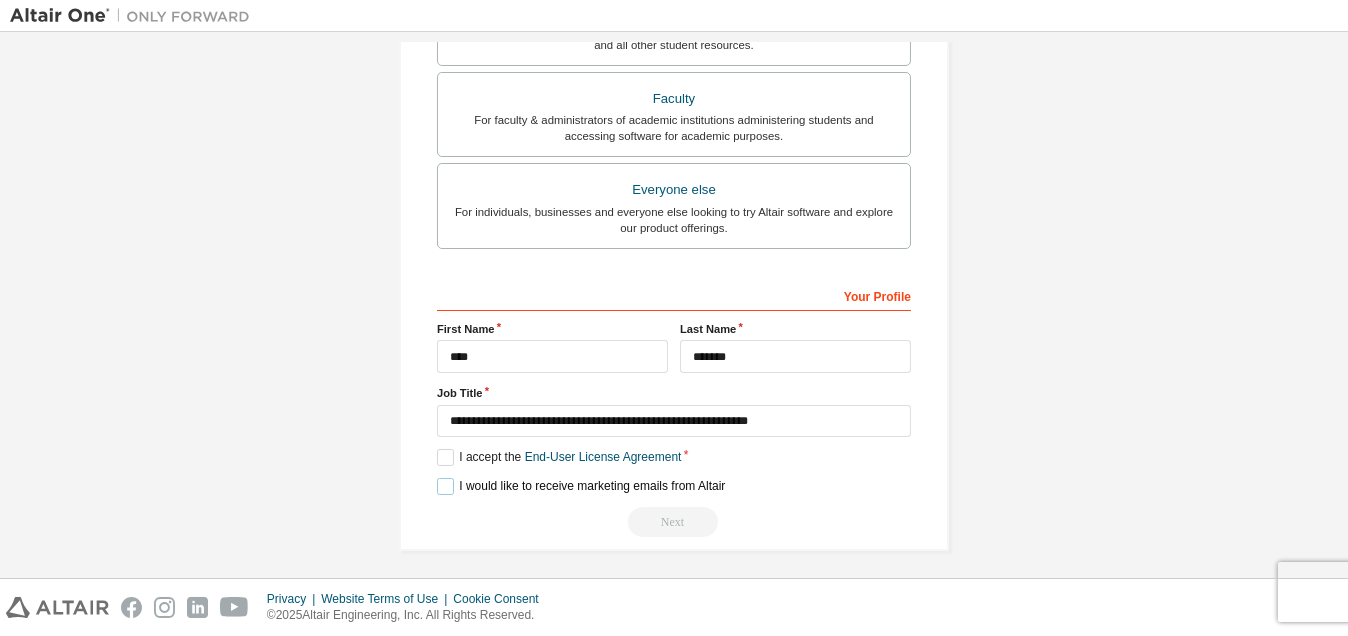 click on "I would like to receive marketing emails from Altair" at bounding box center (581, 486) 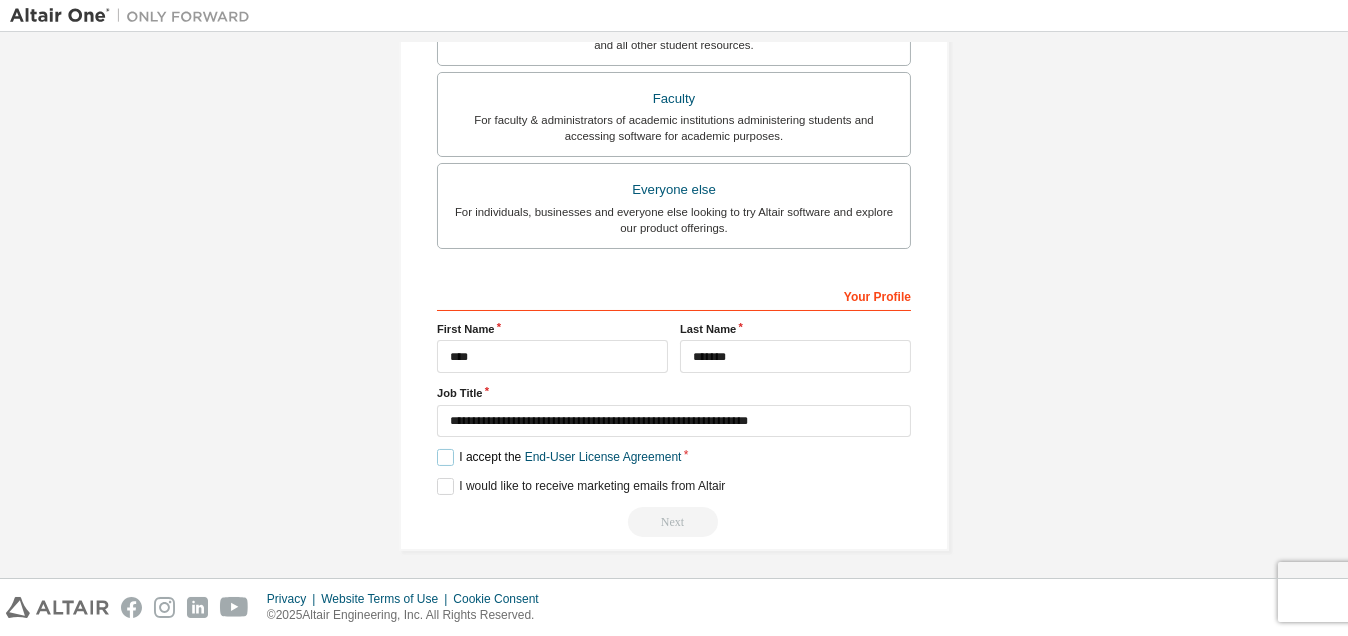 click on "I accept the    End-User License Agreement" at bounding box center (559, 457) 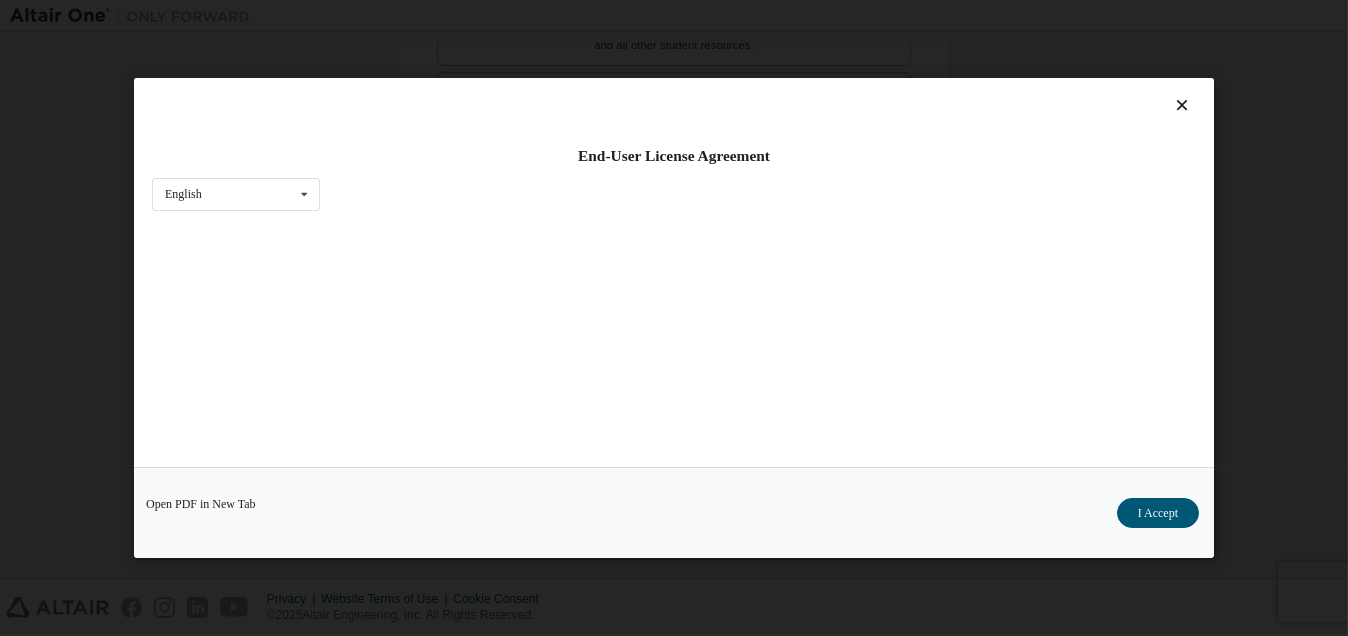 click on "I Accept" at bounding box center [1158, 513] 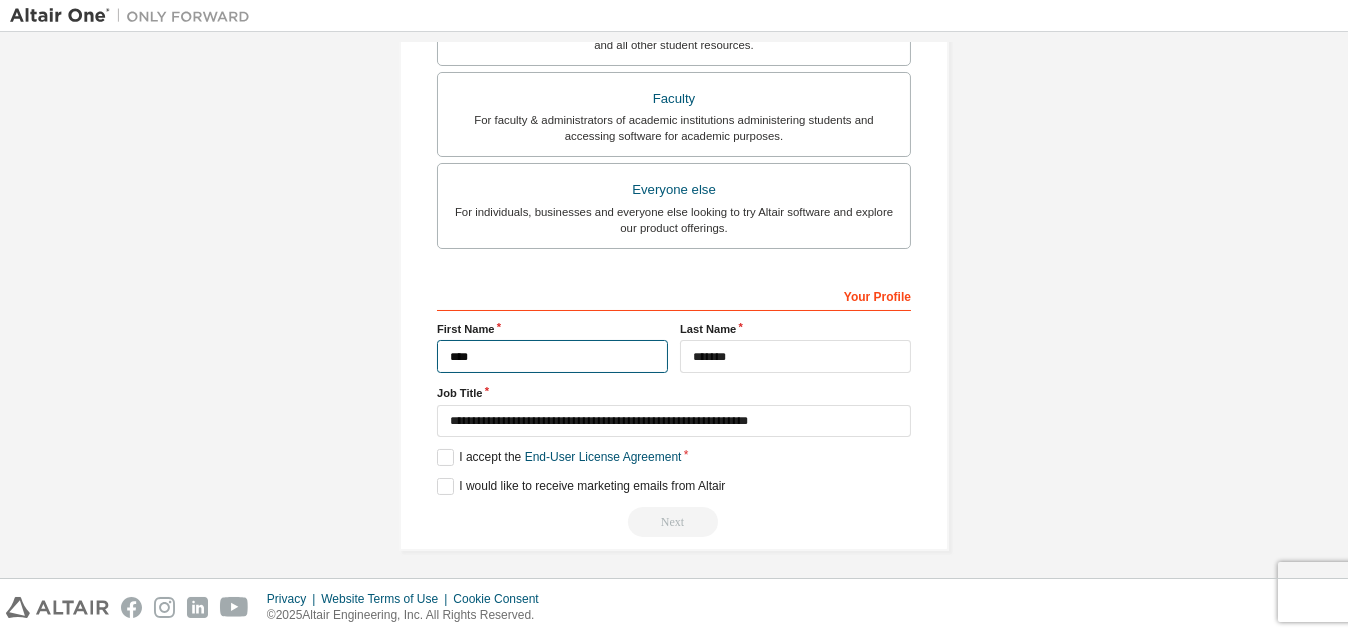 click on "****" at bounding box center [552, 356] 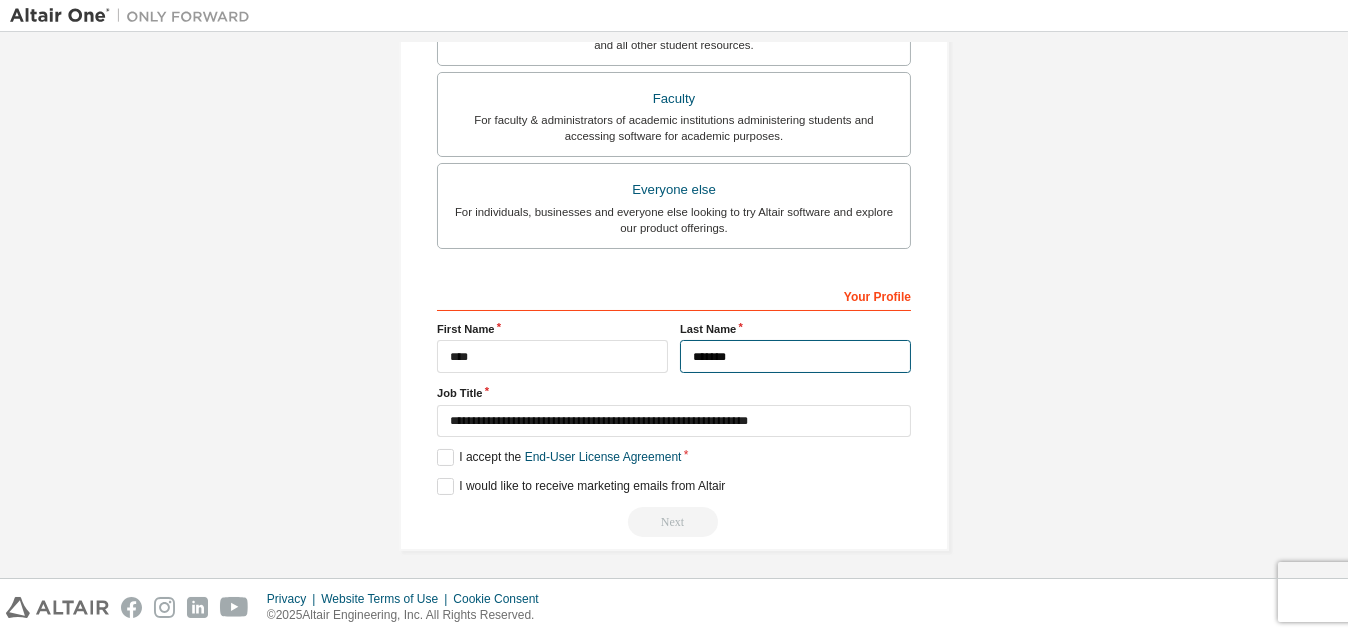 click on "*******" at bounding box center [795, 356] 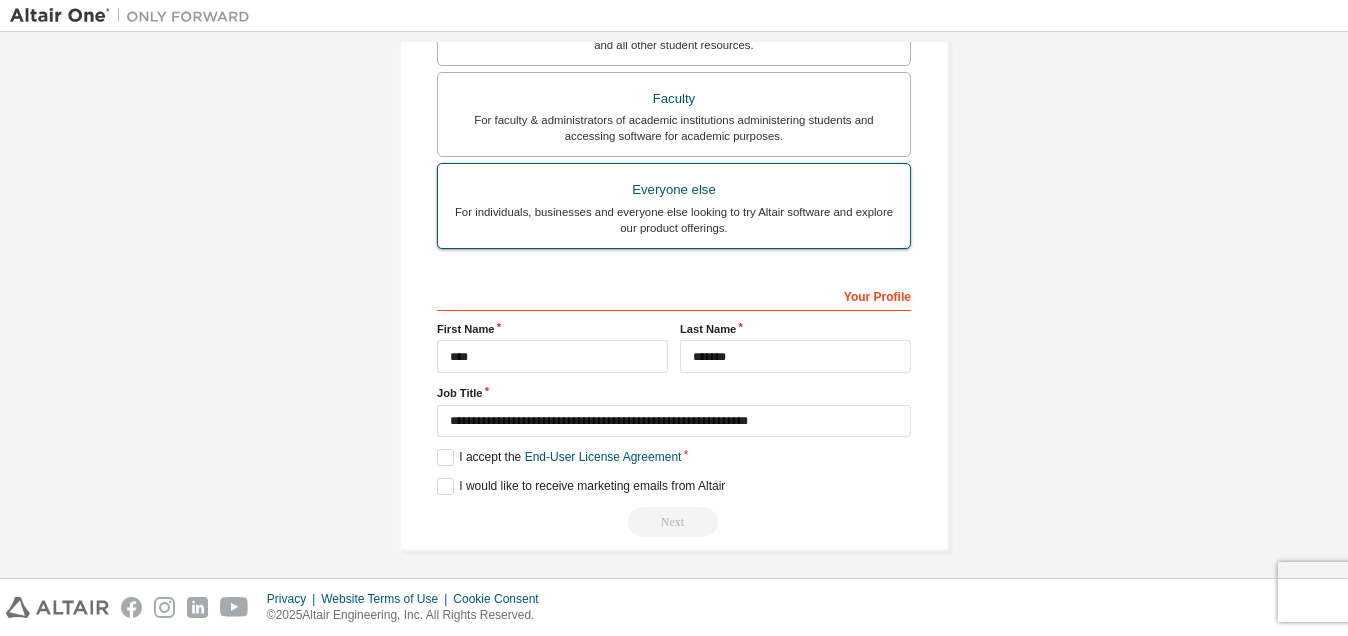 click on "For individuals, businesses and everyone else looking to try Altair software and explore our product offerings." at bounding box center (674, 220) 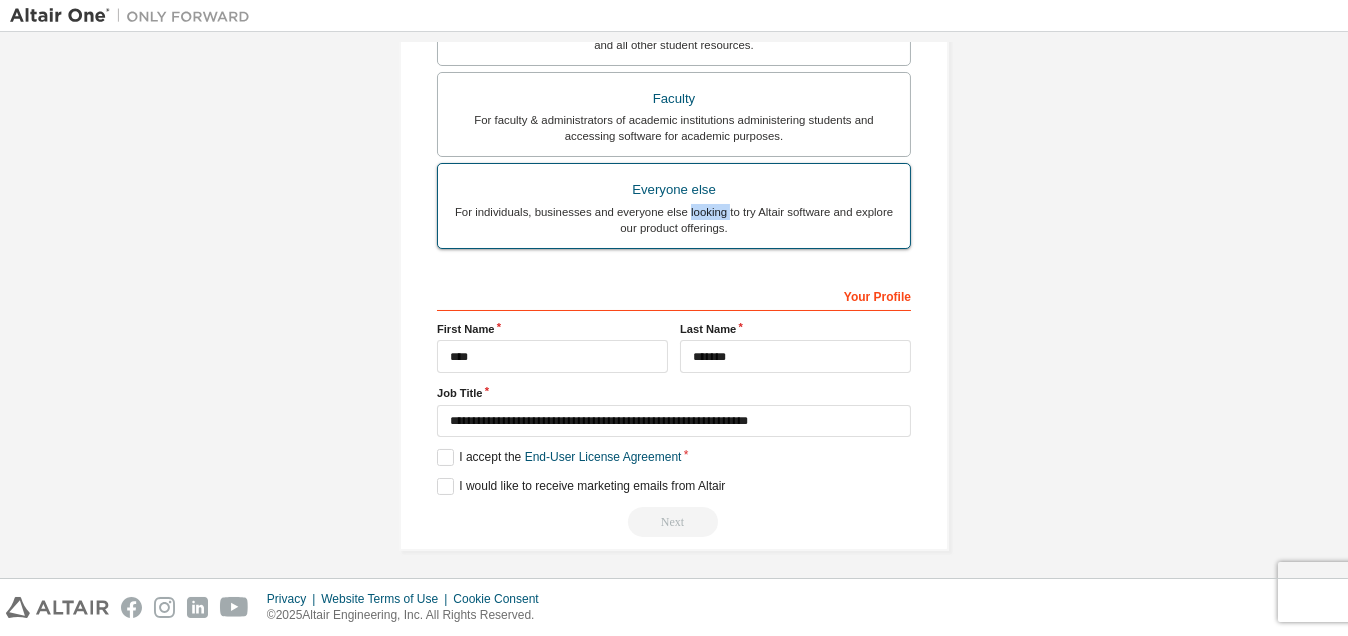 click on "For individuals, businesses and everyone else looking to try Altair software and explore our product offerings." at bounding box center (674, 220) 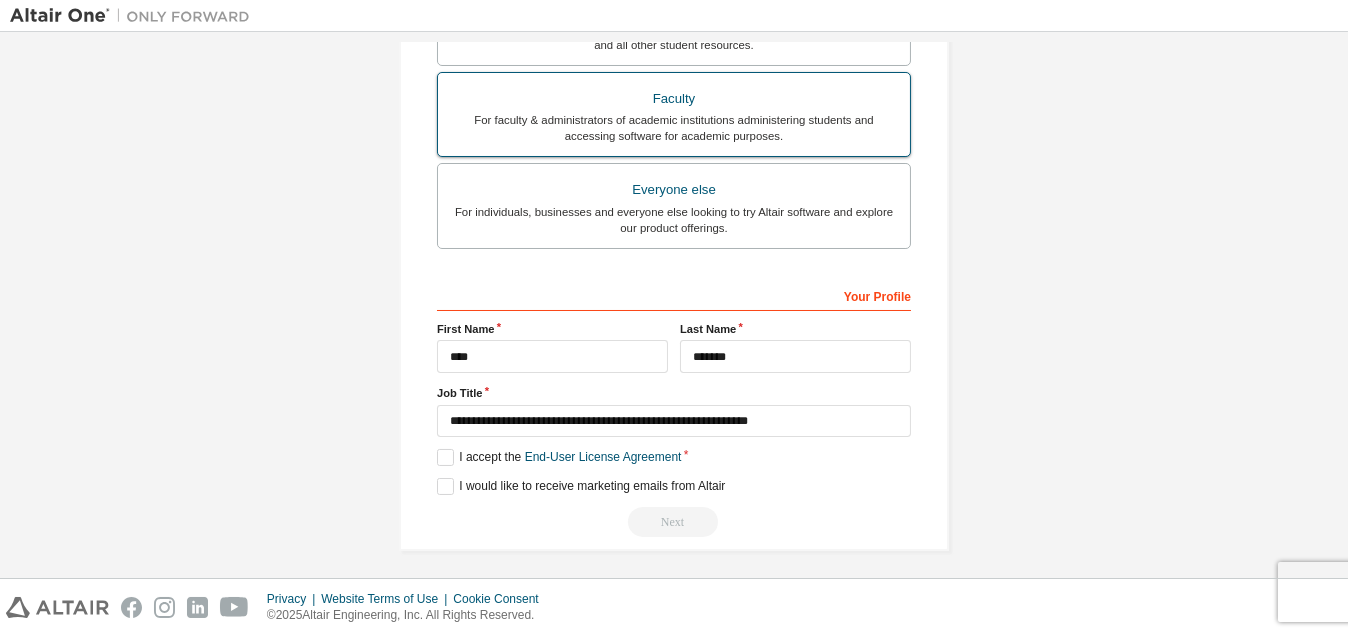 click on "For faculty & administrators of academic institutions administering students and accessing software for academic purposes." at bounding box center (674, 128) 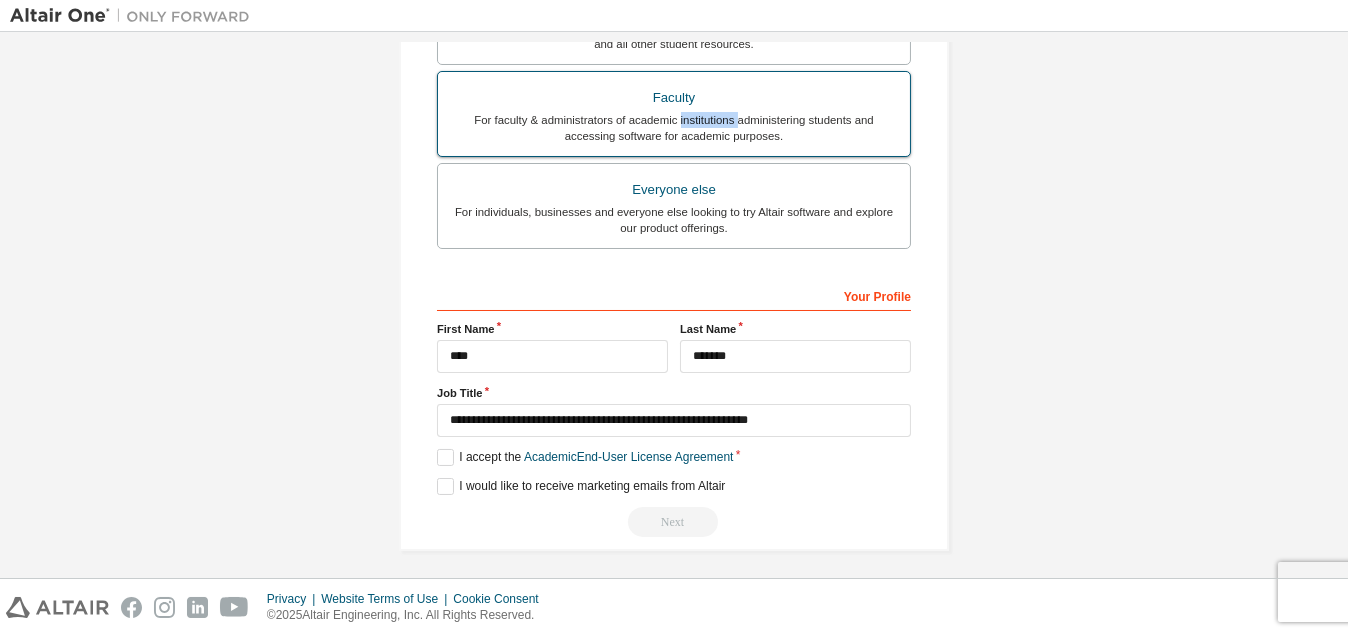 click on "For faculty & administrators of academic institutions administering students and accessing software for academic purposes." at bounding box center (674, 128) 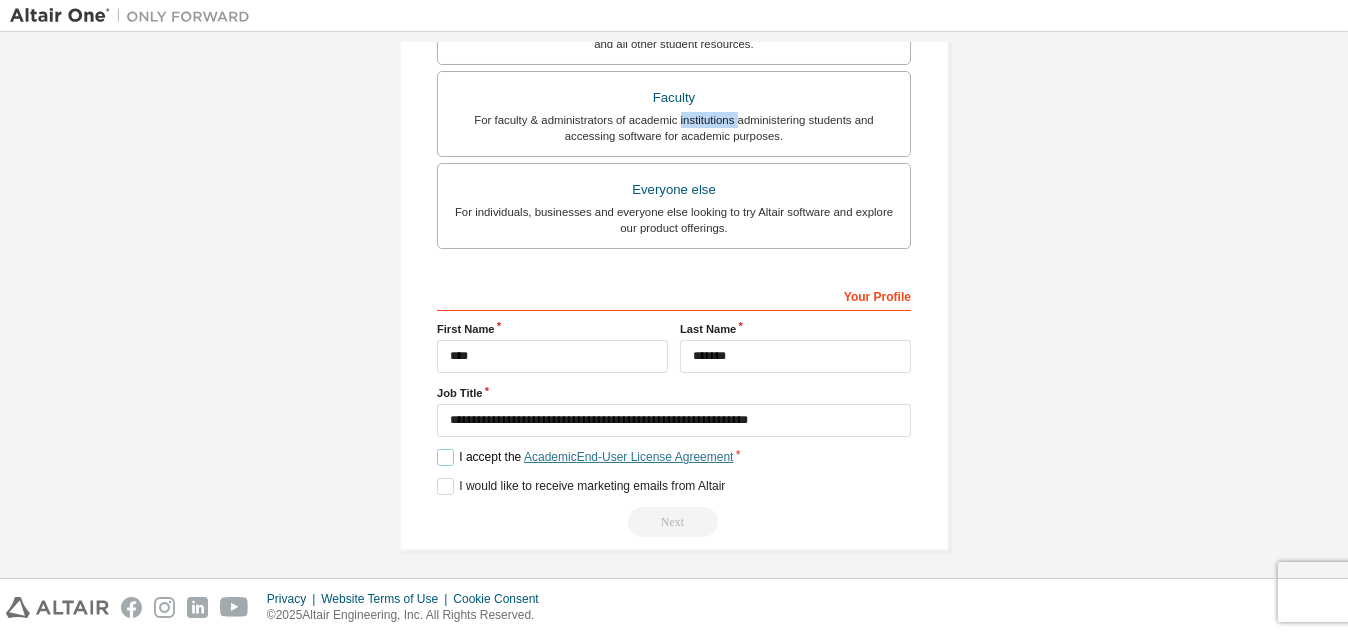click on "Academic   End-User License Agreement" at bounding box center [628, 457] 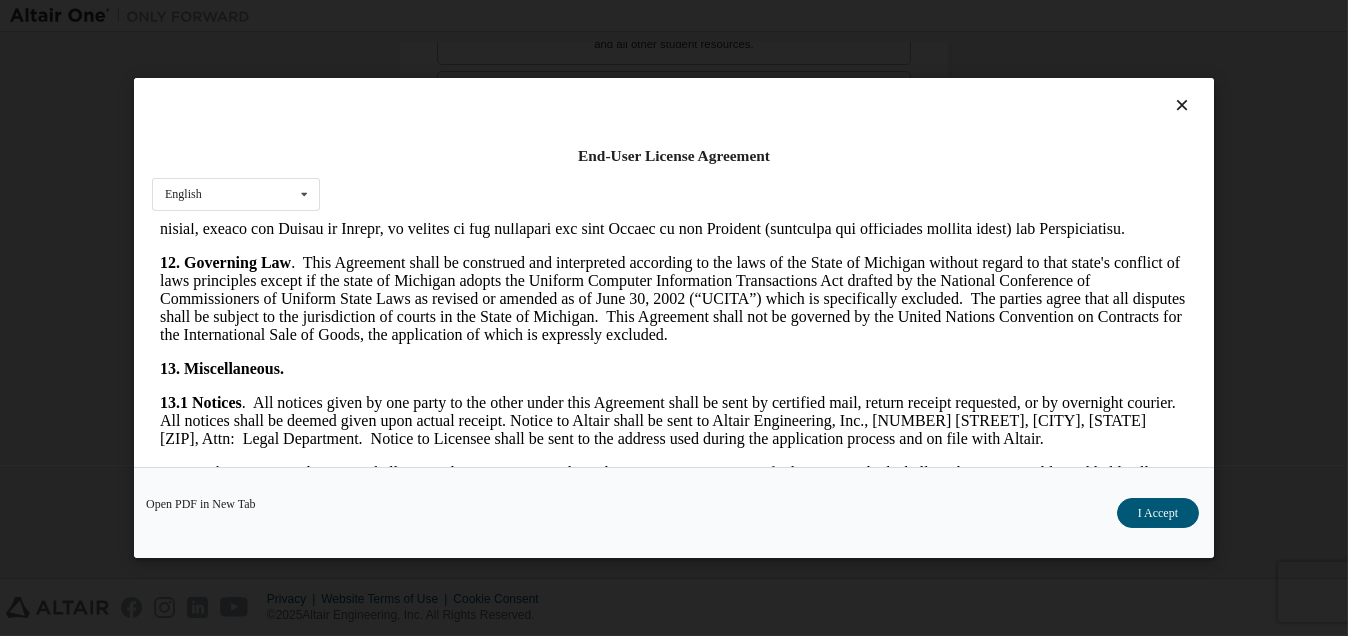 scroll, scrollTop: 3358, scrollLeft: 0, axis: vertical 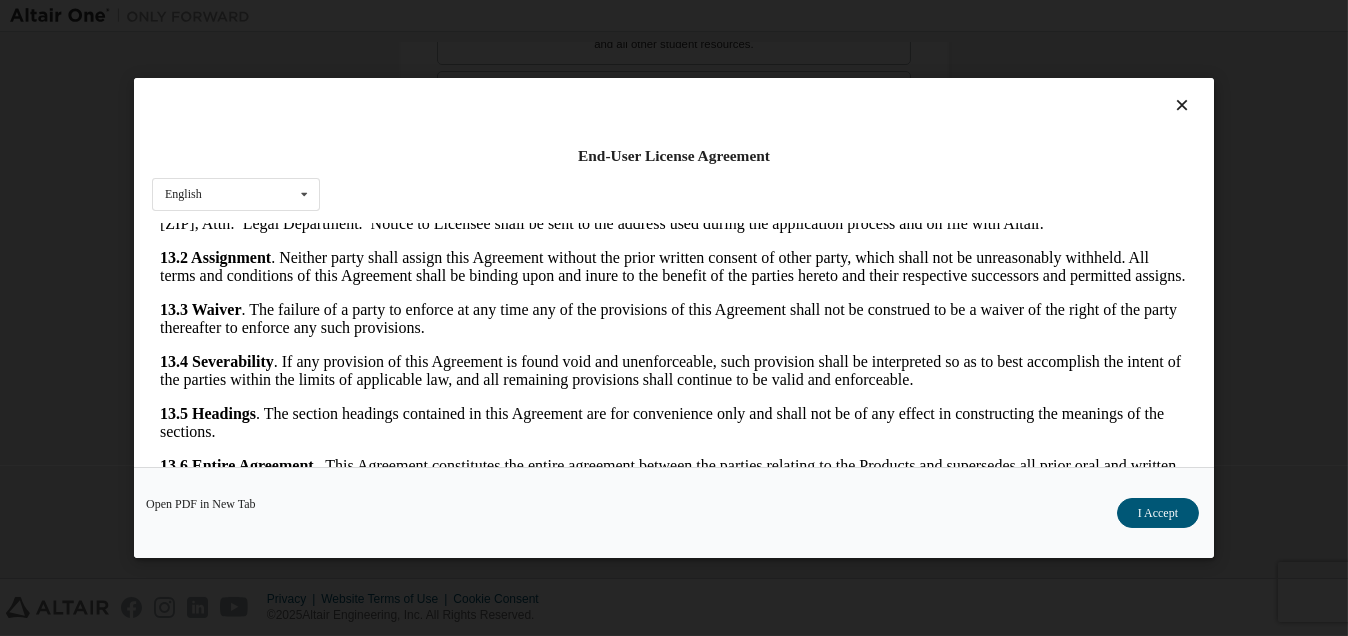 drag, startPoint x: 1178, startPoint y: 248, endPoint x: 1329, endPoint y: 698, distance: 474.6588 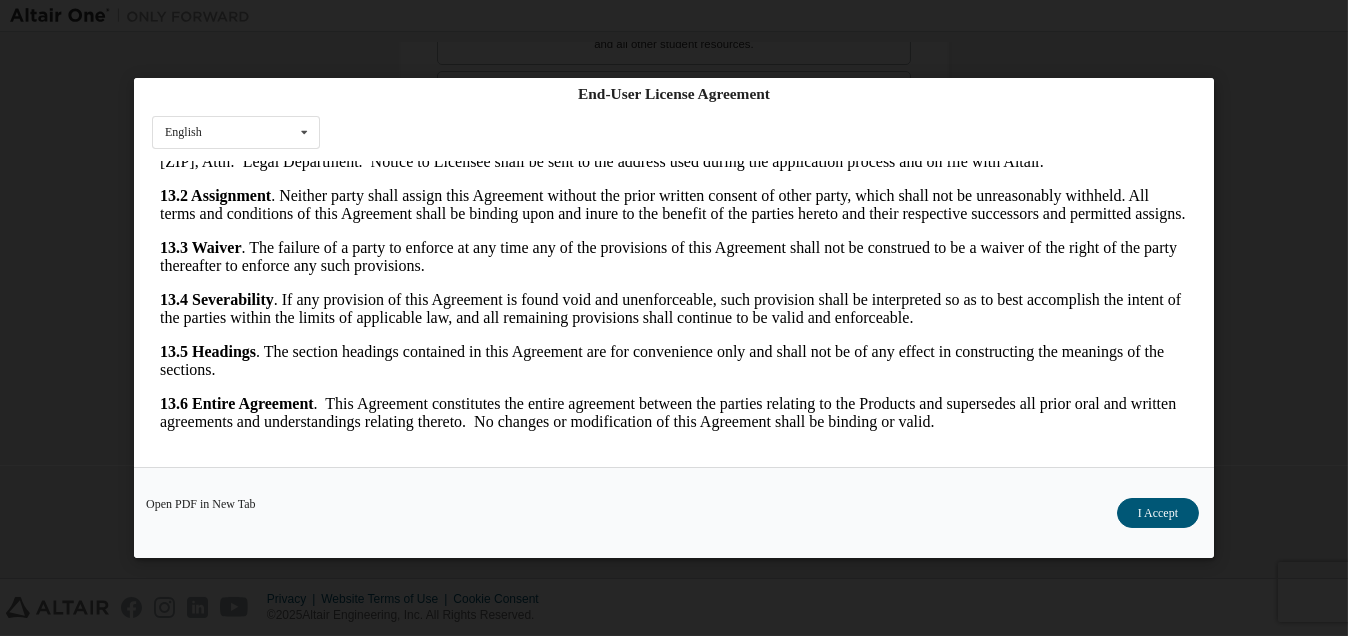 scroll, scrollTop: 63, scrollLeft: 0, axis: vertical 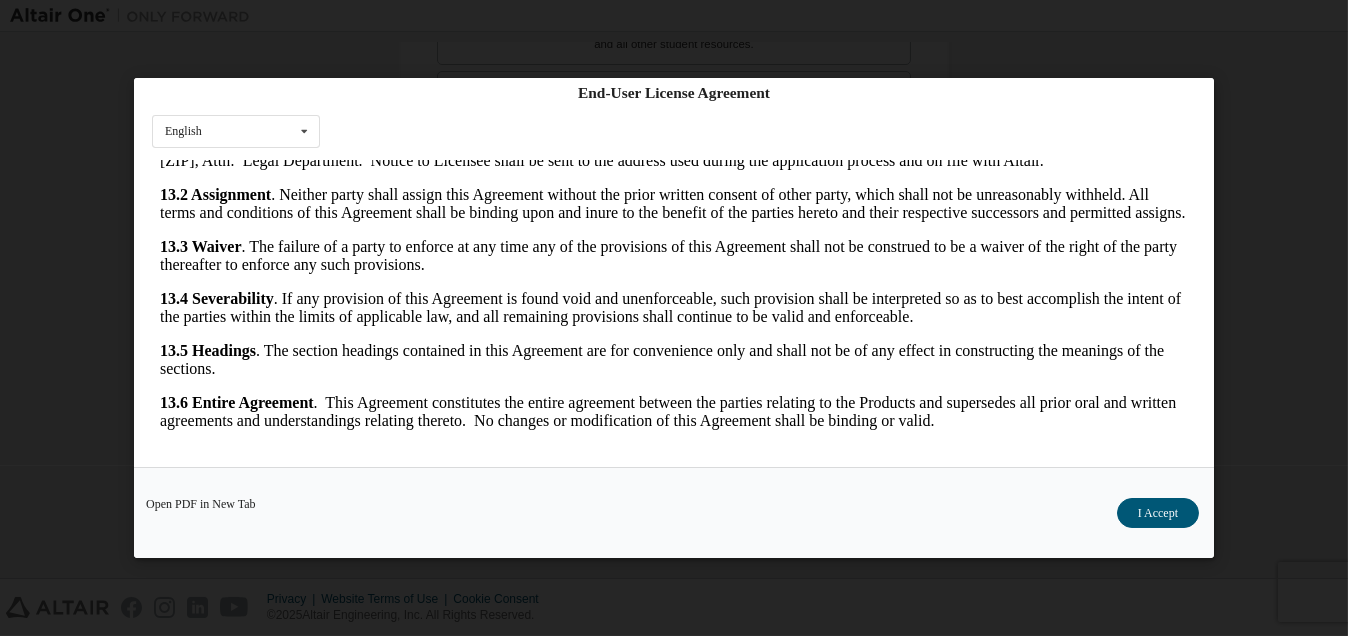 click on "I Accept" at bounding box center (1158, 513) 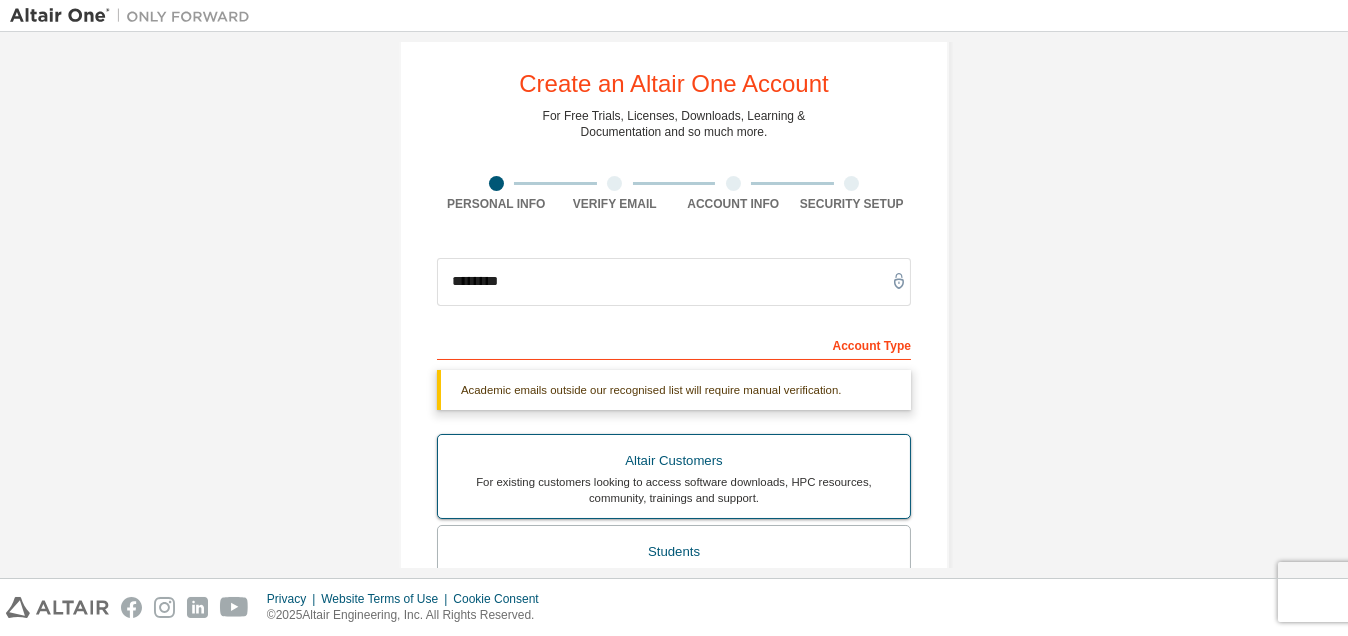 scroll, scrollTop: 0, scrollLeft: 0, axis: both 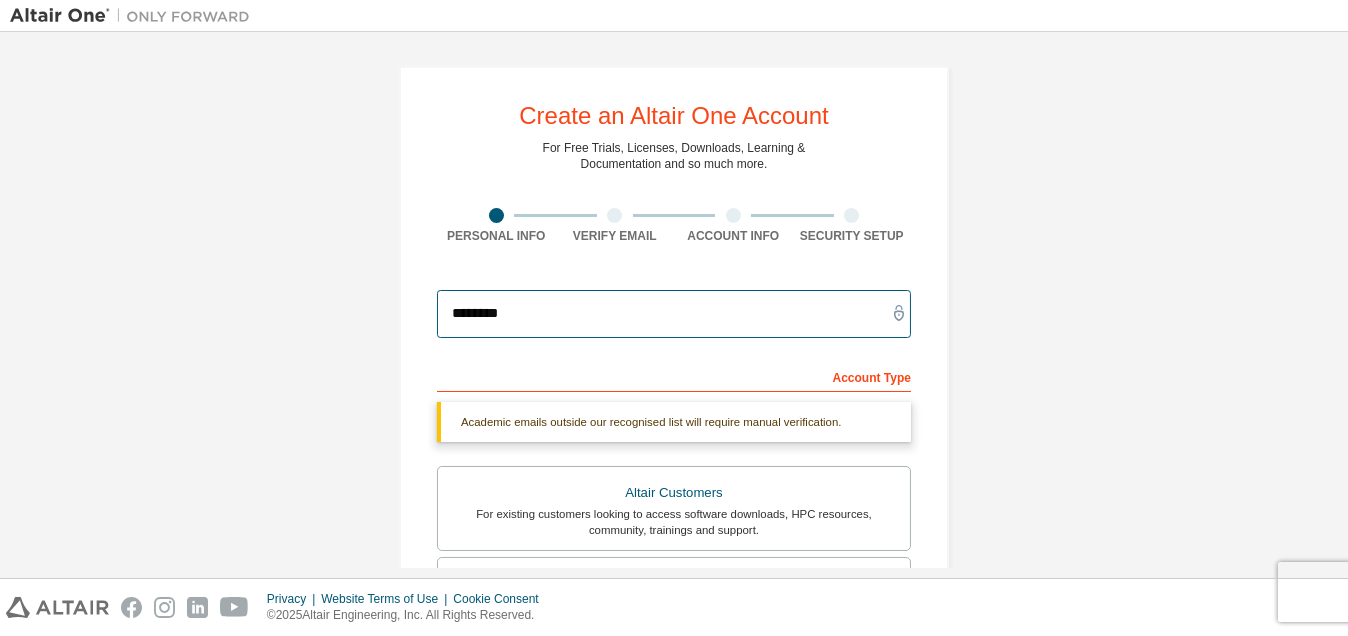 click on "********" at bounding box center [674, 314] 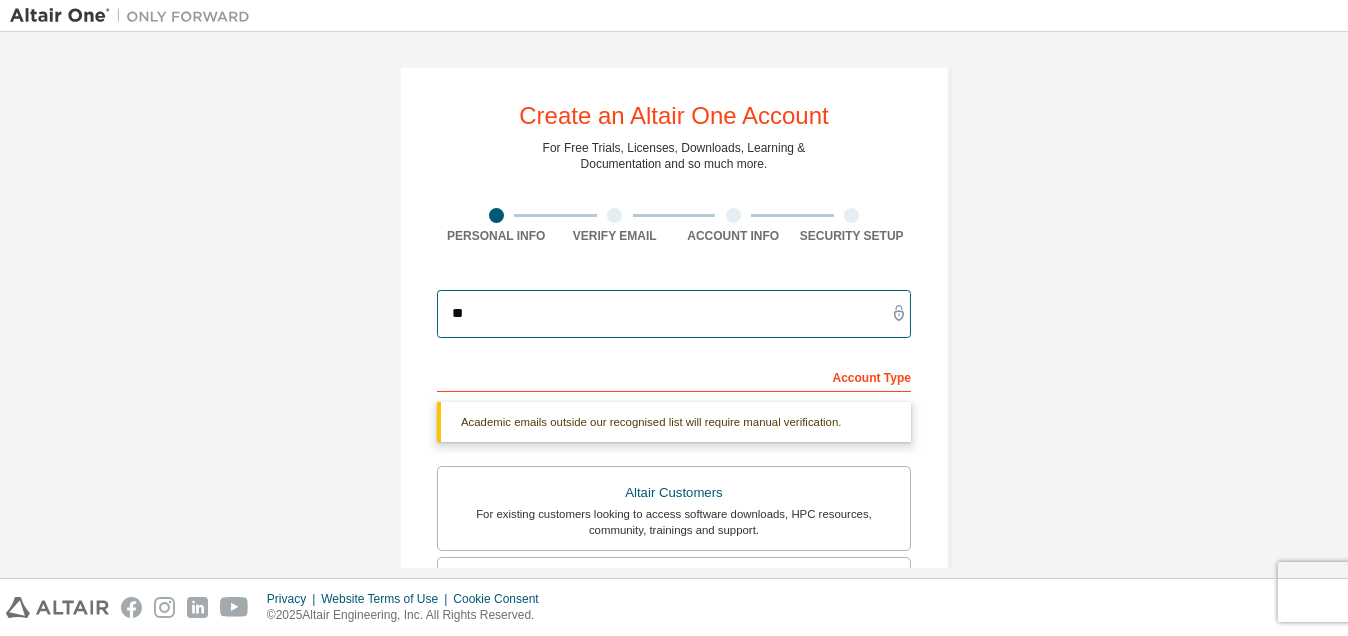 type on "*" 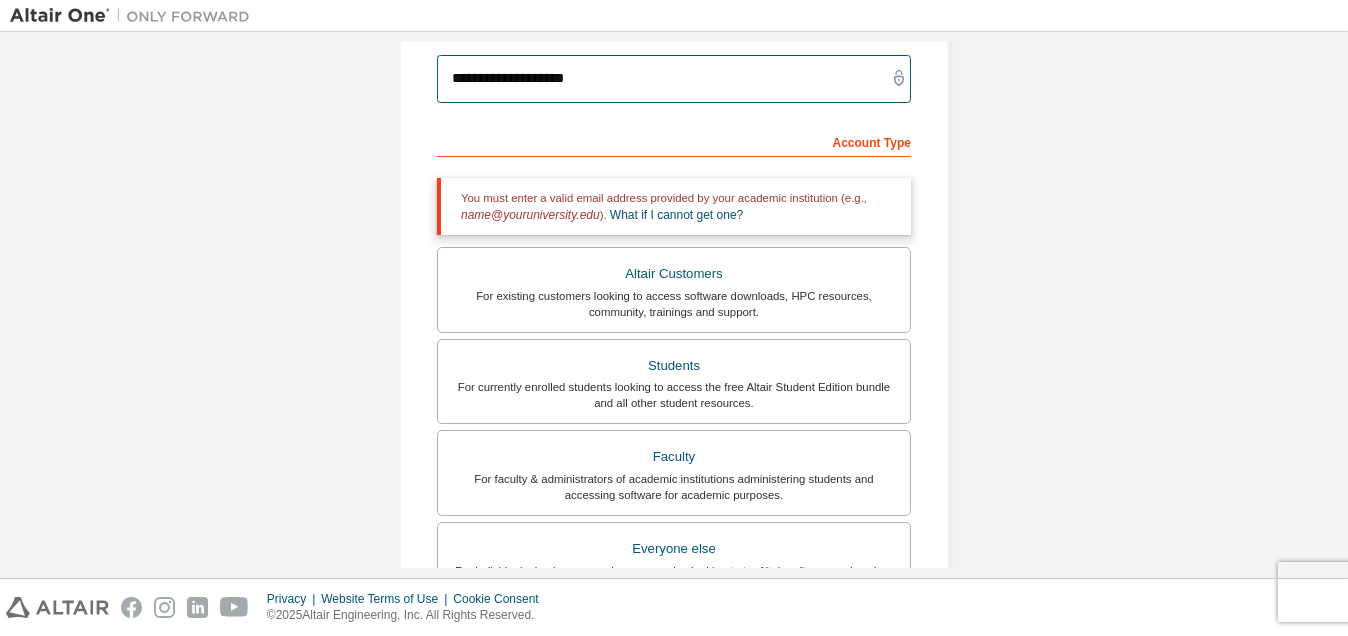 scroll, scrollTop: 189, scrollLeft: 0, axis: vertical 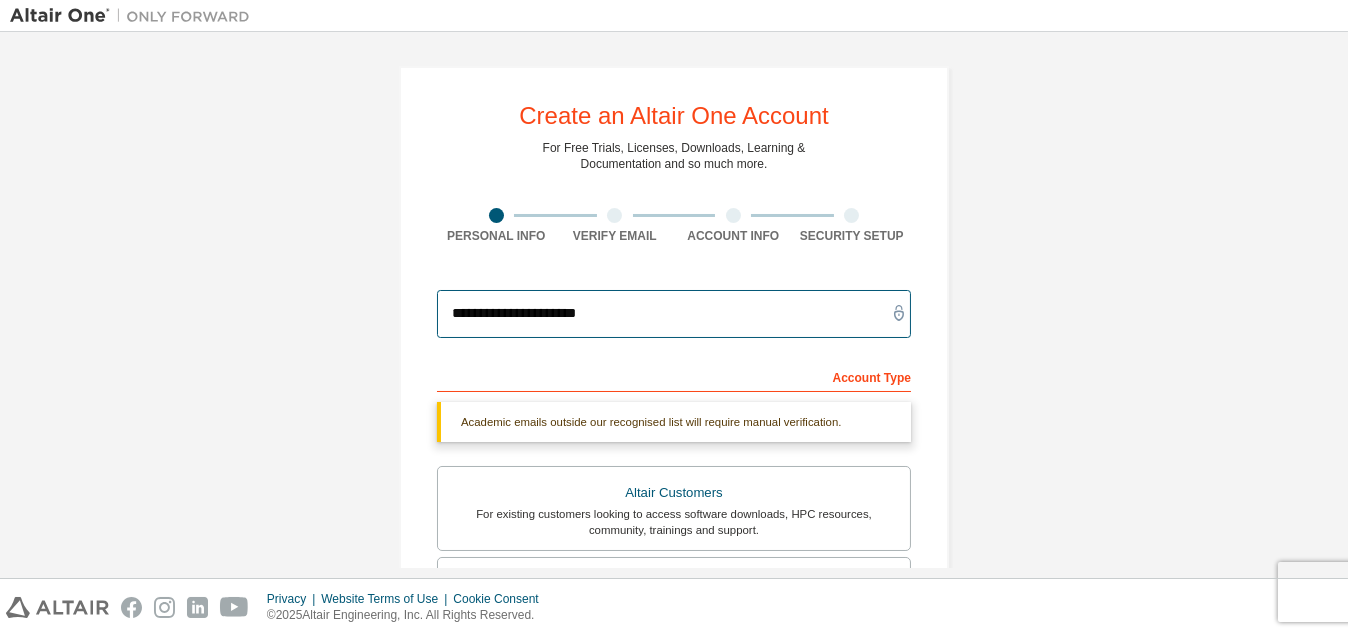 type on "**********" 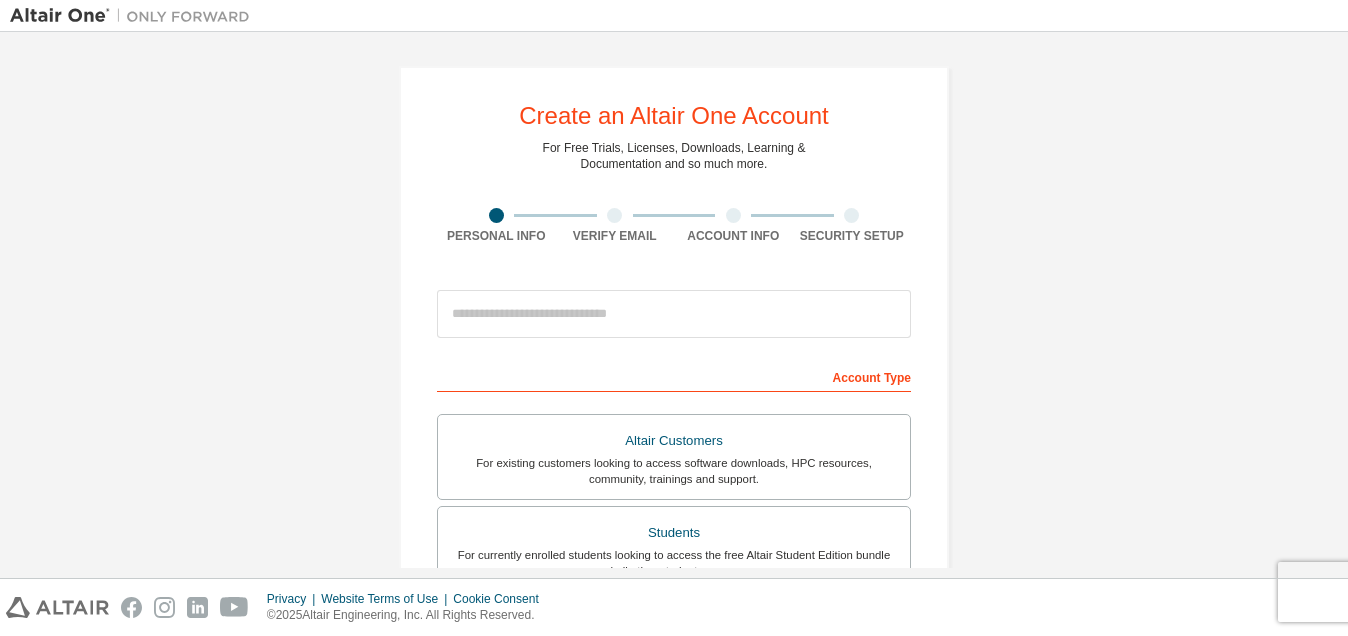 scroll, scrollTop: 0, scrollLeft: 0, axis: both 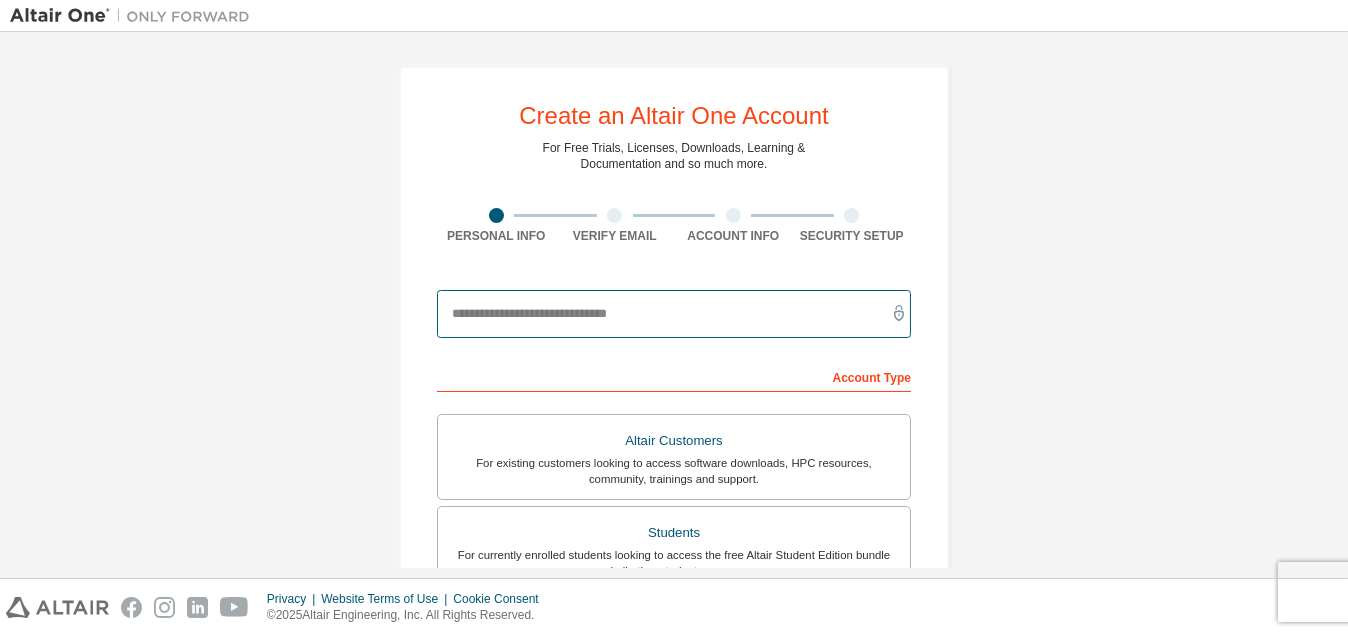 click at bounding box center (674, 314) 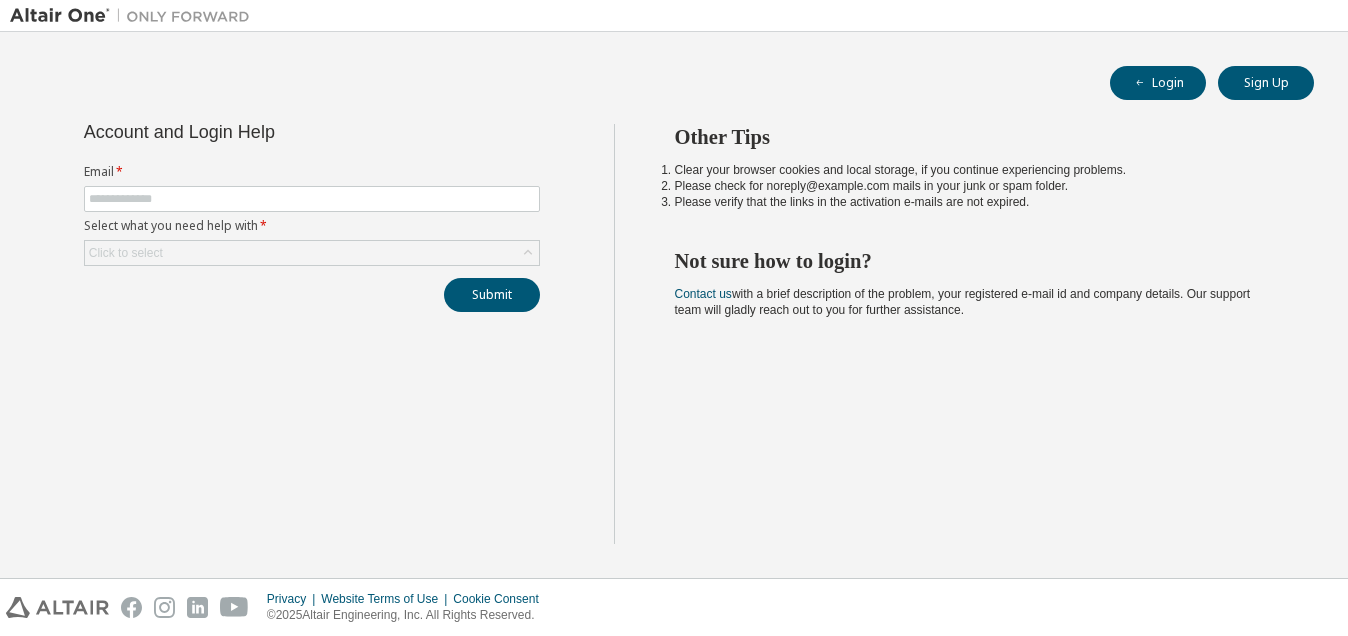 scroll, scrollTop: 0, scrollLeft: 0, axis: both 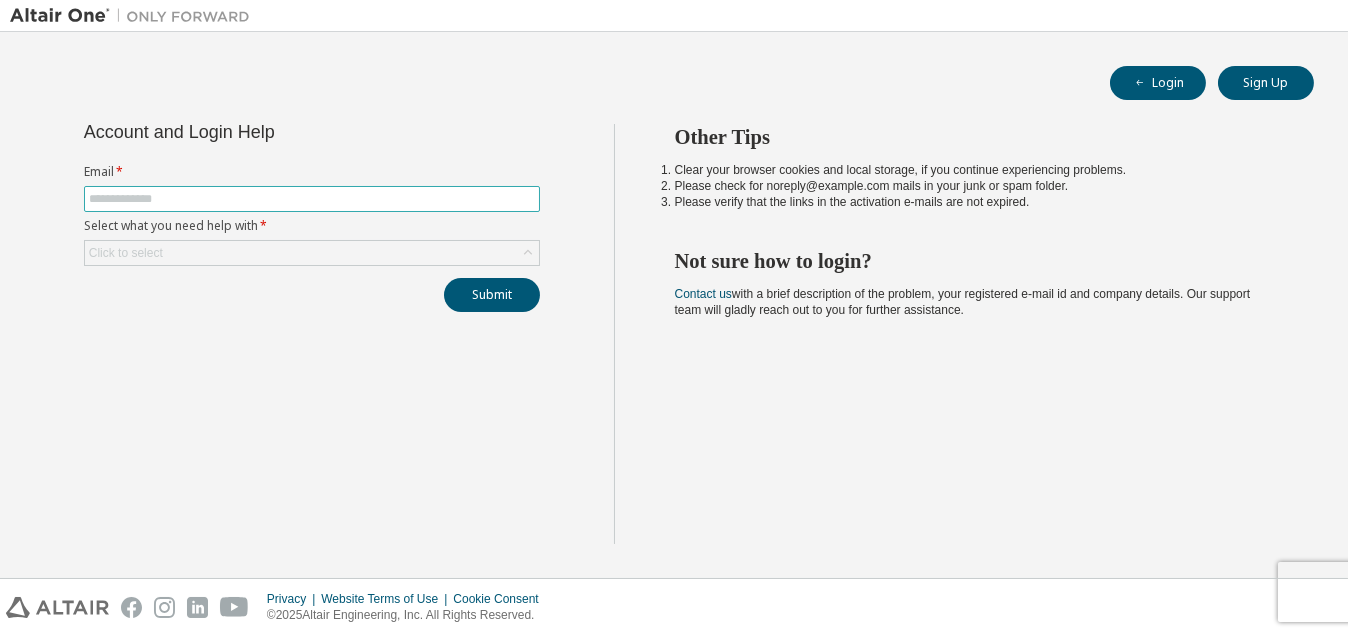 click at bounding box center (312, 199) 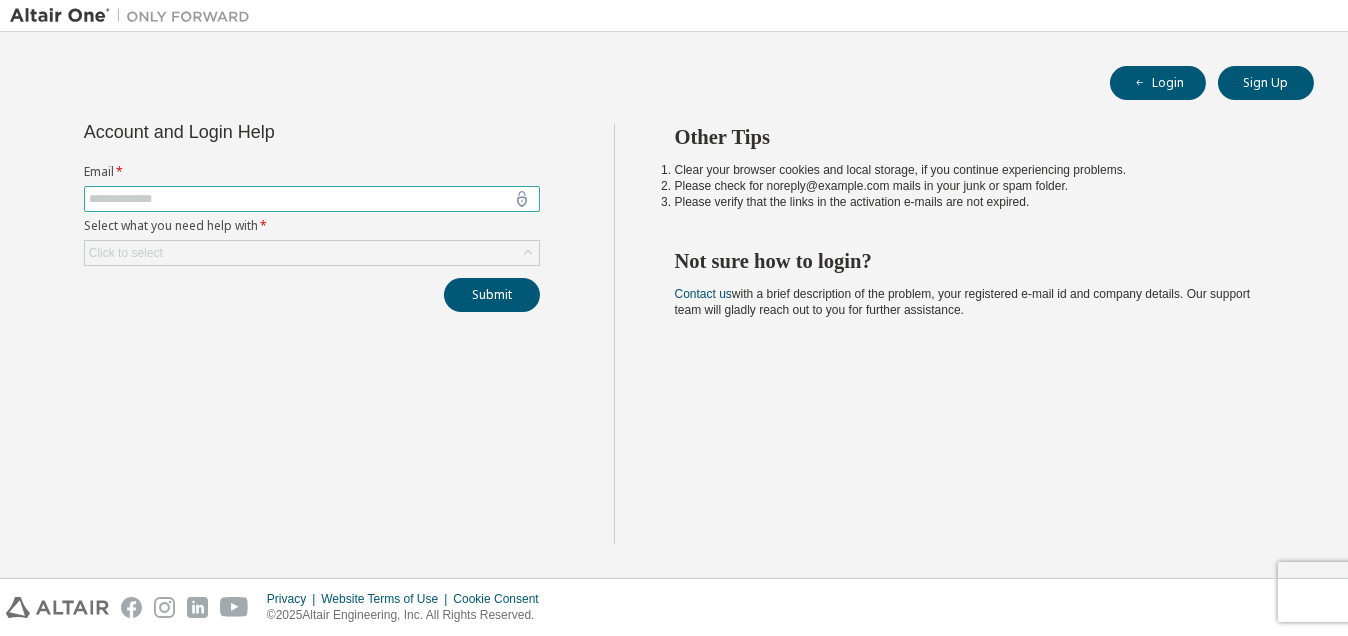 click at bounding box center (312, 199) 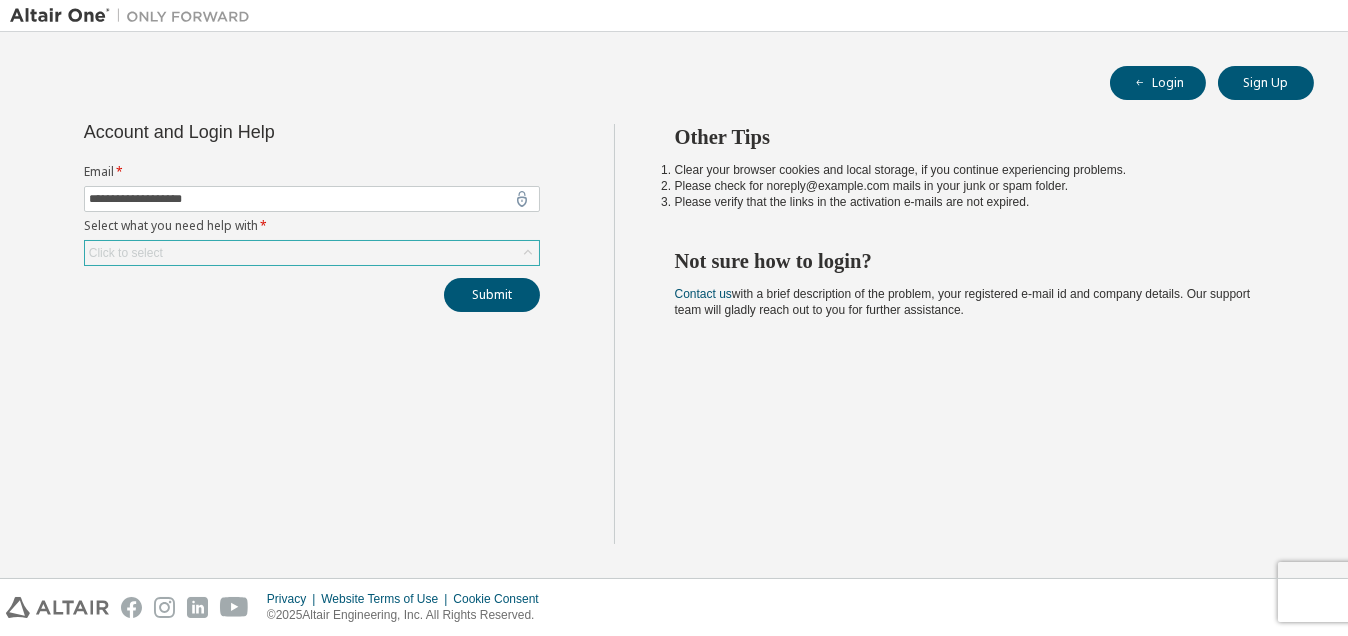 click on "Click to select" at bounding box center (312, 253) 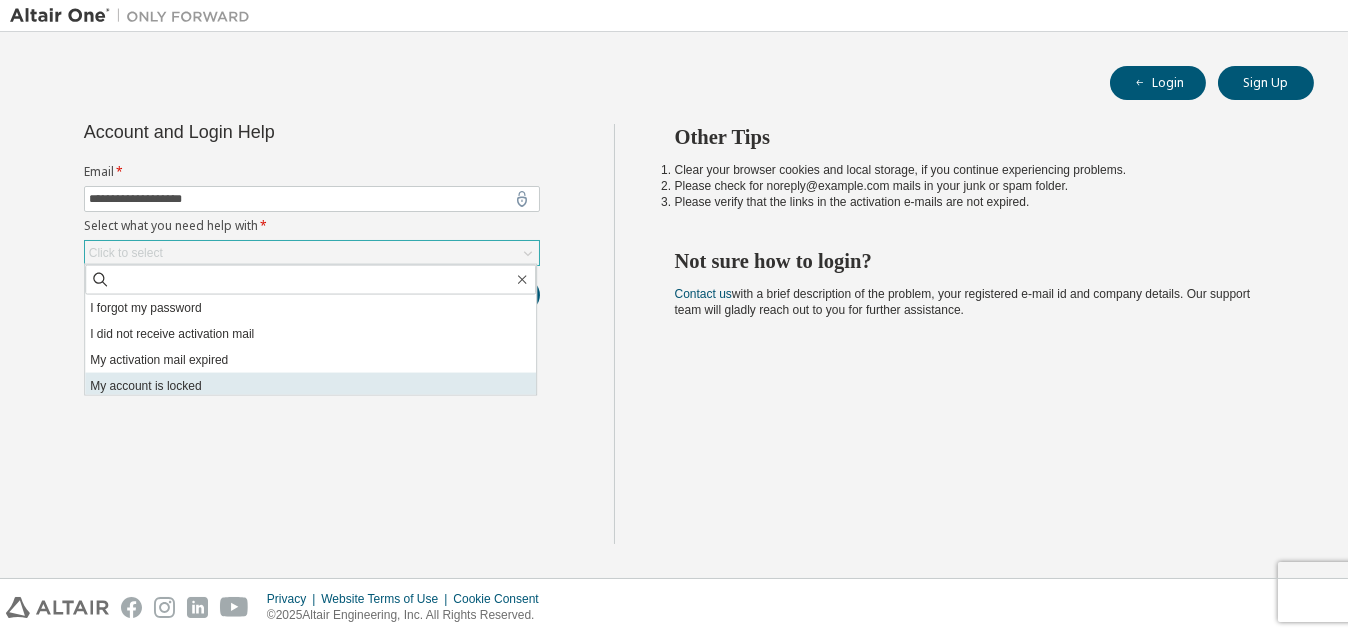 click on "My account is locked" at bounding box center (310, 386) 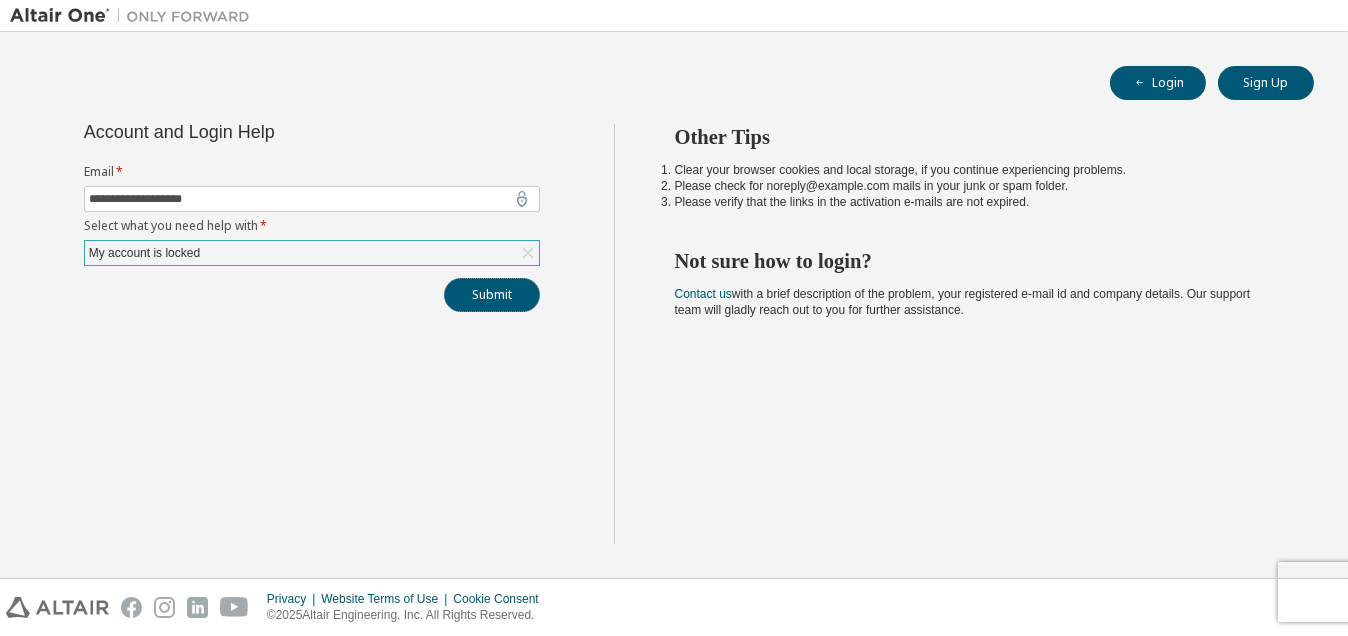 click on "Submit" at bounding box center (492, 295) 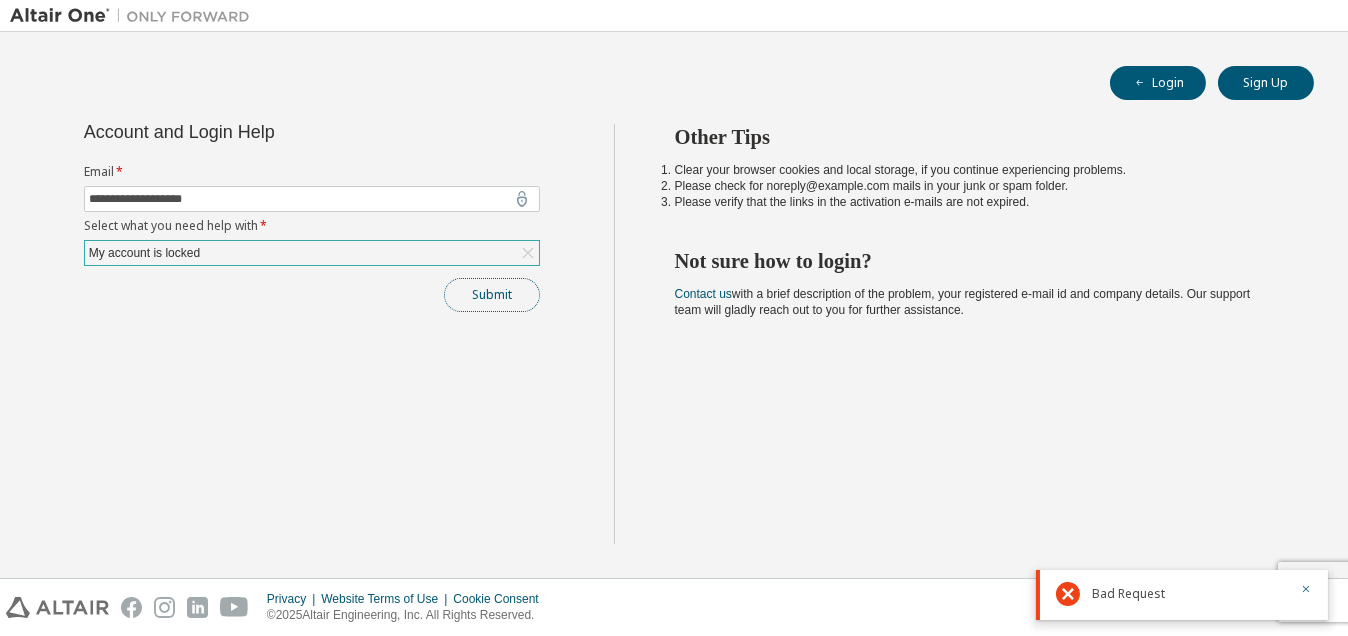 click on "Submit" at bounding box center (492, 295) 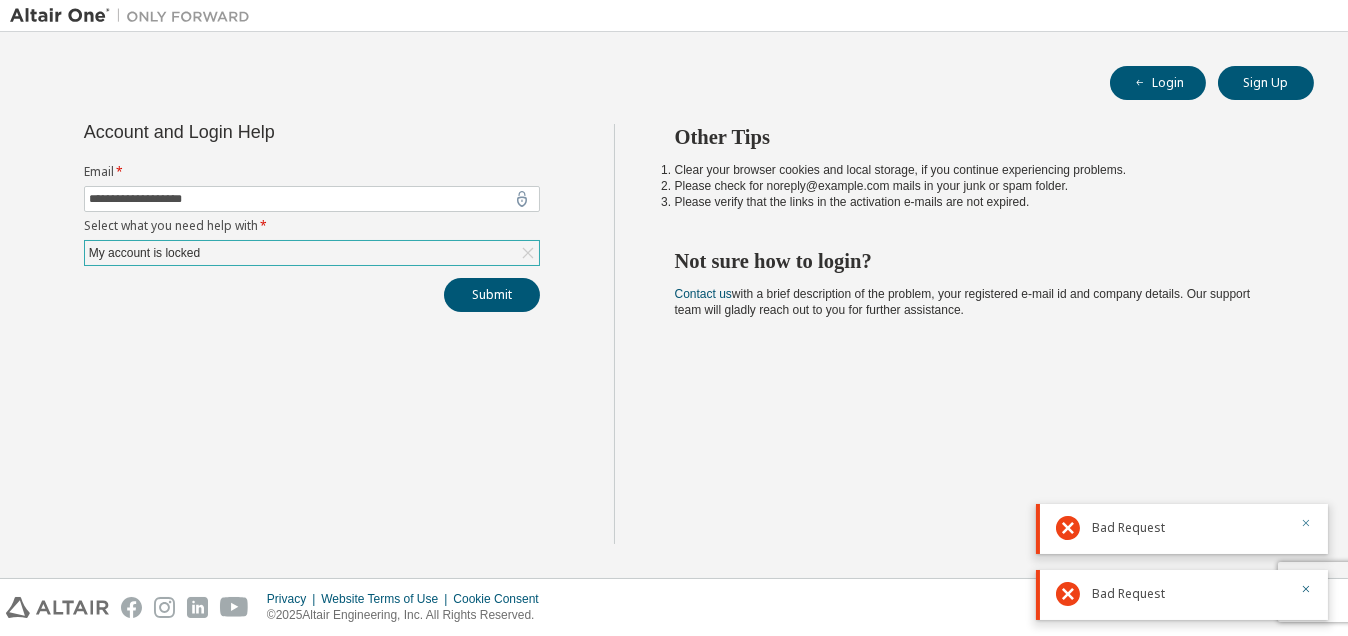 click 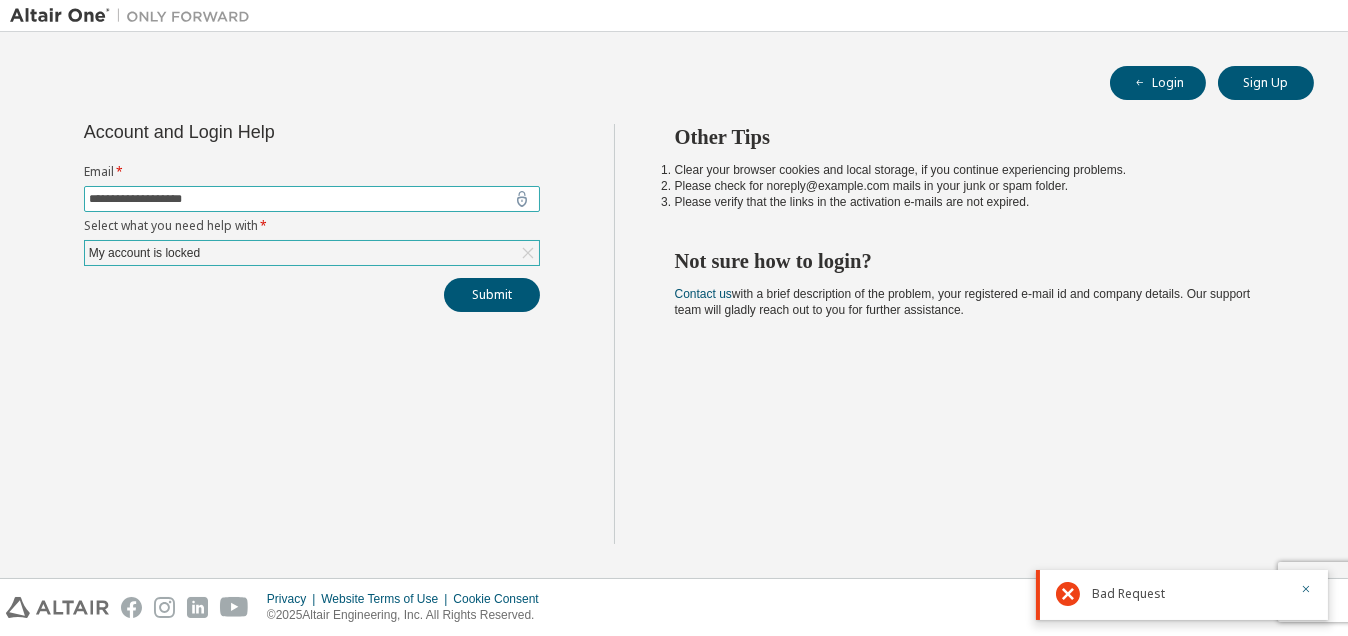 click on "**********" at bounding box center [312, 199] 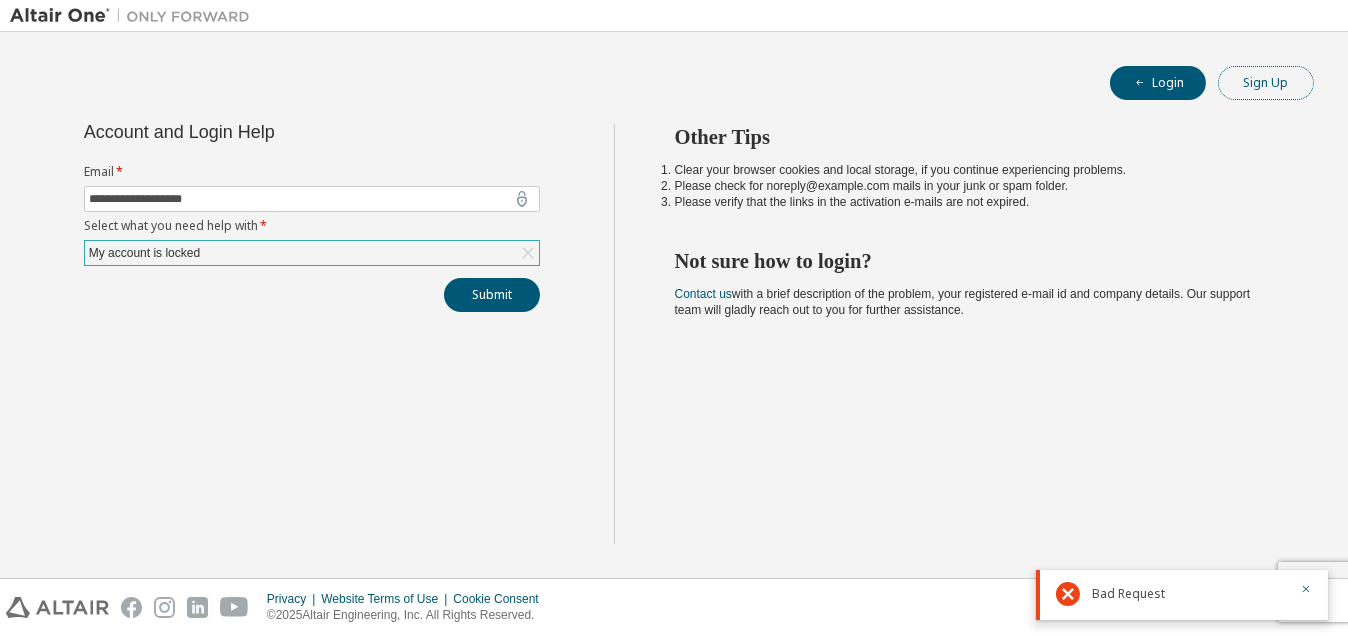 click on "Sign Up" at bounding box center (1266, 83) 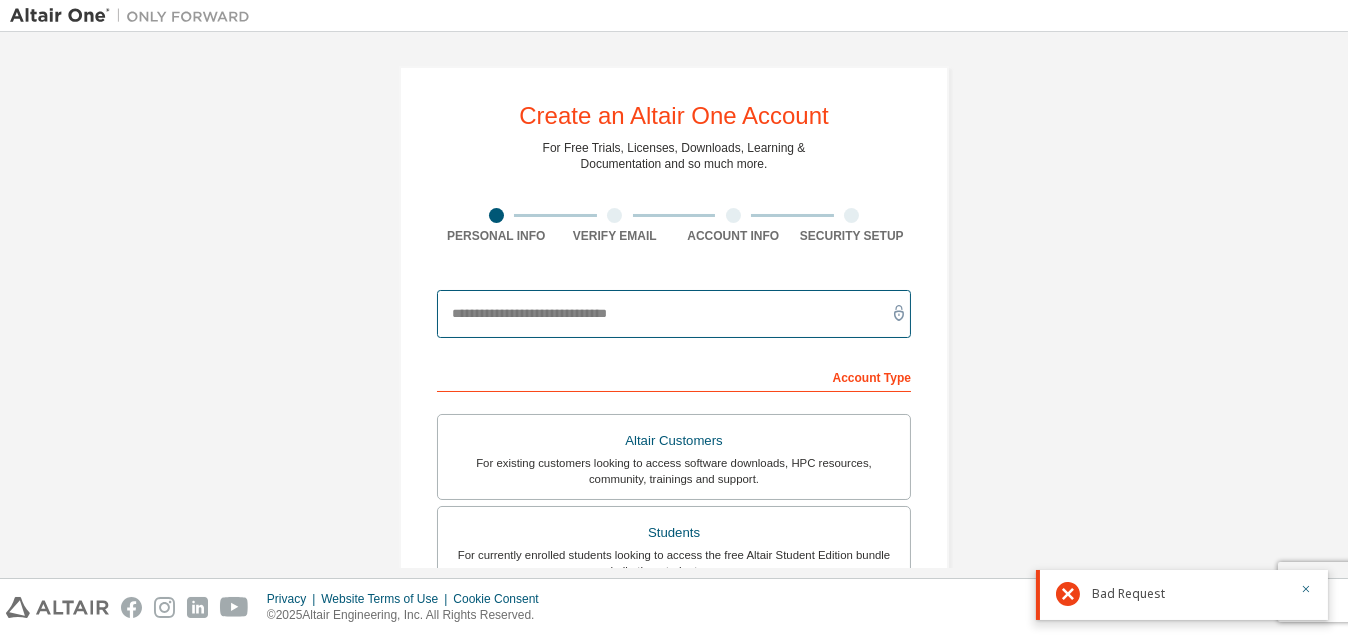 click at bounding box center (674, 314) 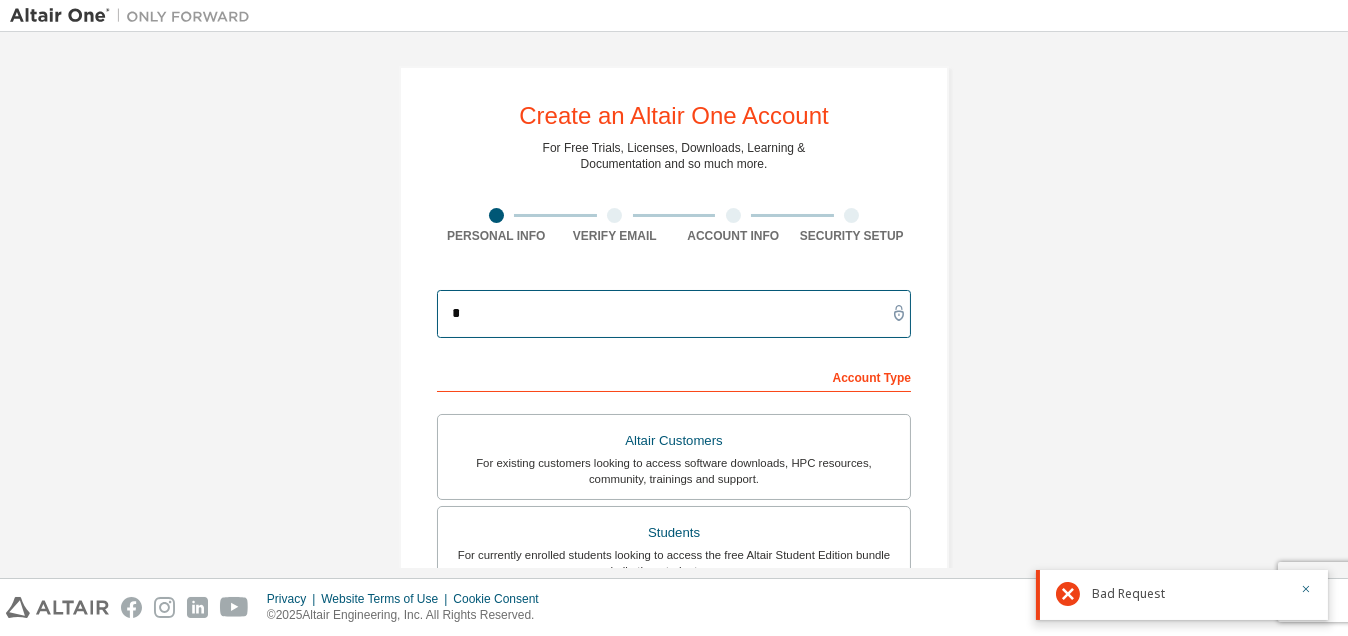 type on "**********" 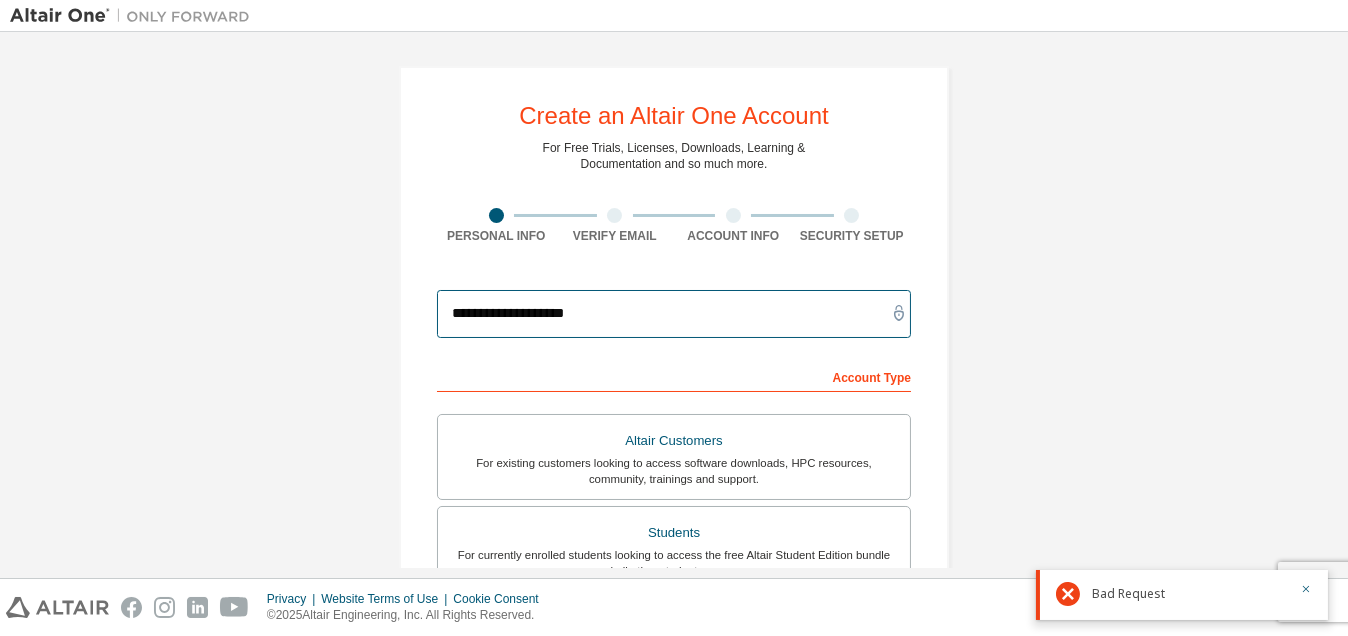 type on "****" 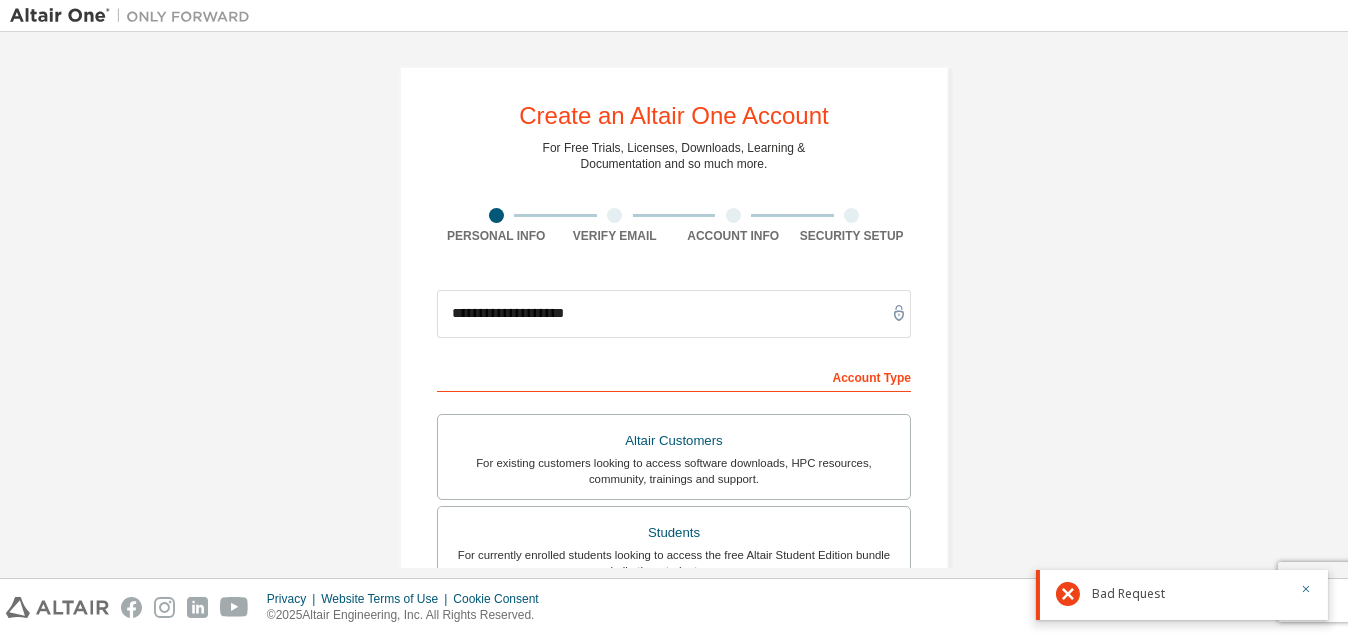 type on "*******" 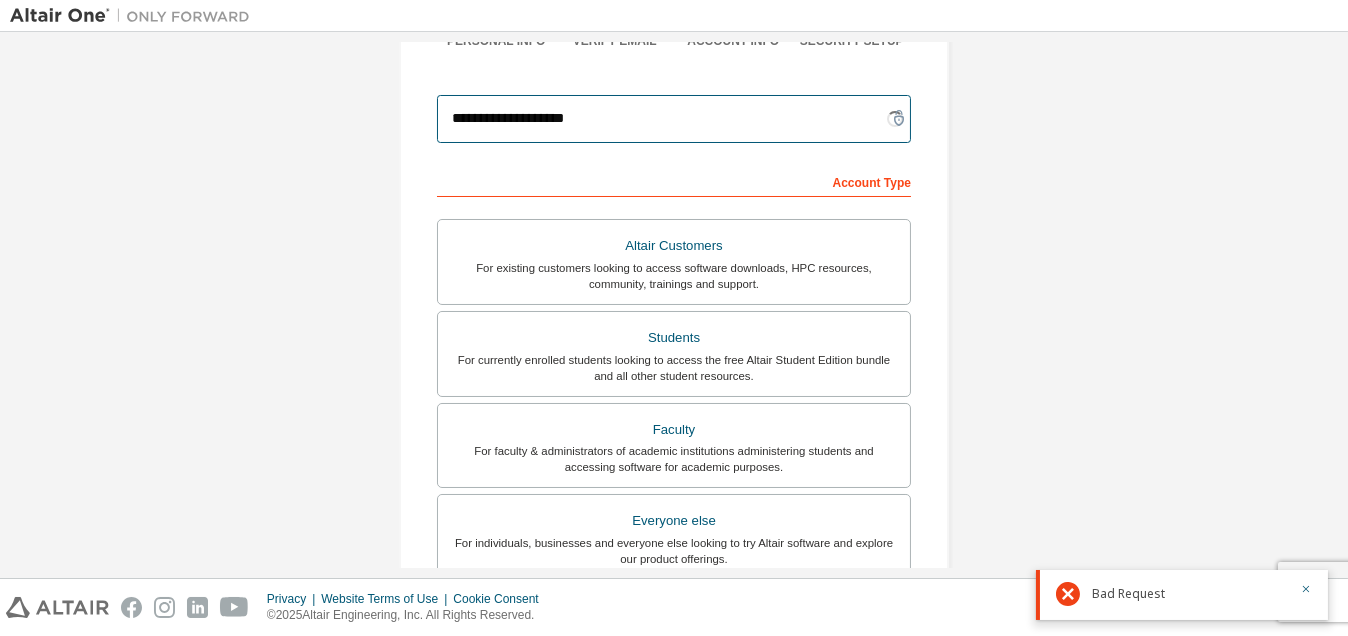 scroll, scrollTop: 197, scrollLeft: 0, axis: vertical 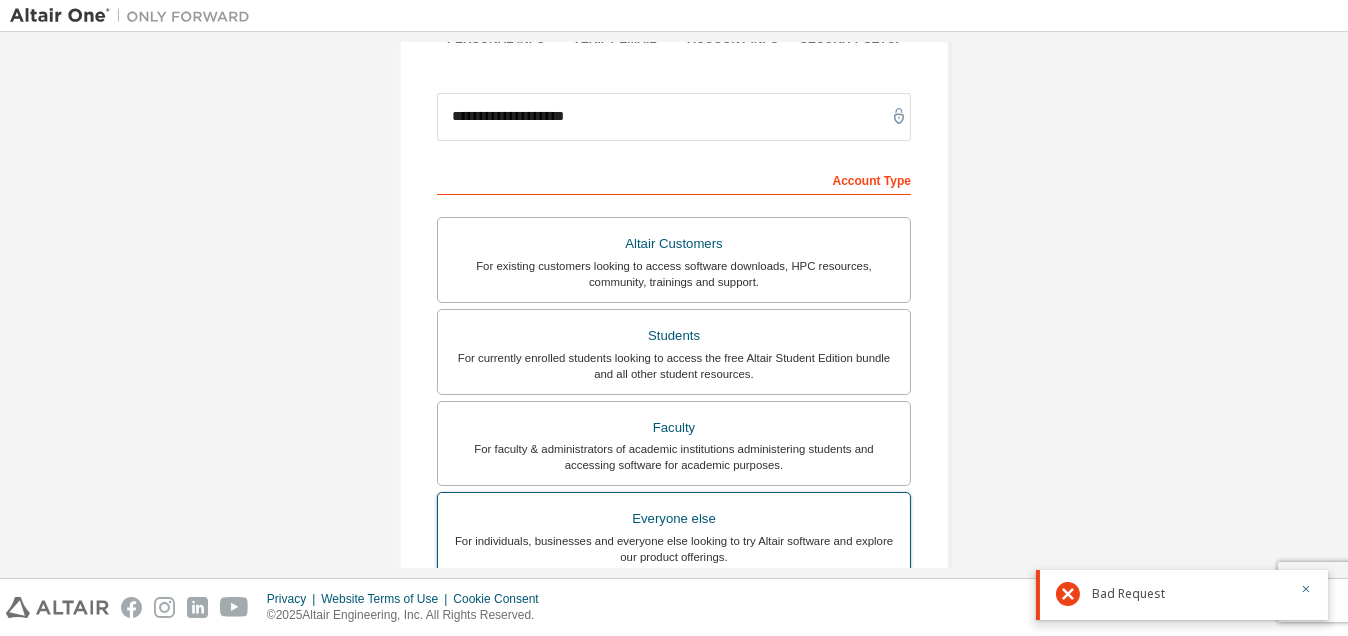 click on "Everyone else" at bounding box center [674, 519] 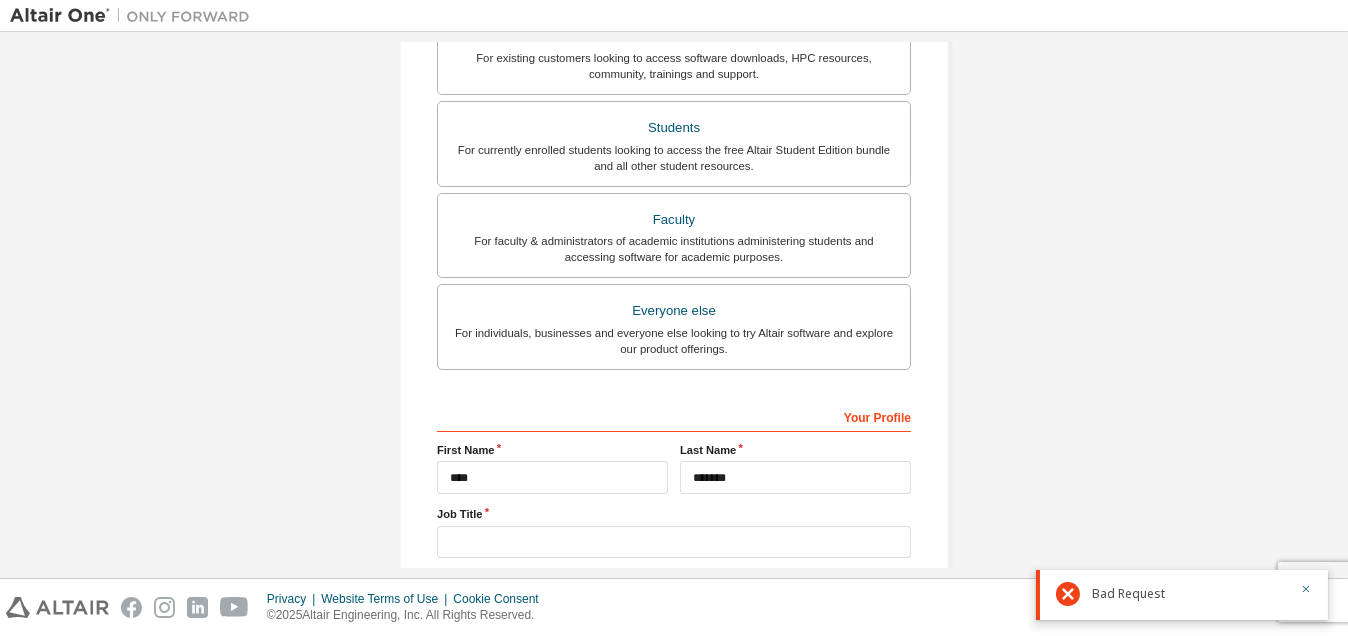 scroll, scrollTop: 419, scrollLeft: 0, axis: vertical 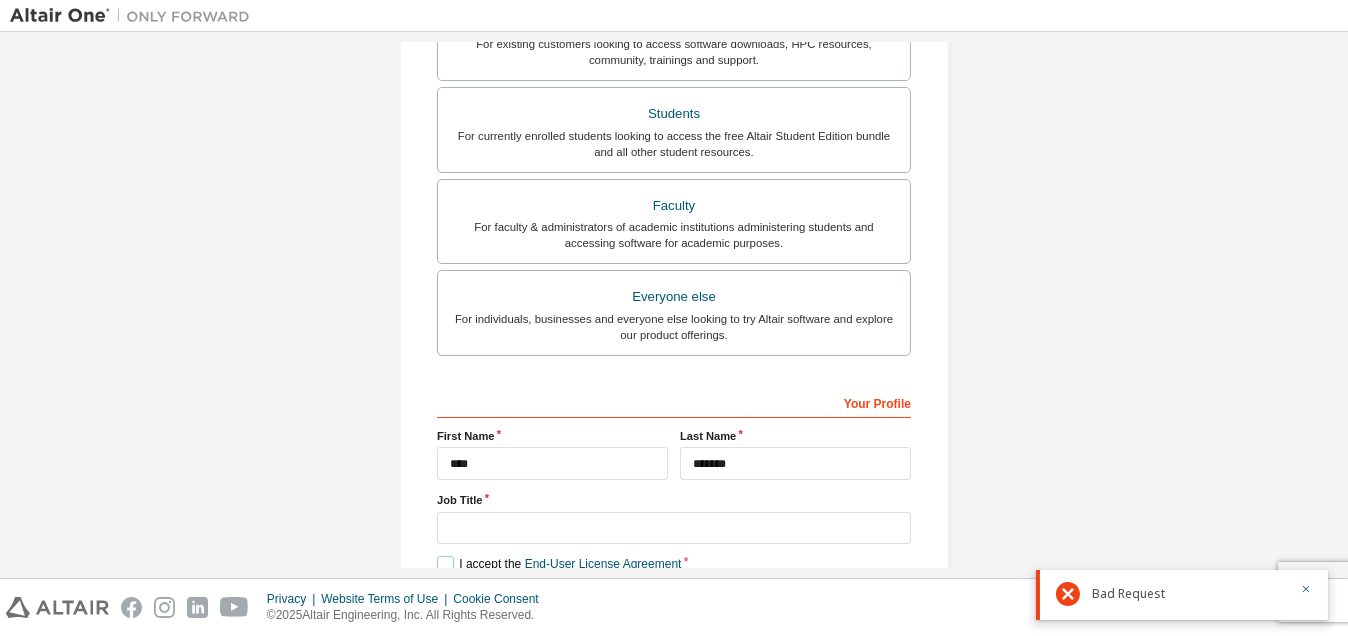 click on "I accept the    End-User License Agreement" at bounding box center [559, 564] 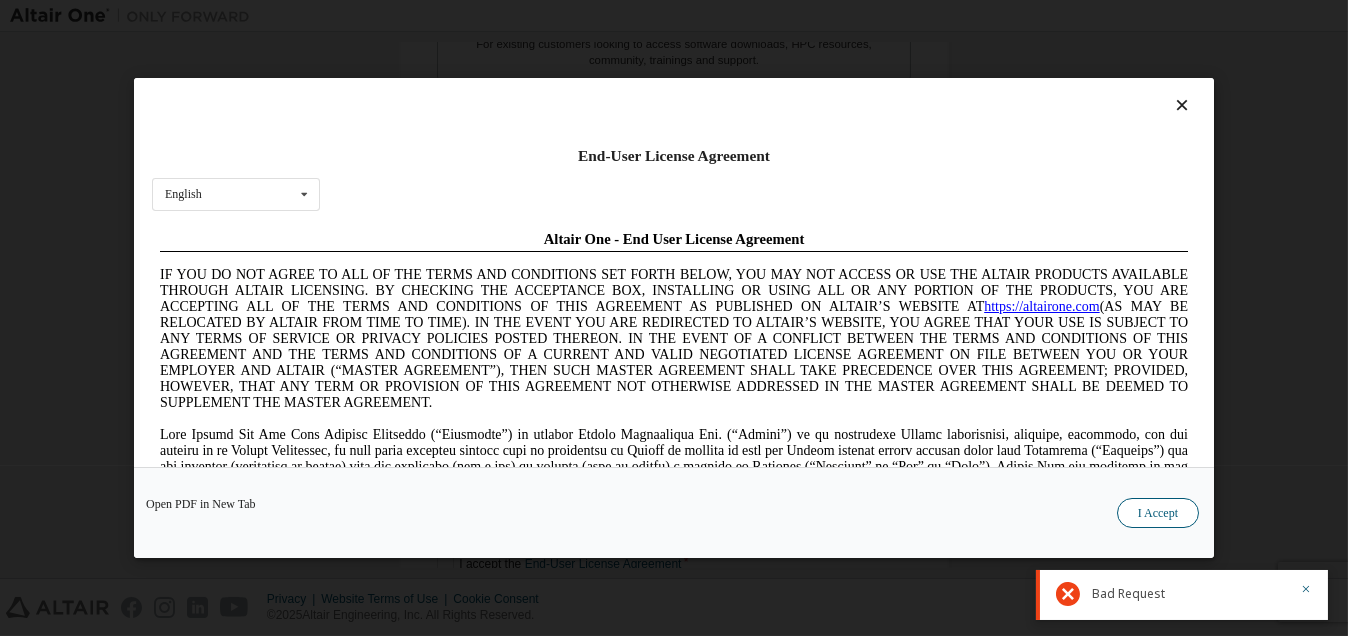scroll, scrollTop: 0, scrollLeft: 0, axis: both 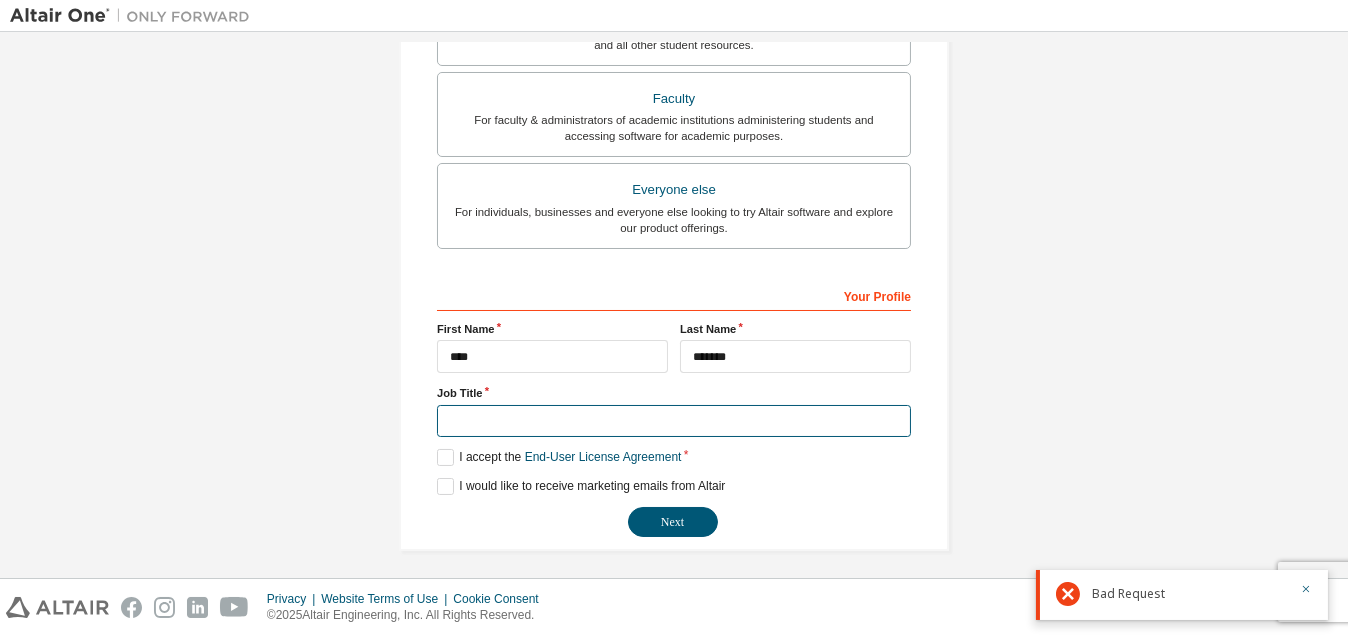 click at bounding box center [674, 421] 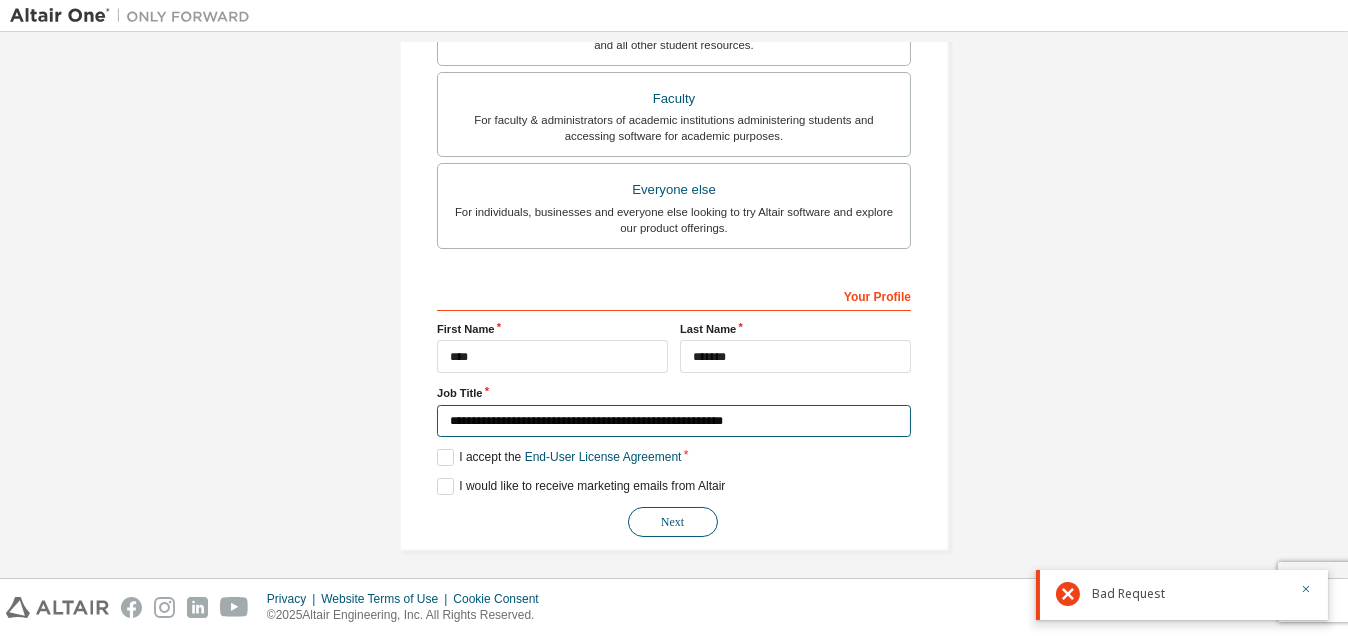 type on "**********" 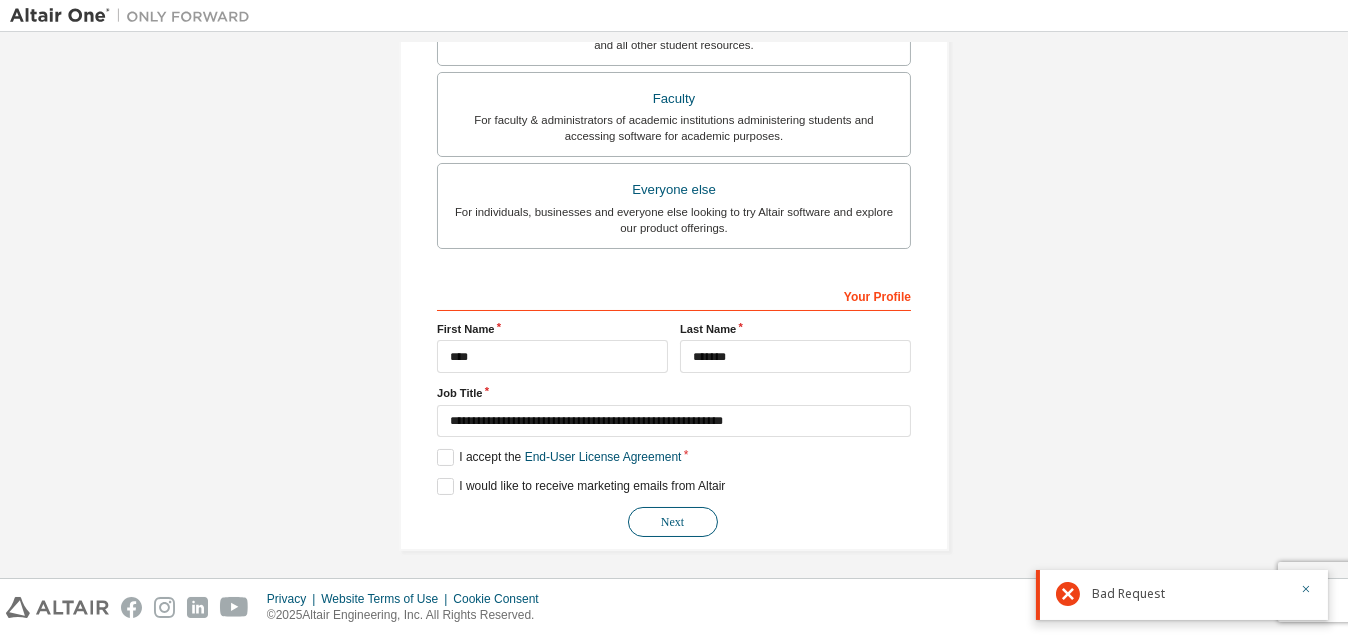 click on "Next" at bounding box center [673, 522] 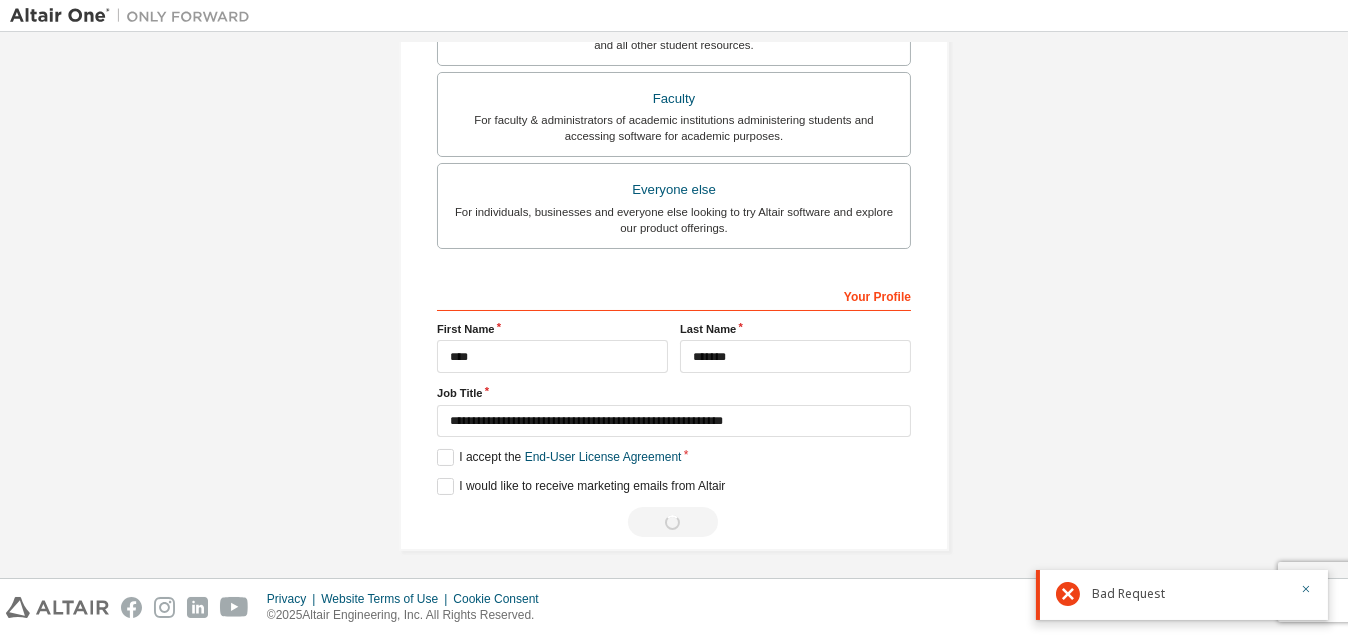 scroll, scrollTop: 0, scrollLeft: 0, axis: both 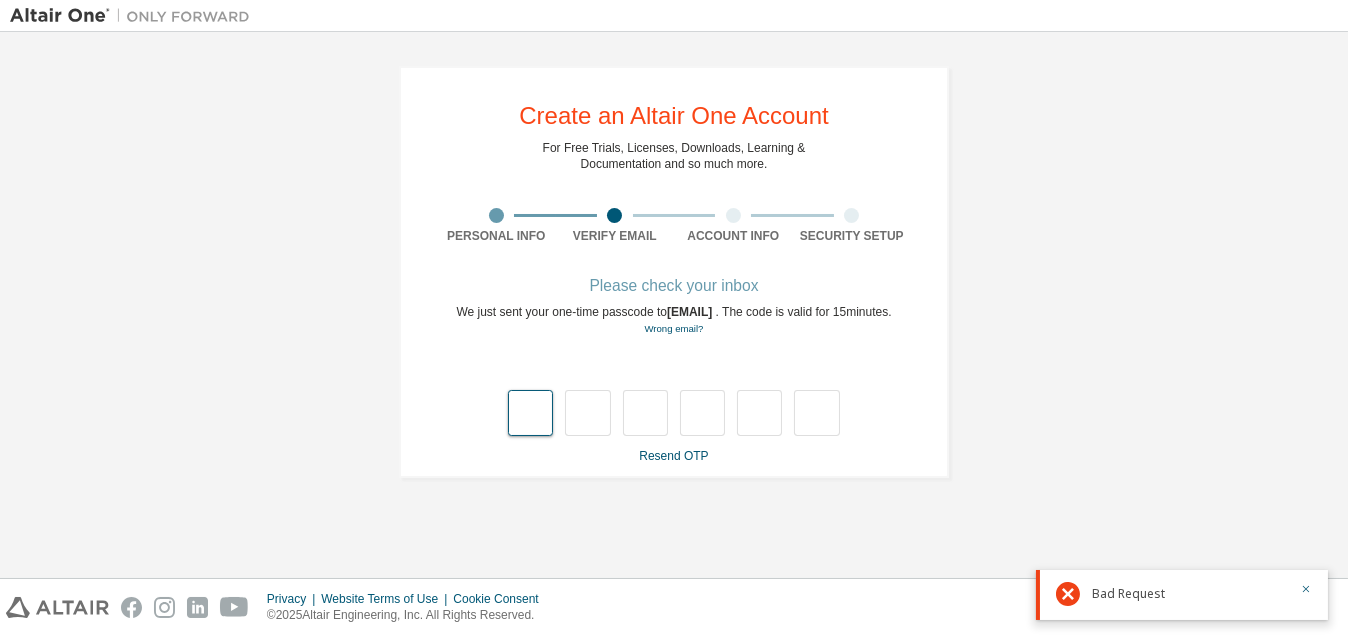 type on "*" 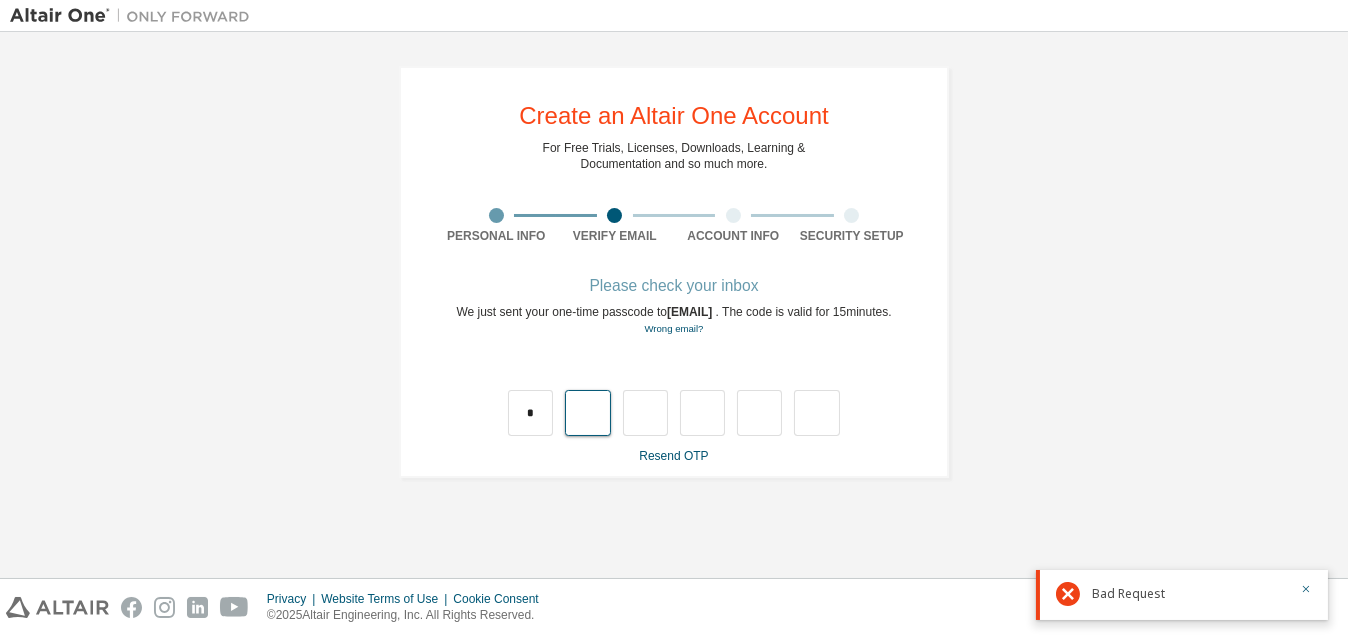 type on "*" 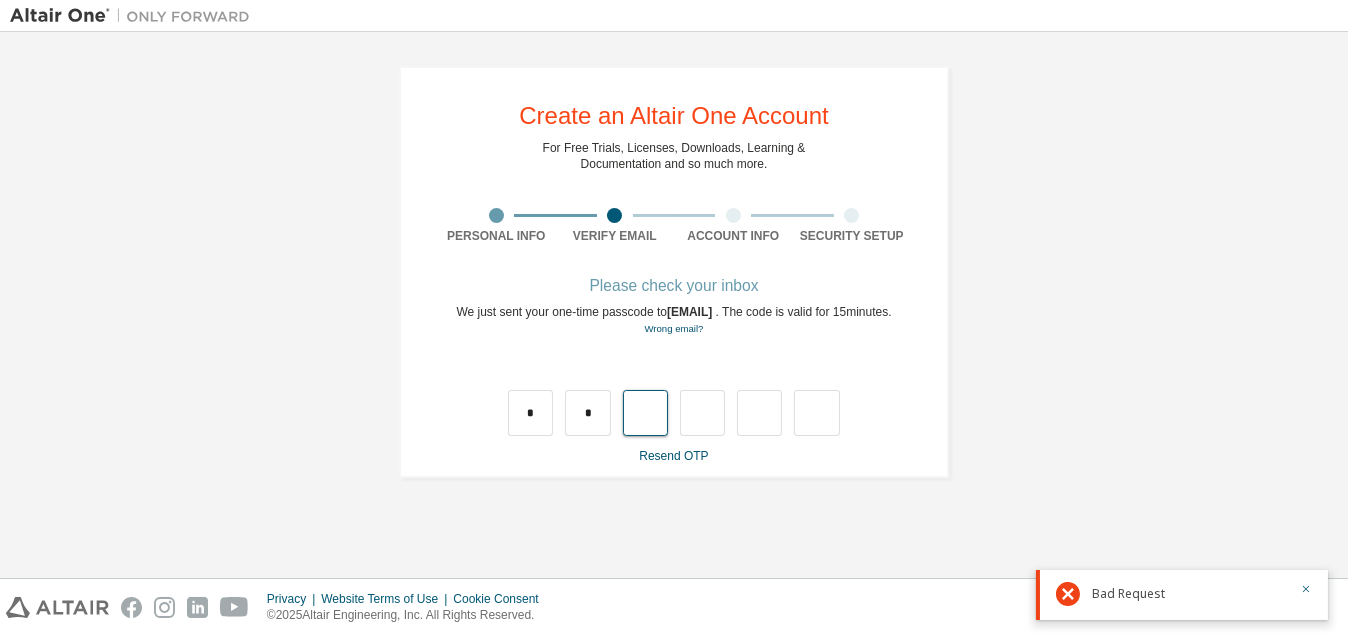 type on "*" 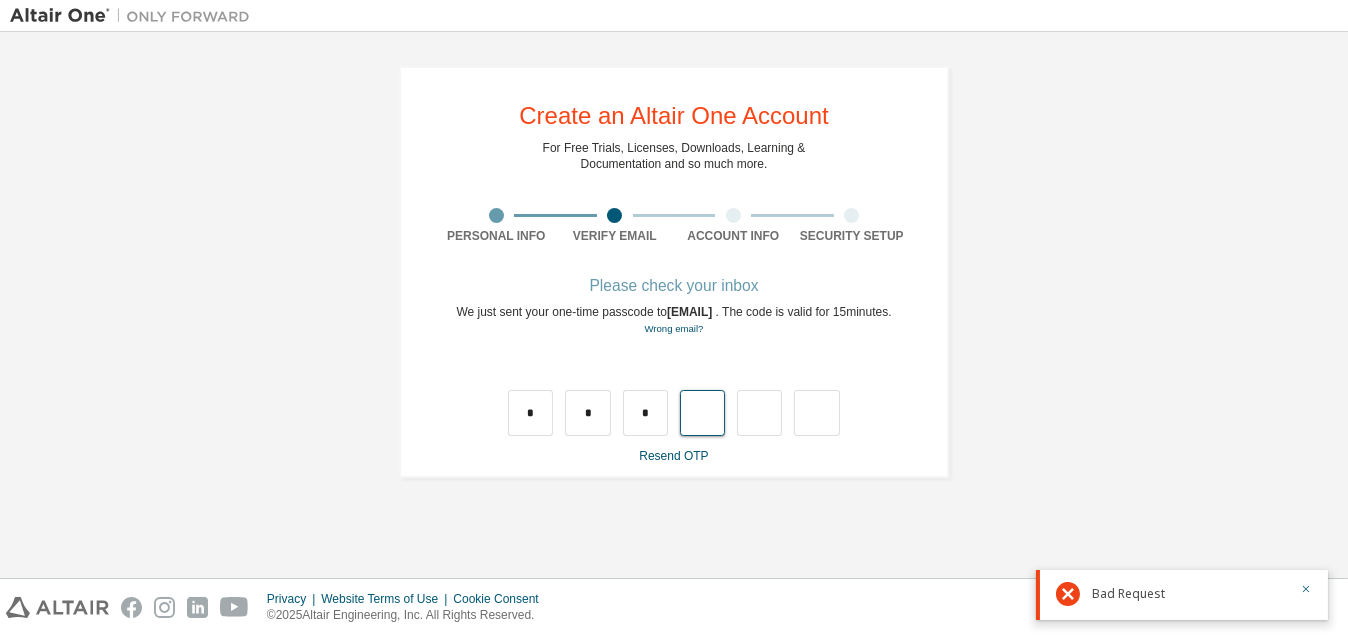 type on "*" 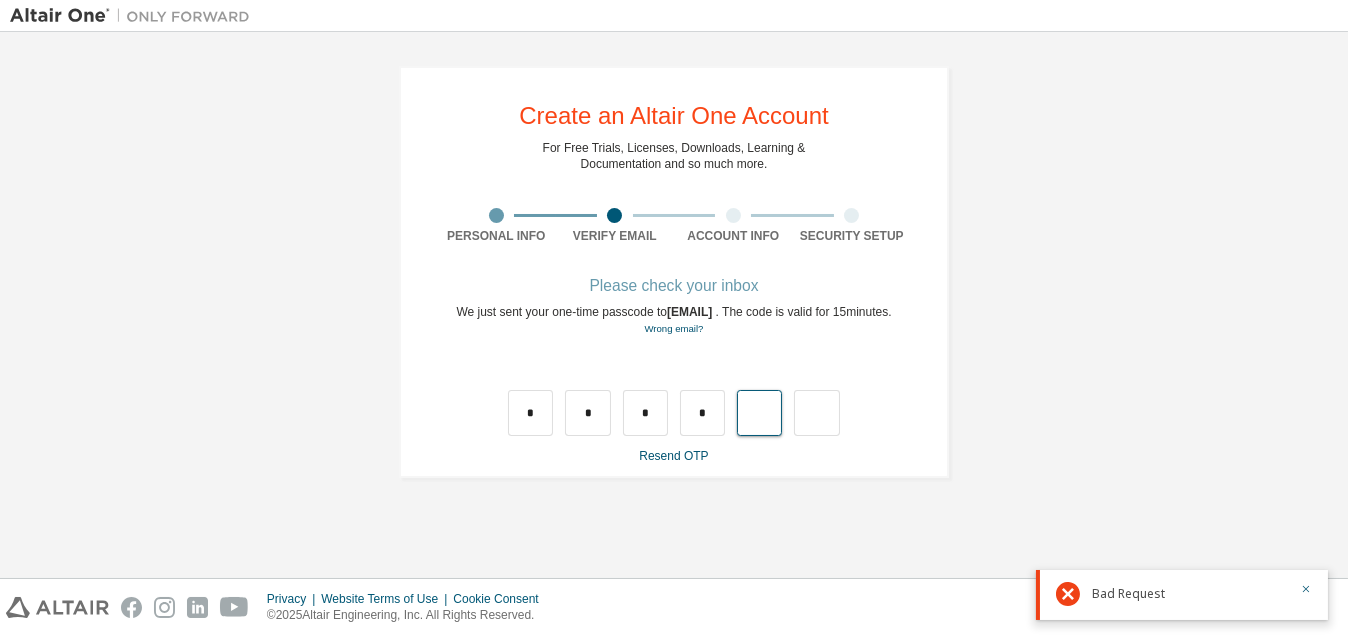 type on "*" 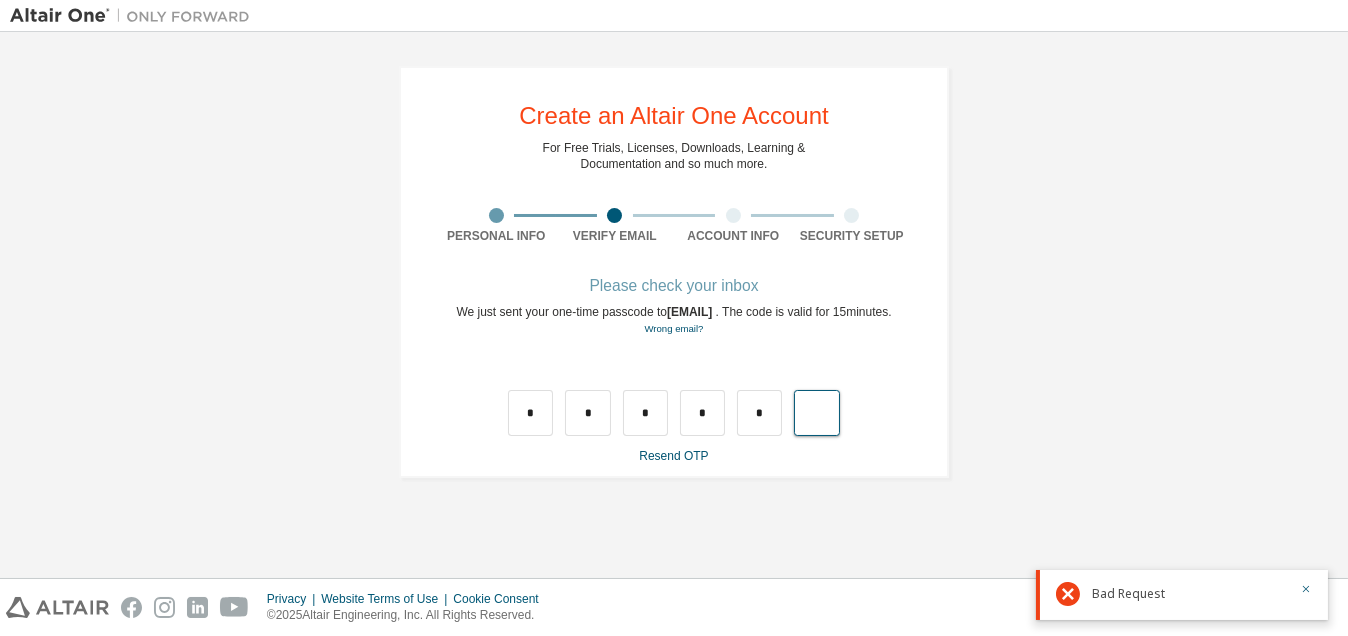 type on "*" 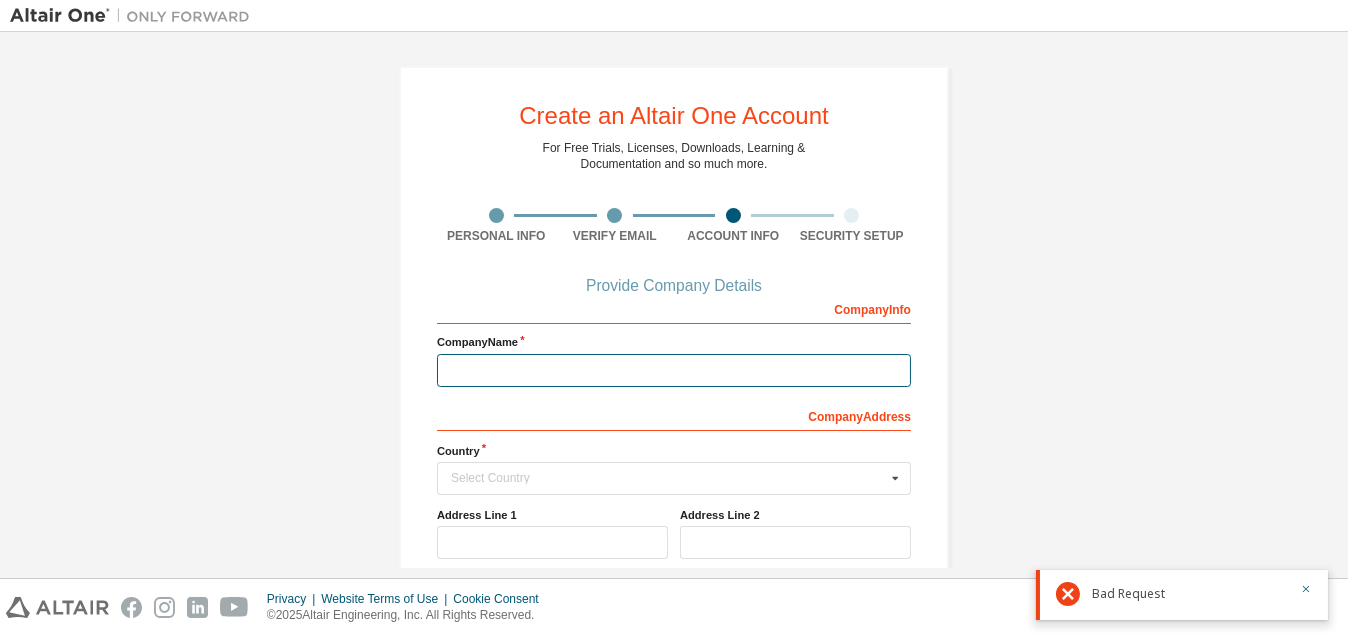 click at bounding box center [674, 370] 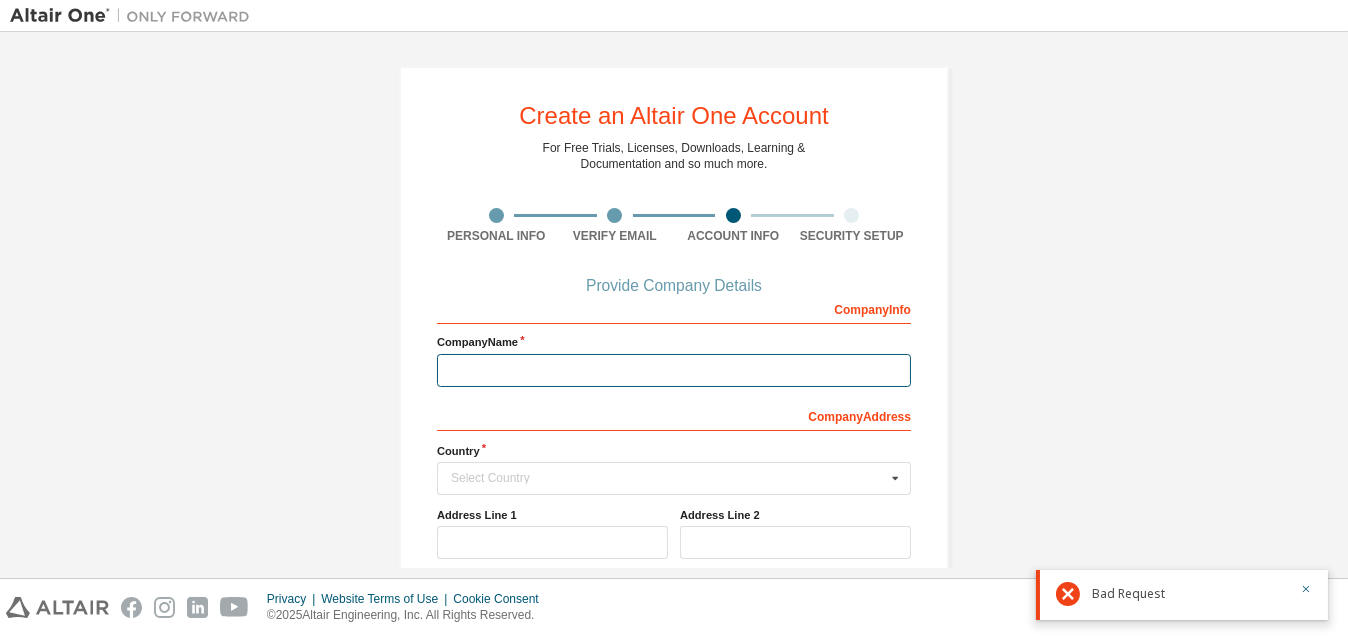 type on "**********" 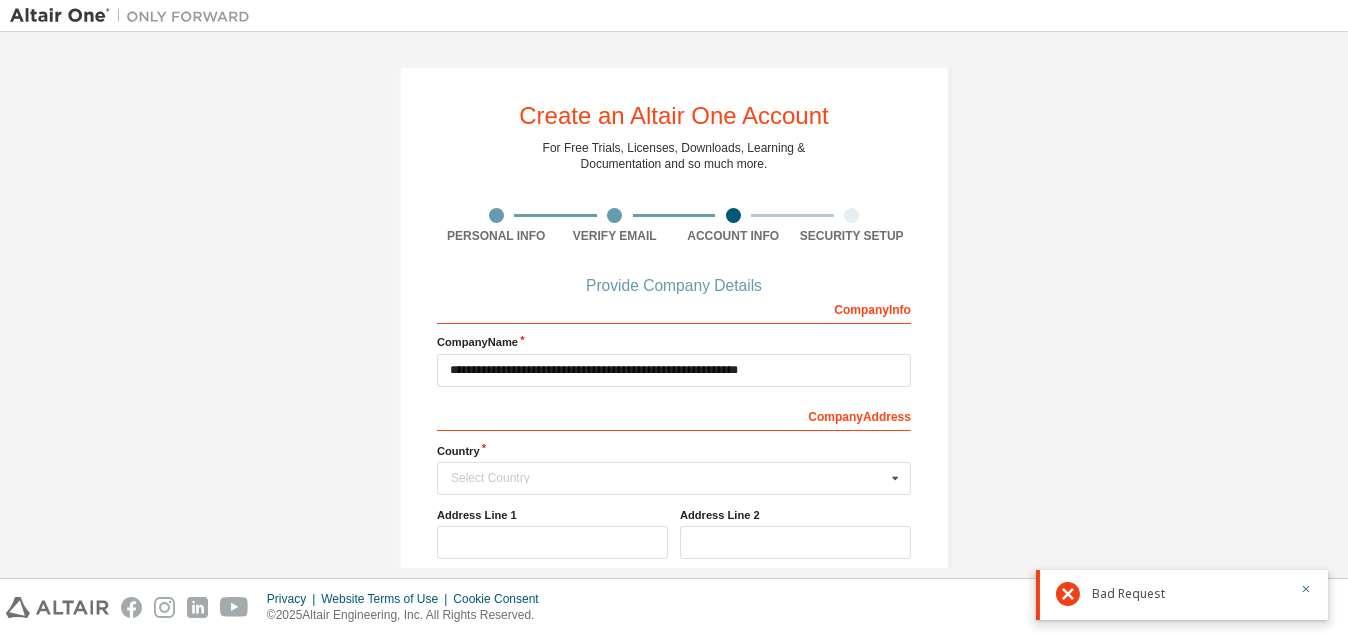 type 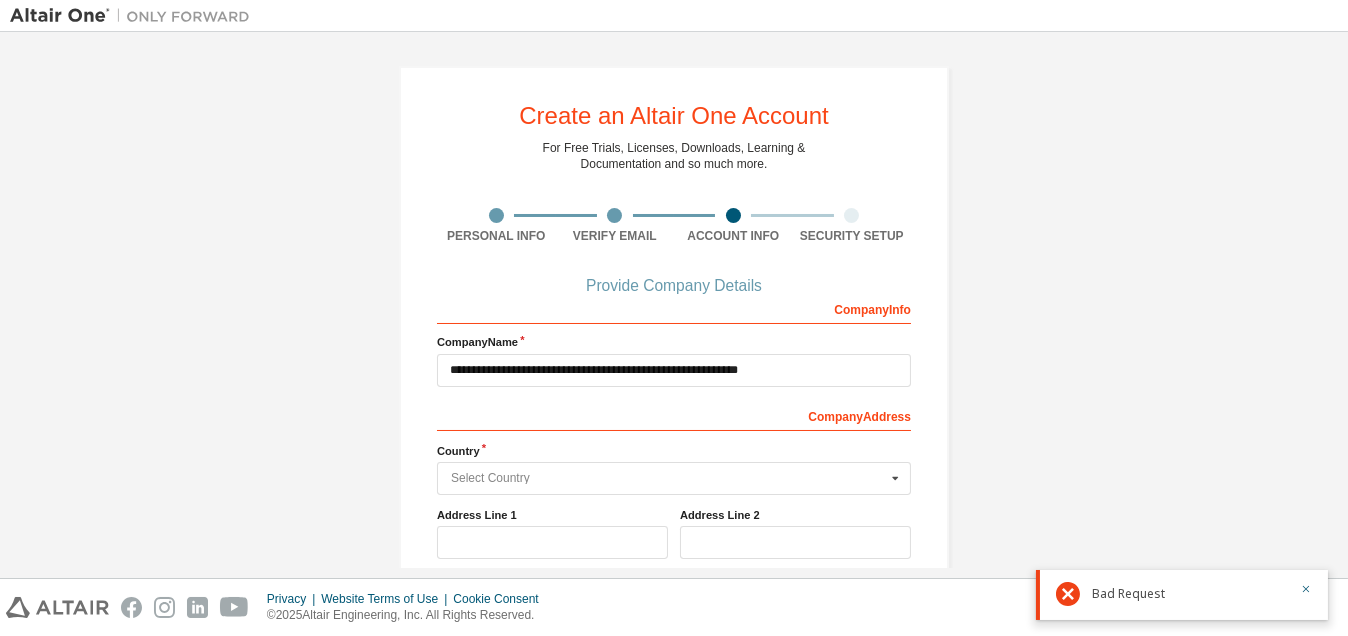 type on "*****" 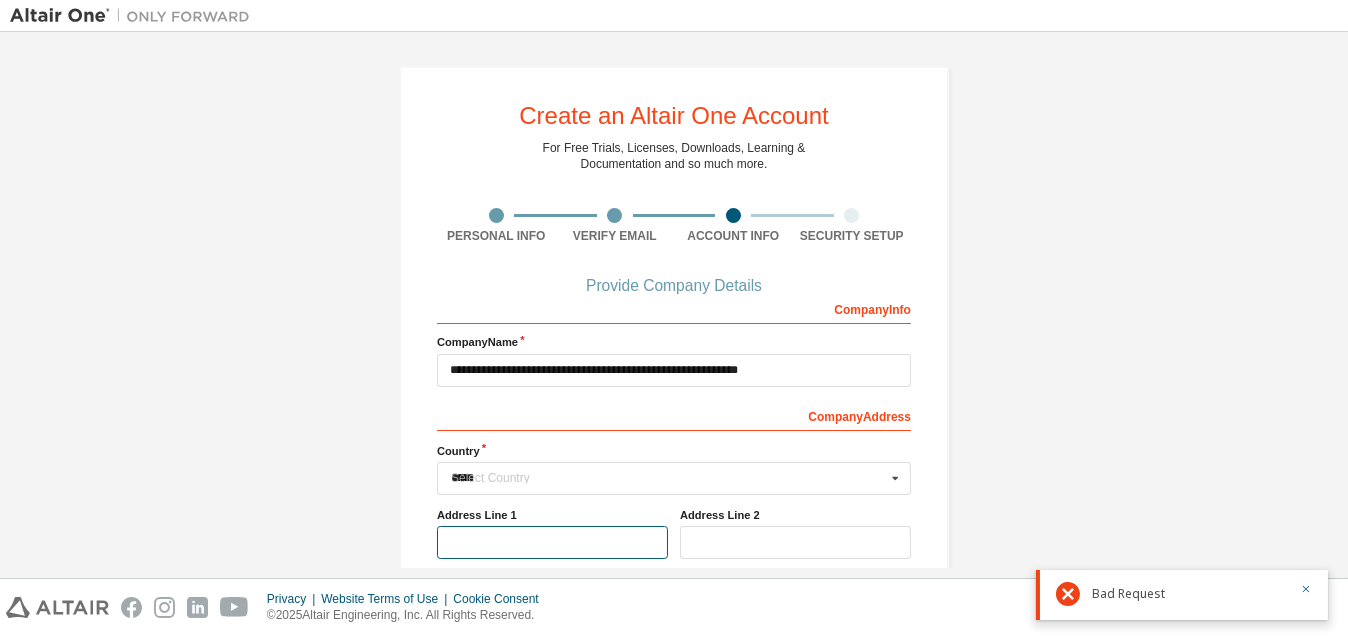 type on "********" 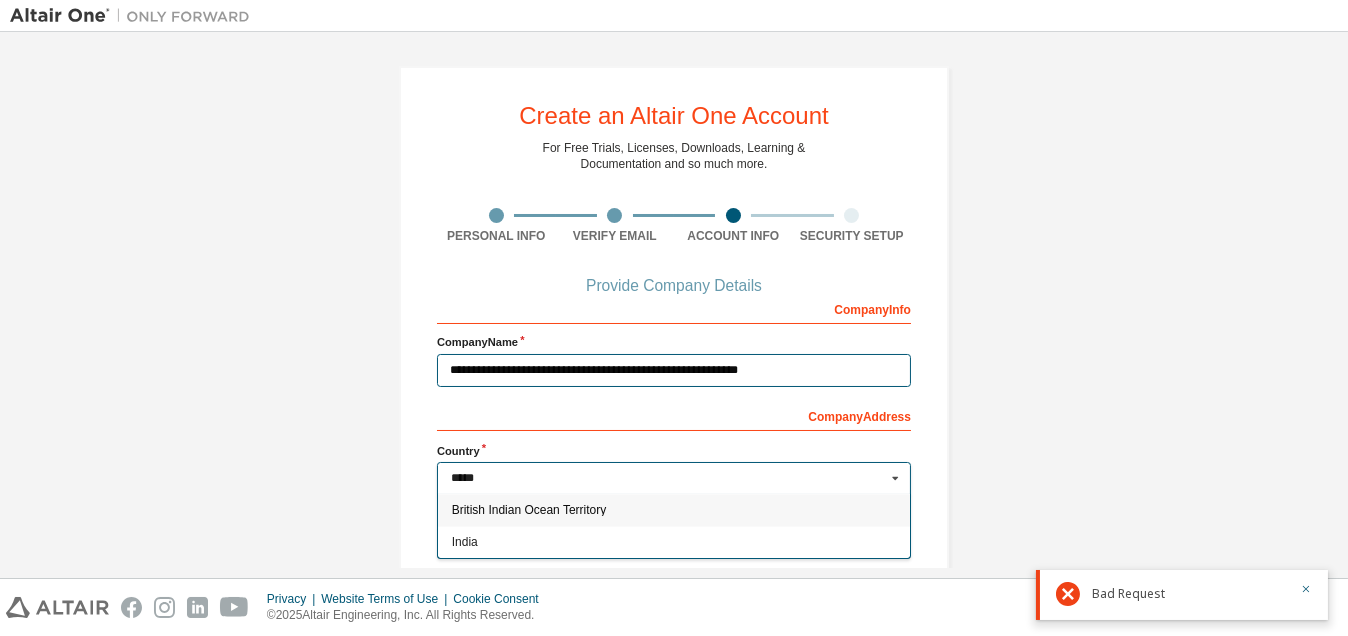 click on "*****" at bounding box center [675, 478] 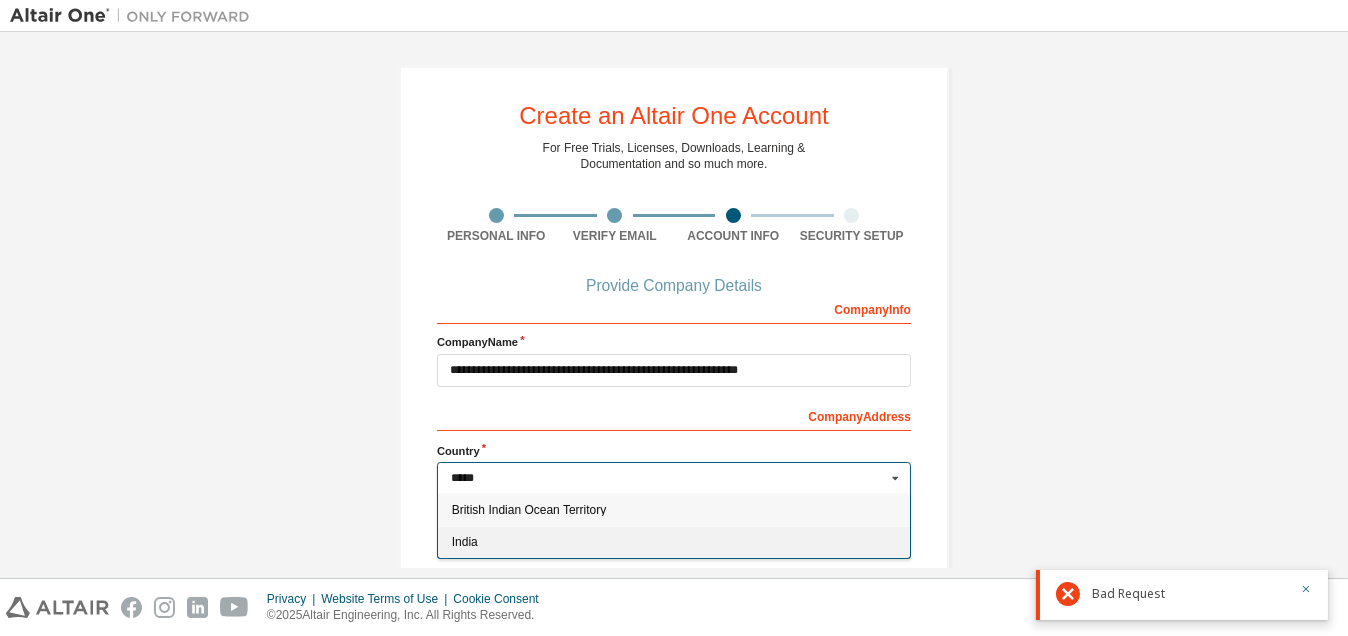 click on "India" at bounding box center [674, 542] 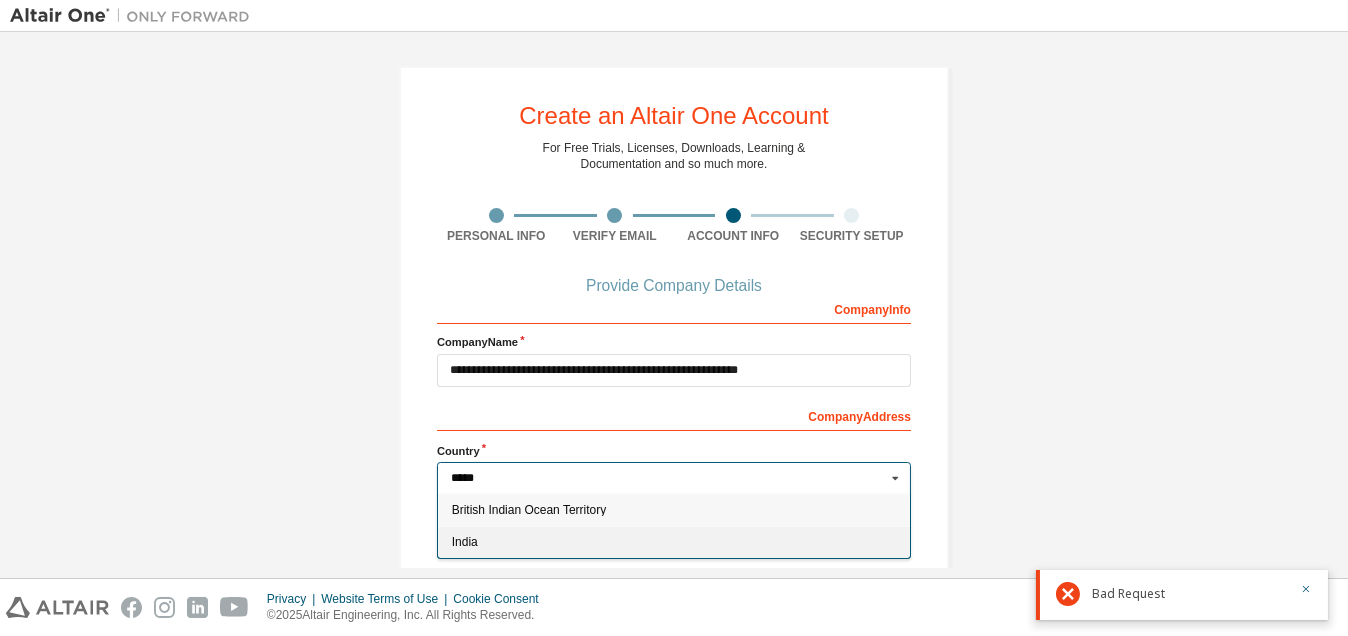 type on "***" 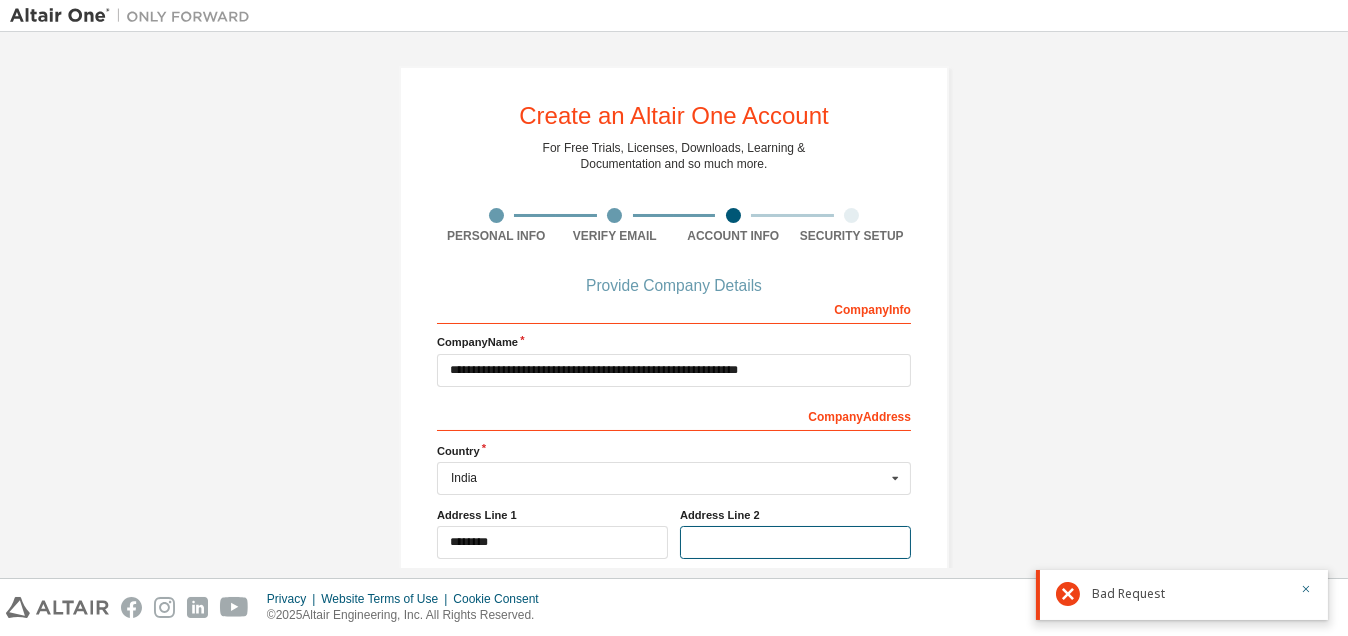 click at bounding box center (795, 542) 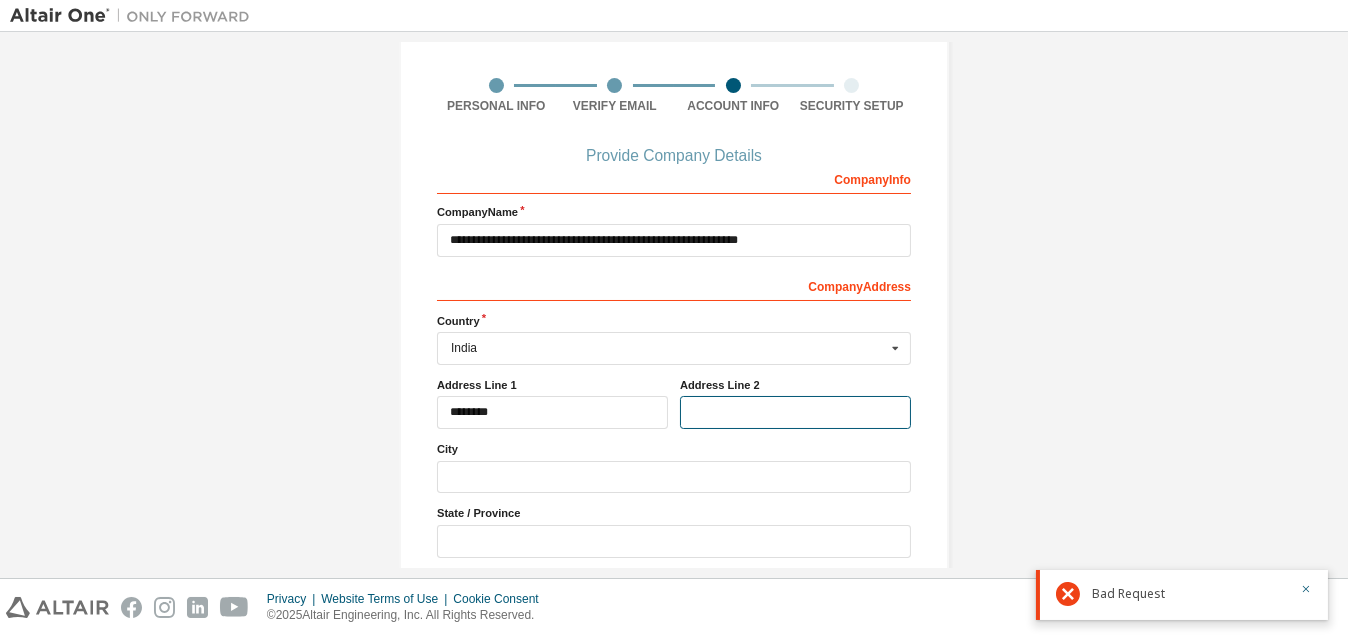 scroll, scrollTop: 176, scrollLeft: 0, axis: vertical 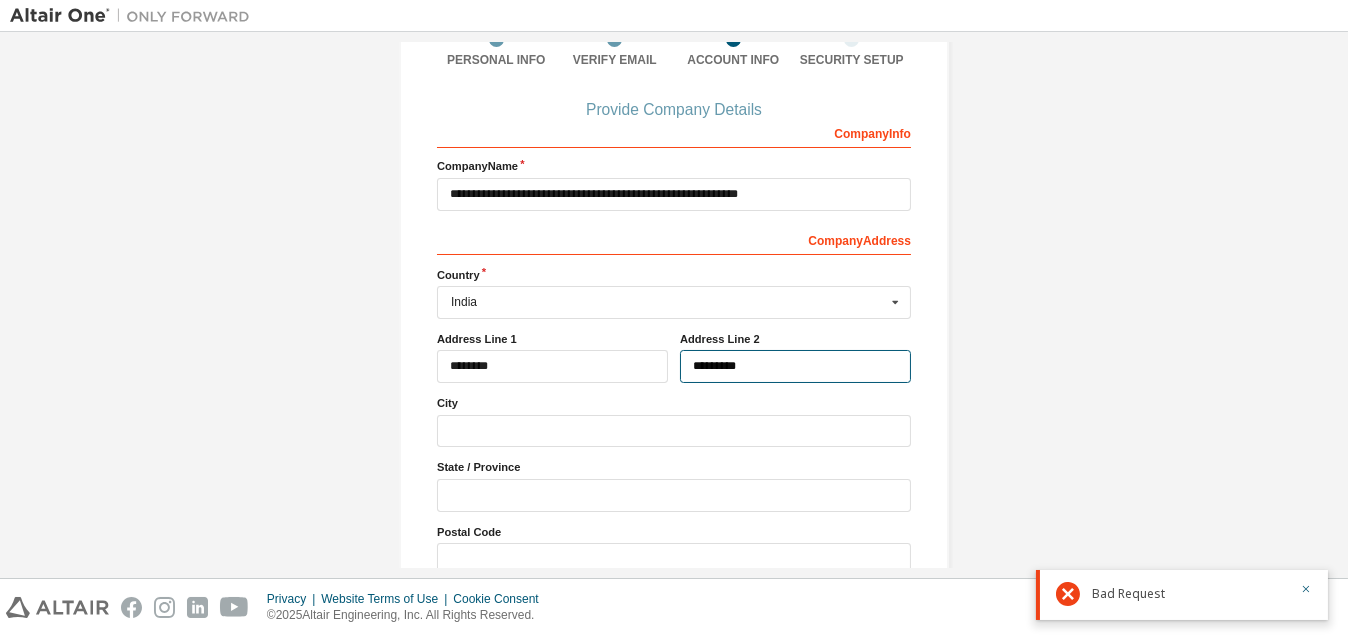 type on "*********" 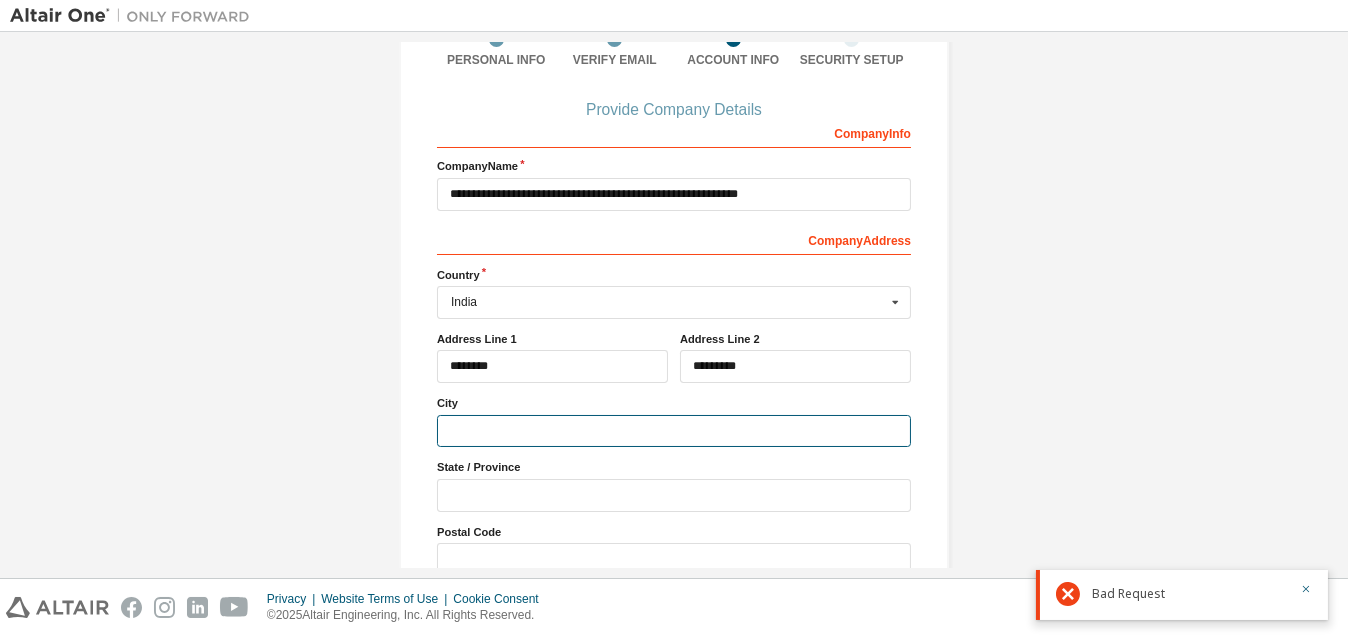 click at bounding box center (674, 431) 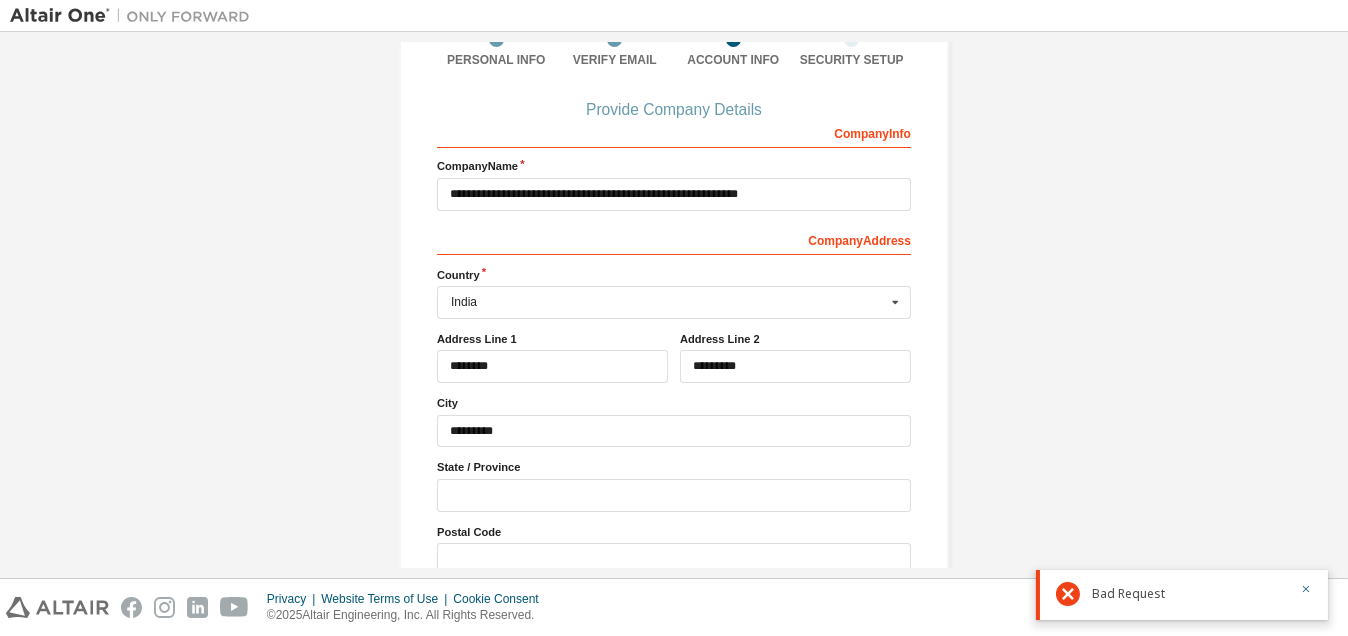 type on "***" 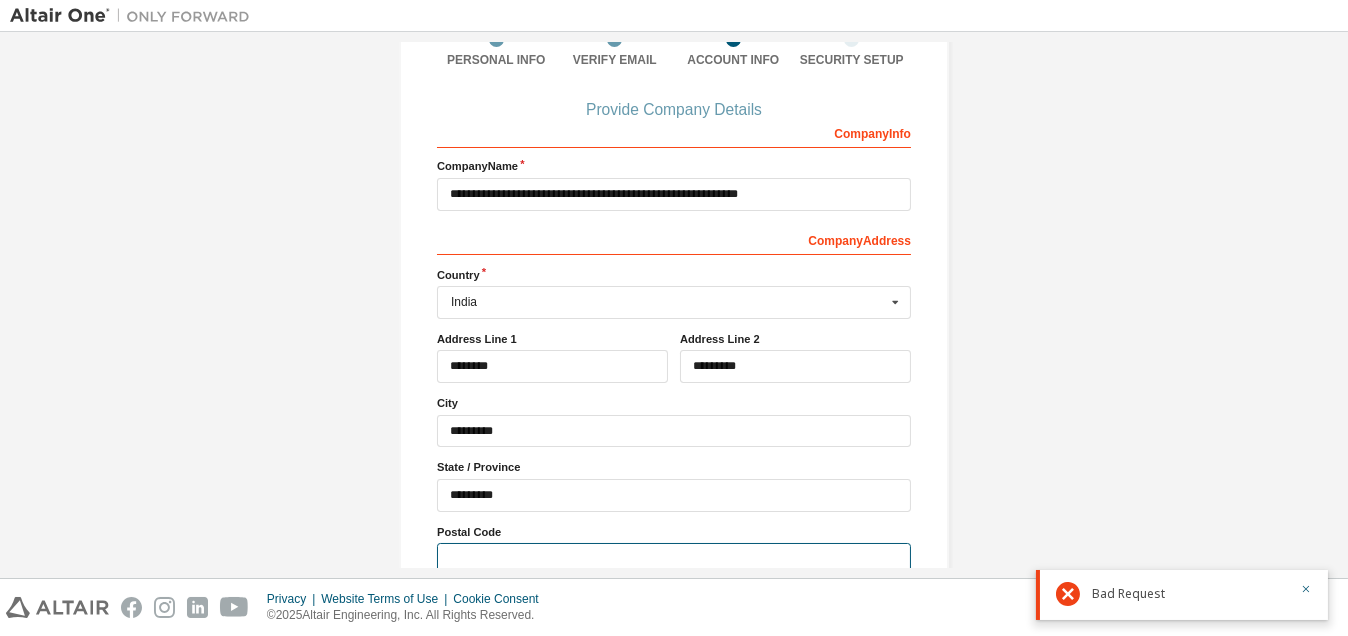 type on "******" 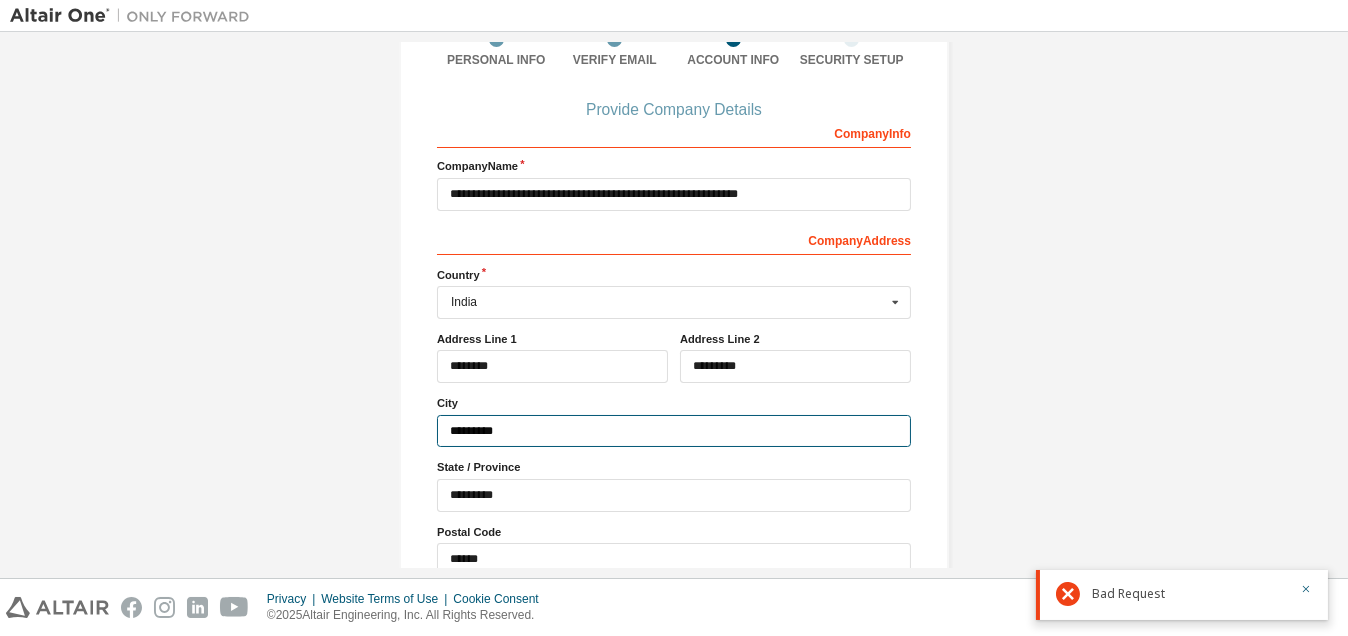 type on "***" 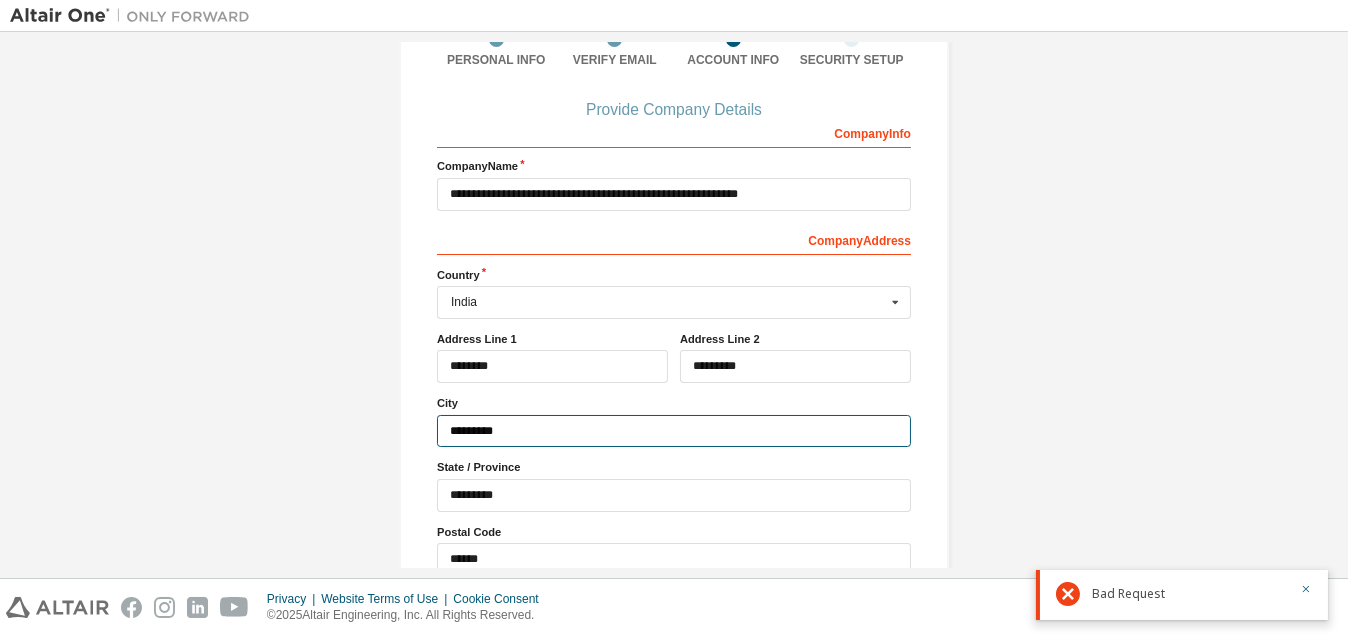 scroll, scrollTop: 270, scrollLeft: 0, axis: vertical 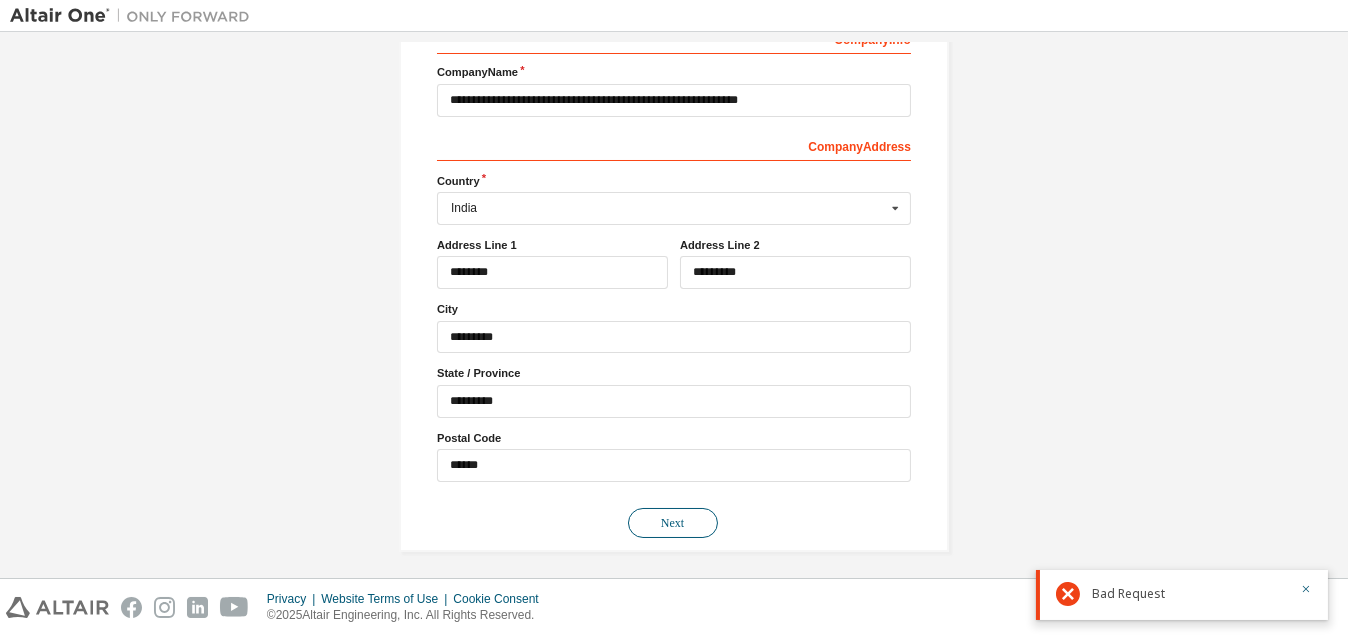 click on "Next" at bounding box center [673, 523] 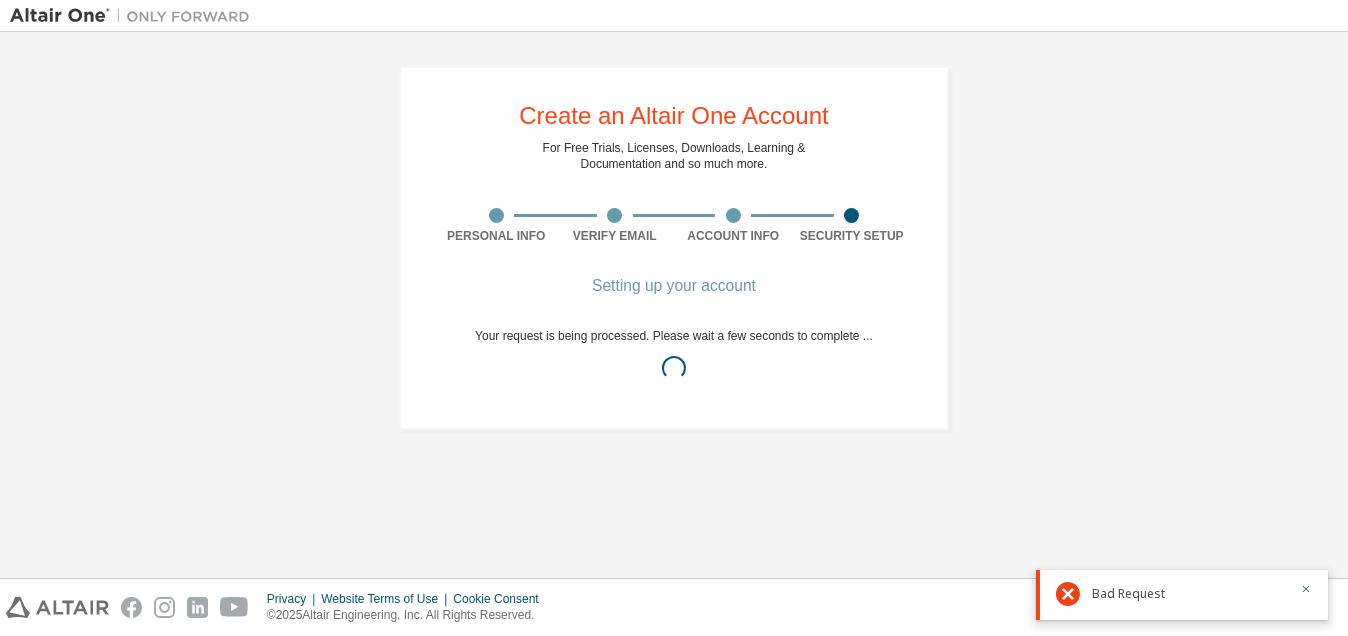 scroll, scrollTop: 0, scrollLeft: 0, axis: both 